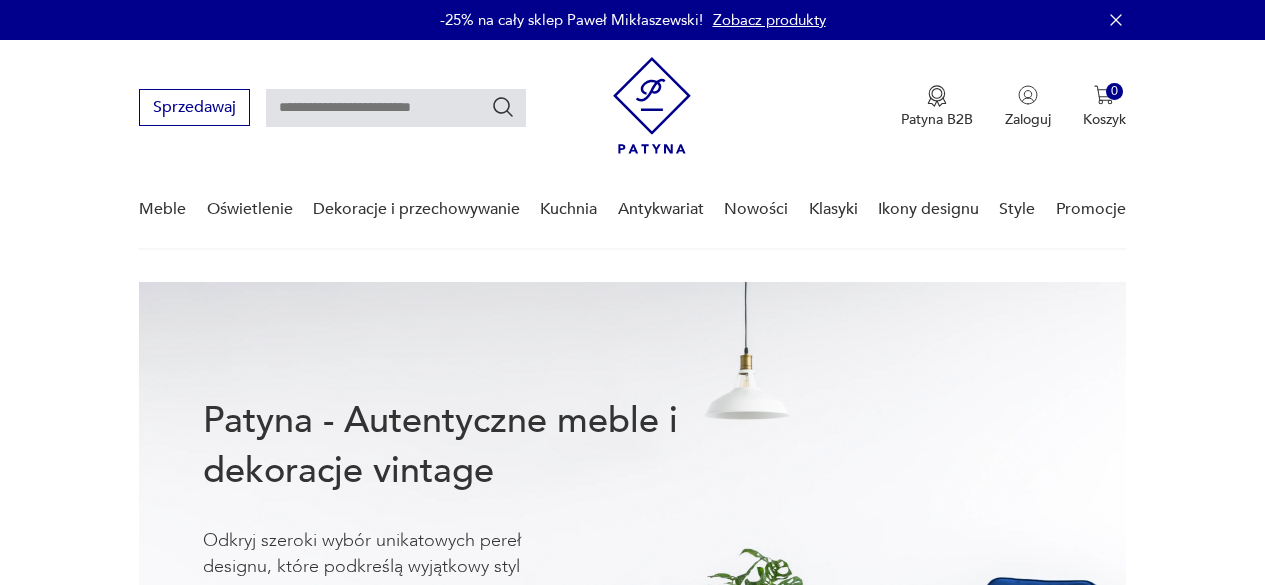 scroll, scrollTop: 0, scrollLeft: 0, axis: both 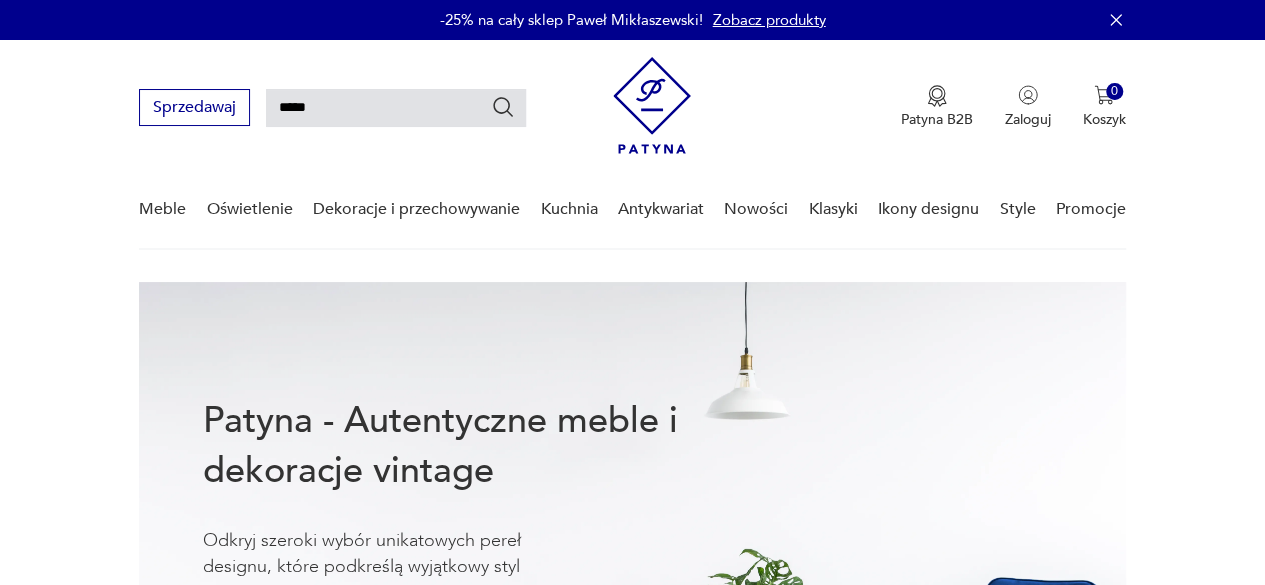 type on "*****" 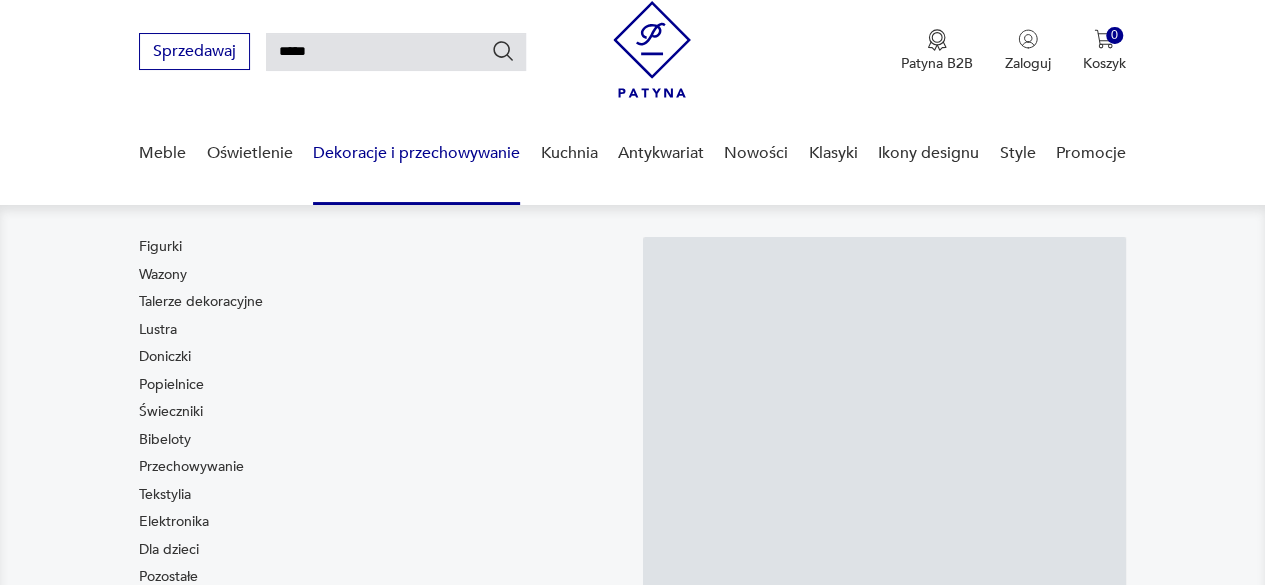 scroll, scrollTop: 72, scrollLeft: 0, axis: vertical 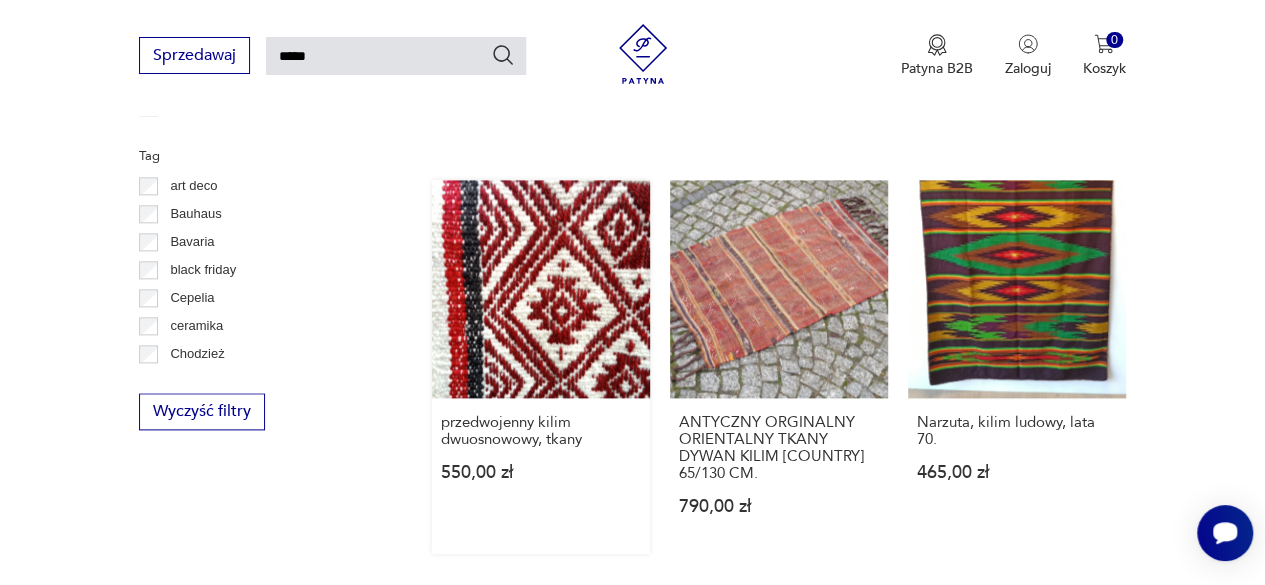 click on "przedwojenny kilim dwuosnowowy, tkany 550,00 zł" at bounding box center [541, 367] 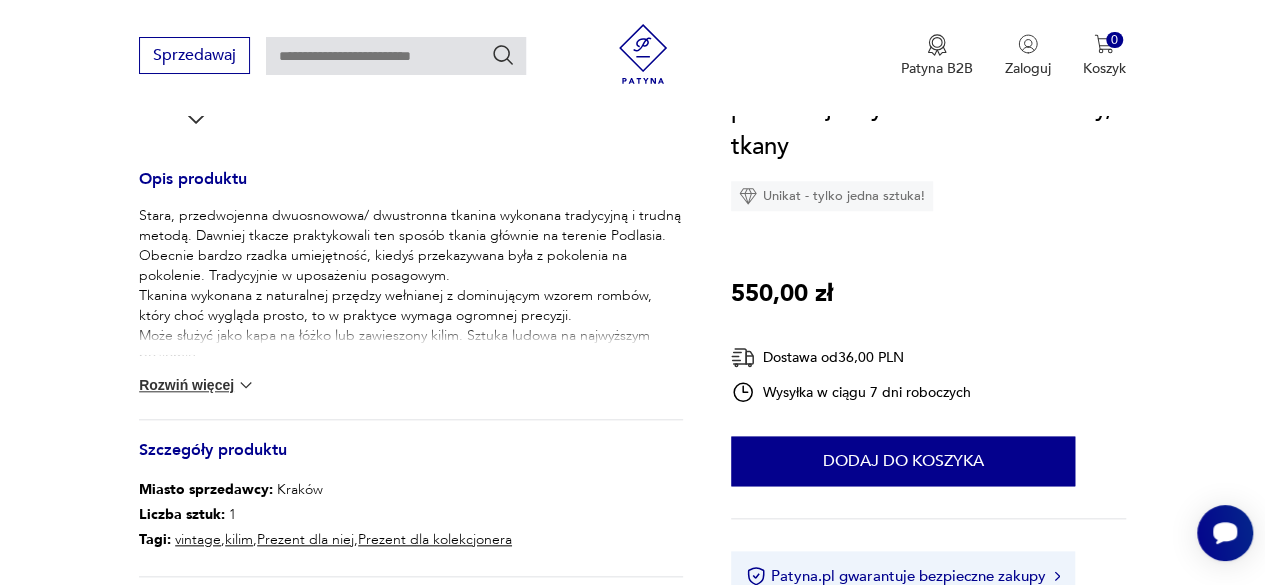 scroll, scrollTop: 800, scrollLeft: 0, axis: vertical 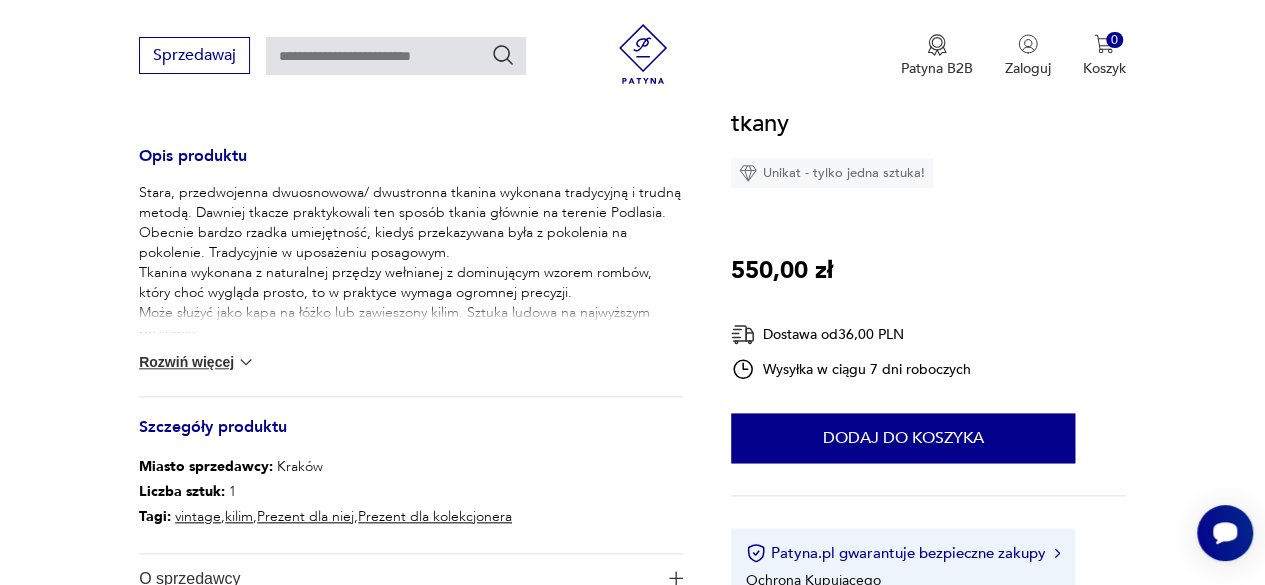 click on "Rozwiń więcej" at bounding box center [197, 362] 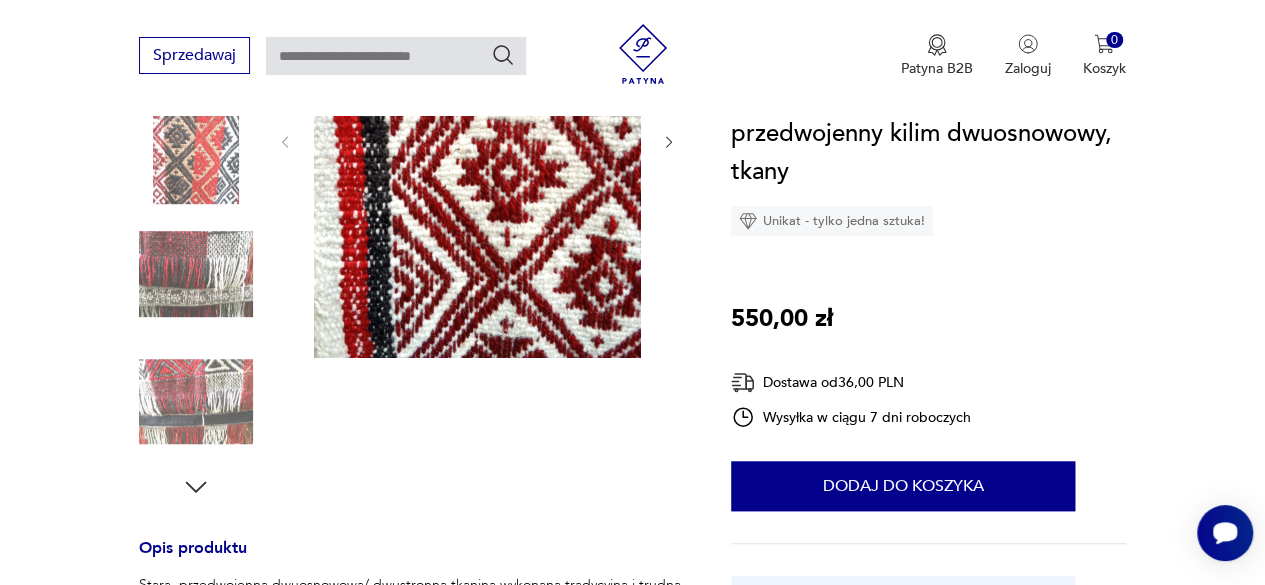 scroll, scrollTop: 300, scrollLeft: 0, axis: vertical 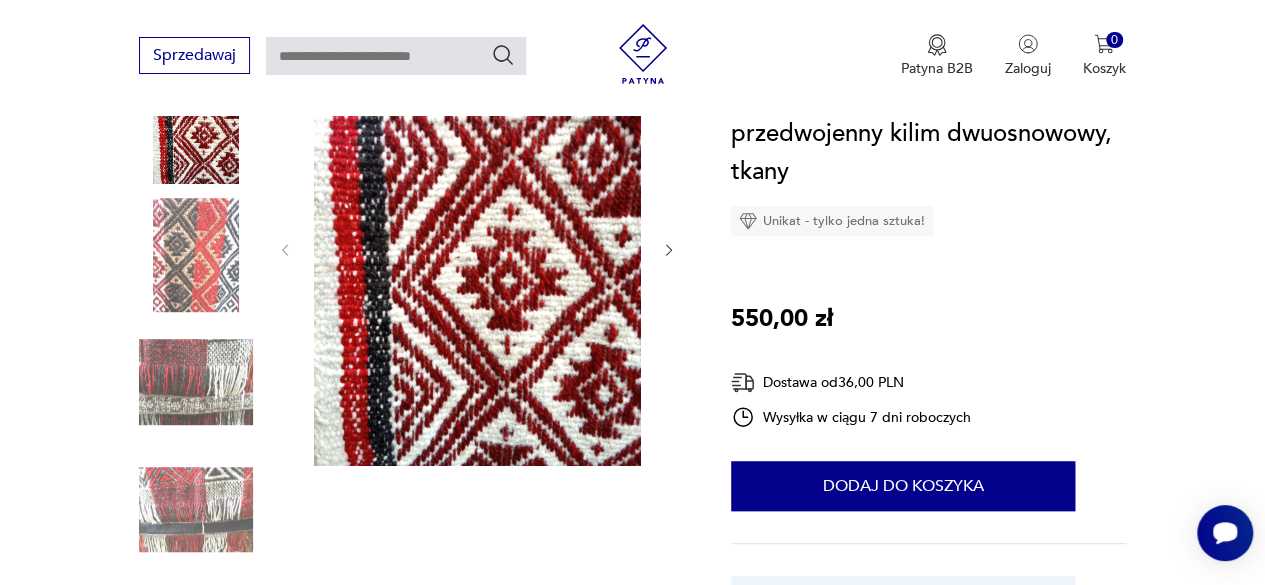 type on "*****" 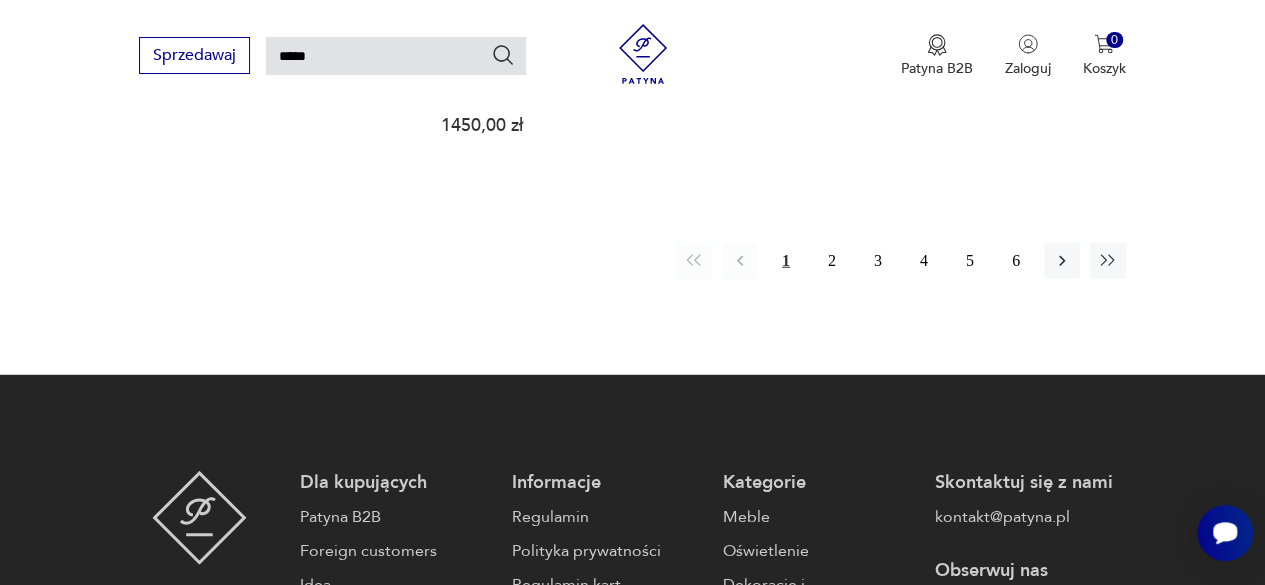 scroll, scrollTop: 2700, scrollLeft: 0, axis: vertical 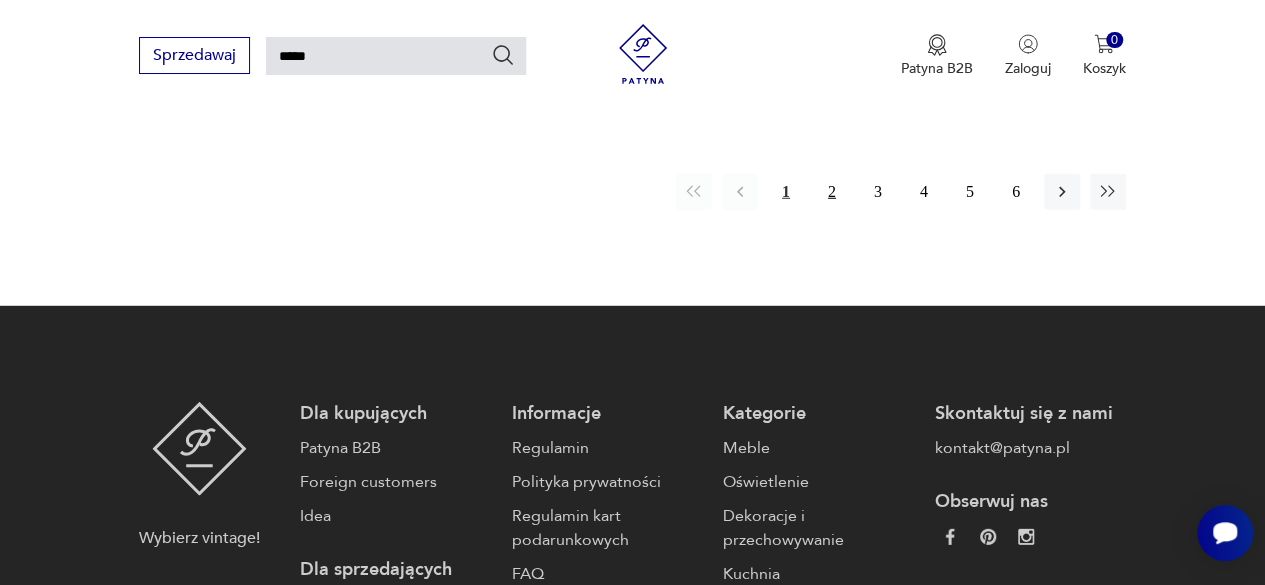 click on "2" at bounding box center [832, 192] 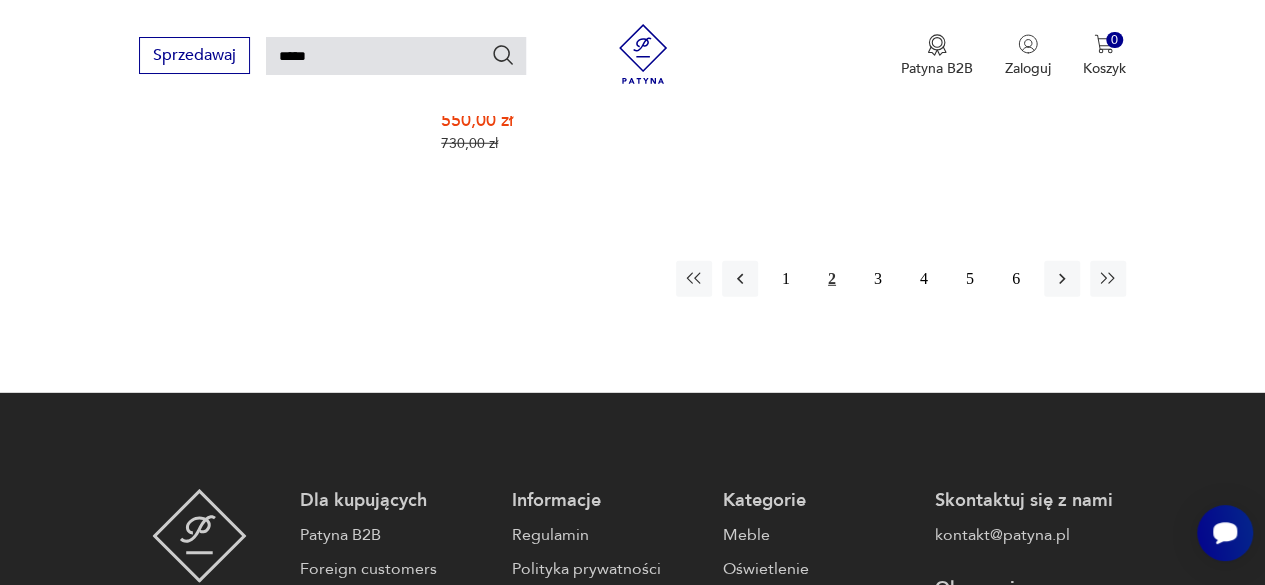 scroll, scrollTop: 2772, scrollLeft: 0, axis: vertical 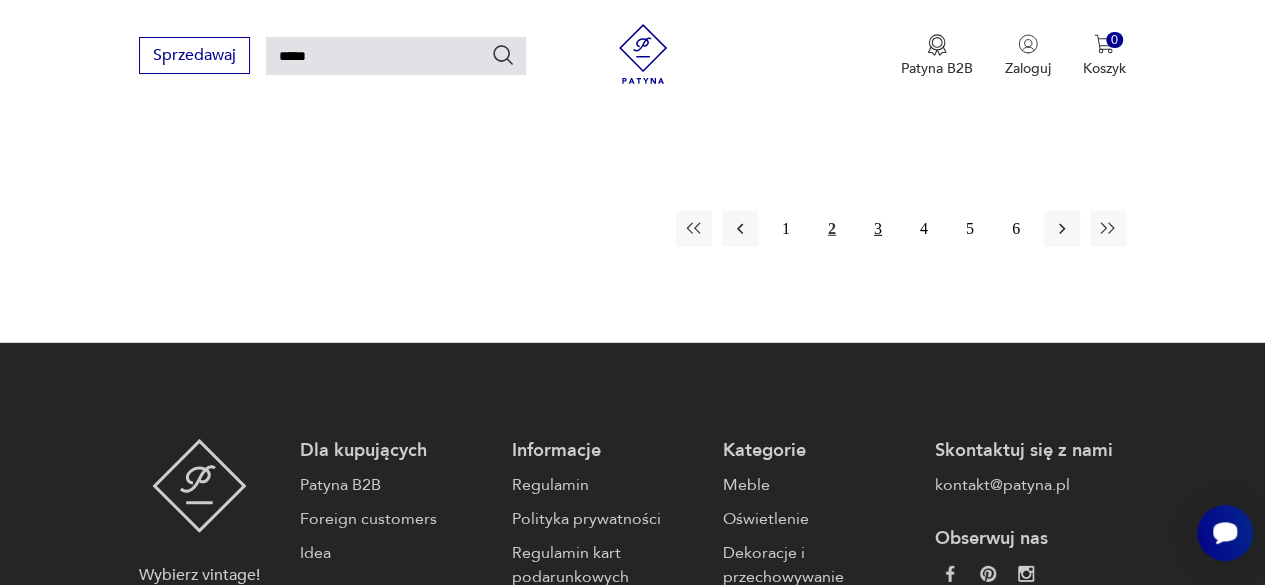 click on "3" at bounding box center [878, 229] 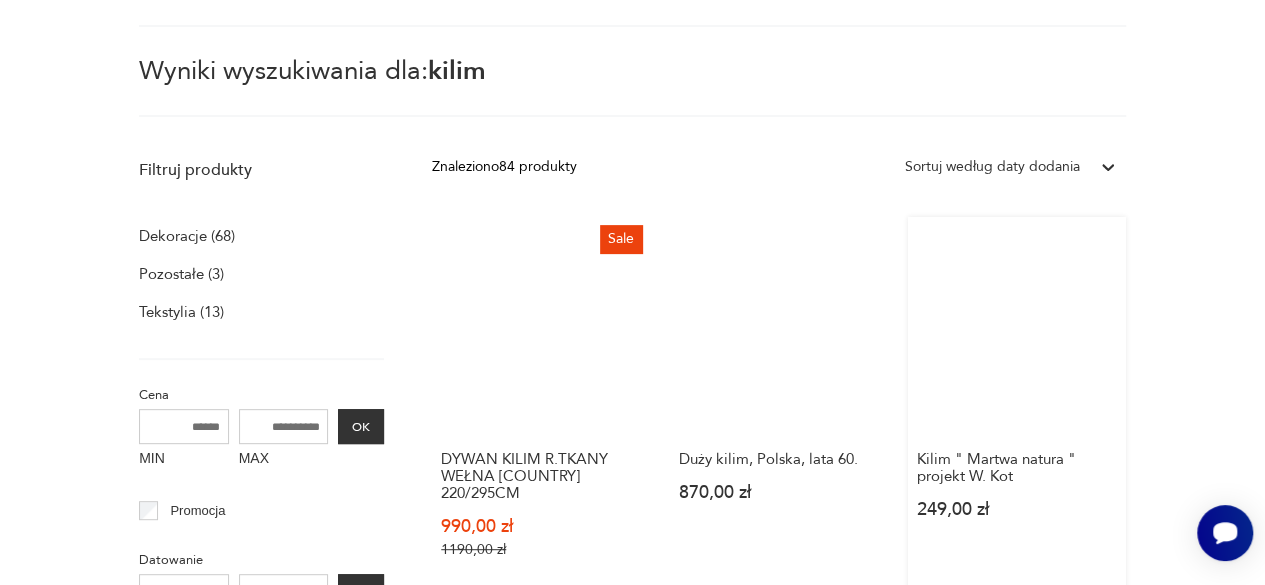 scroll, scrollTop: 272, scrollLeft: 0, axis: vertical 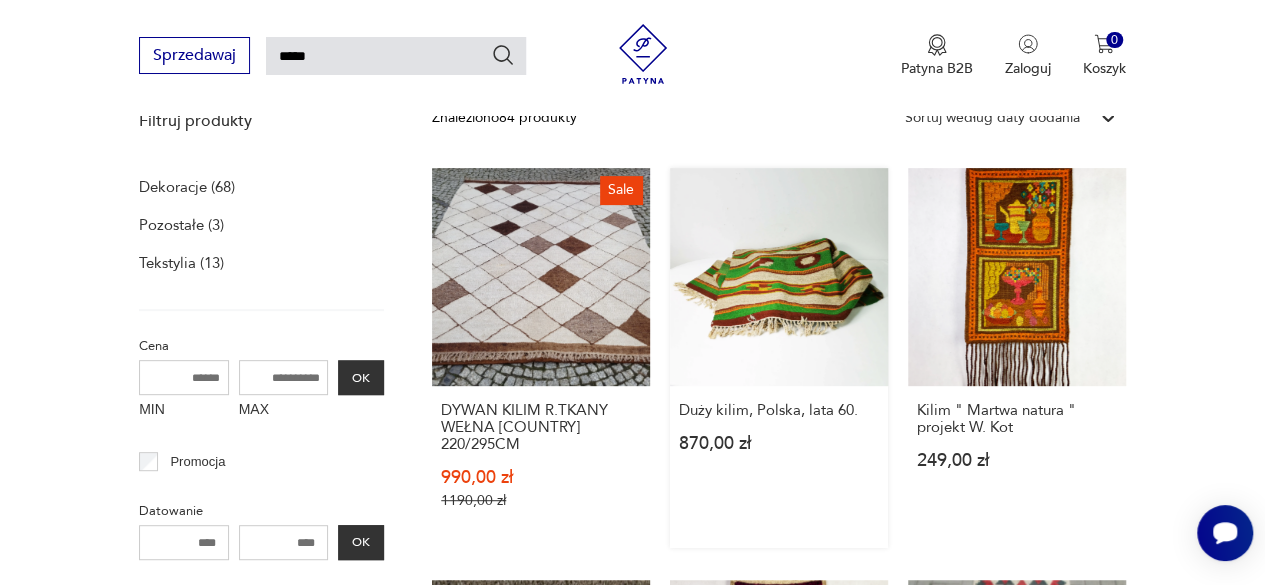 click on "Duży kilim, [COUNTRY], lata 60. 870,00 zł" at bounding box center (779, 358) 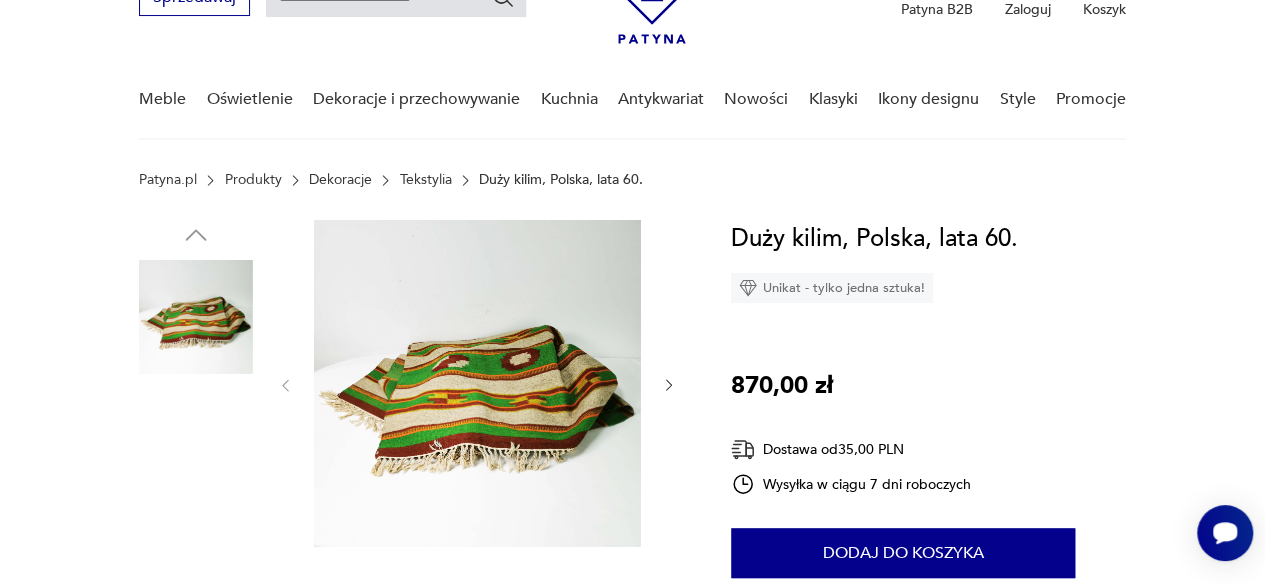 scroll, scrollTop: 300, scrollLeft: 0, axis: vertical 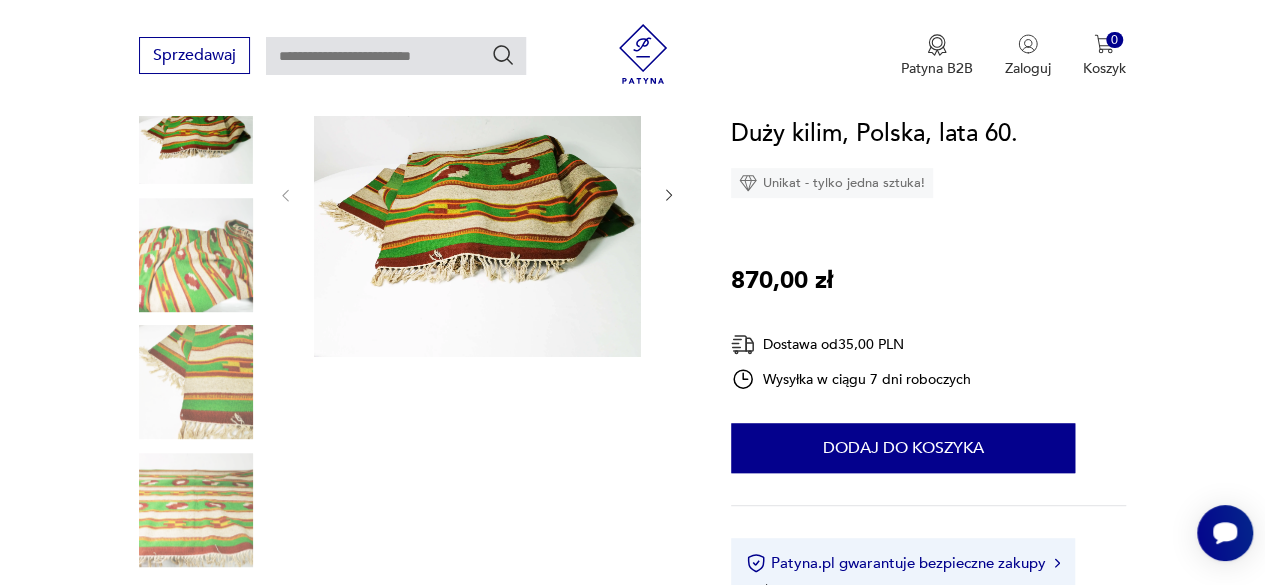 click at bounding box center [196, 255] 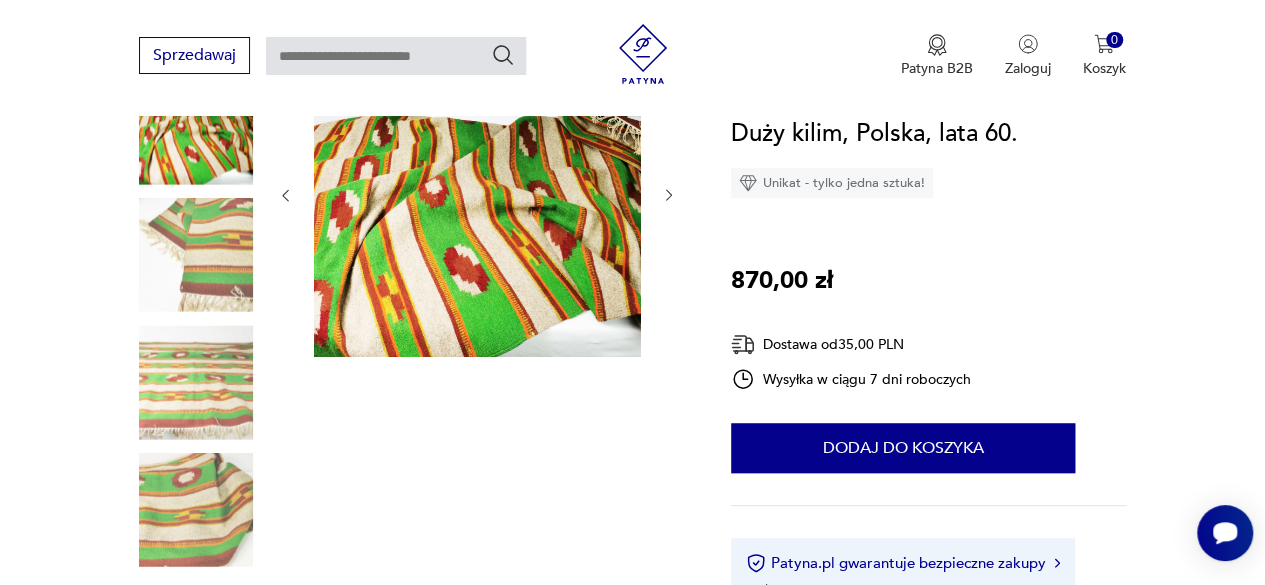 click at bounding box center (196, 320) 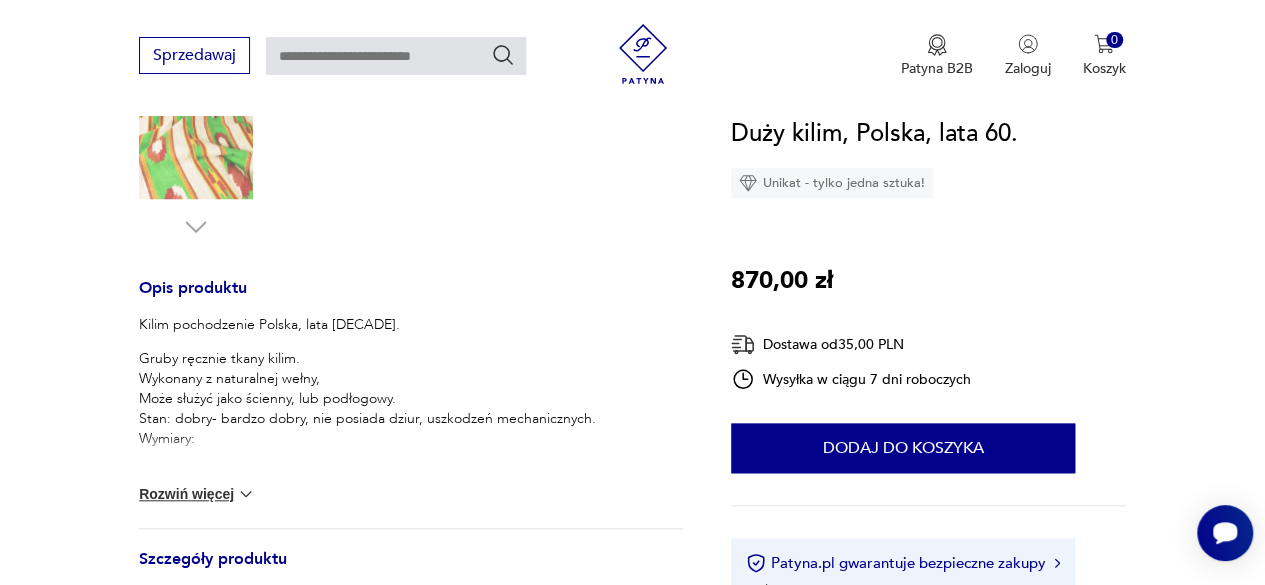 scroll, scrollTop: 700, scrollLeft: 0, axis: vertical 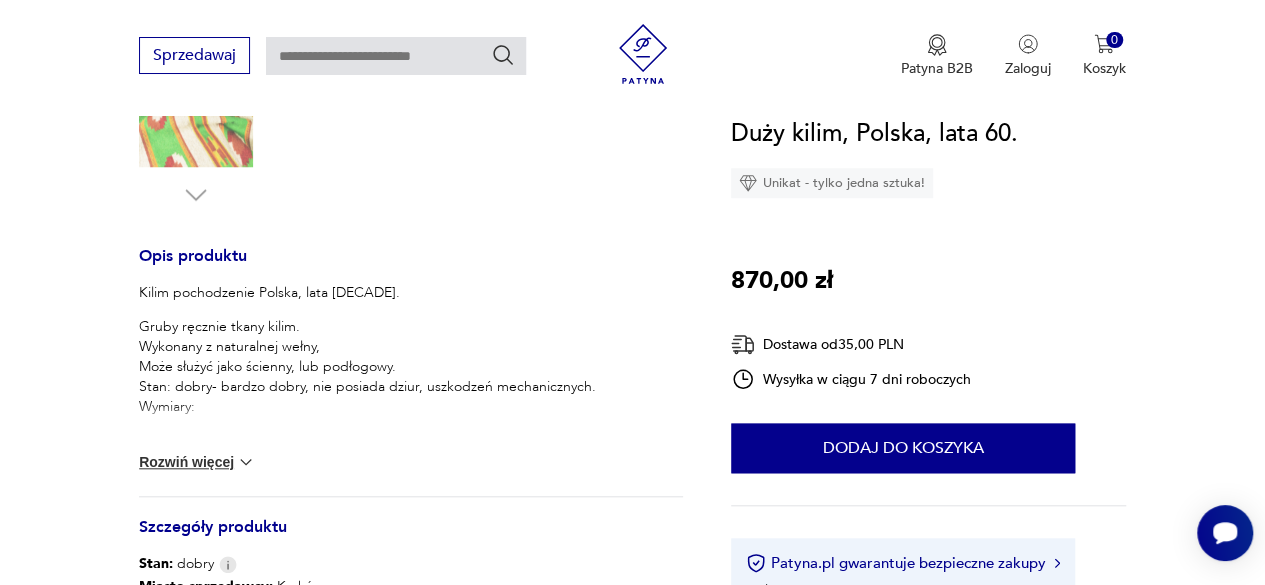 click on "Rozwiń więcej" at bounding box center [197, 462] 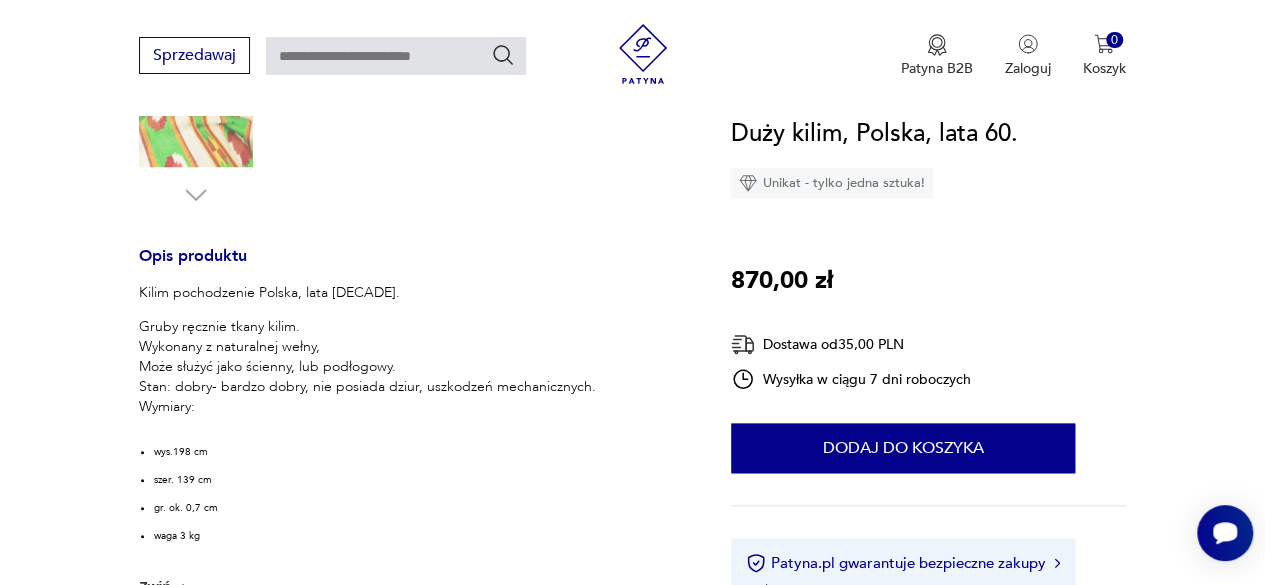 scroll, scrollTop: 800, scrollLeft: 0, axis: vertical 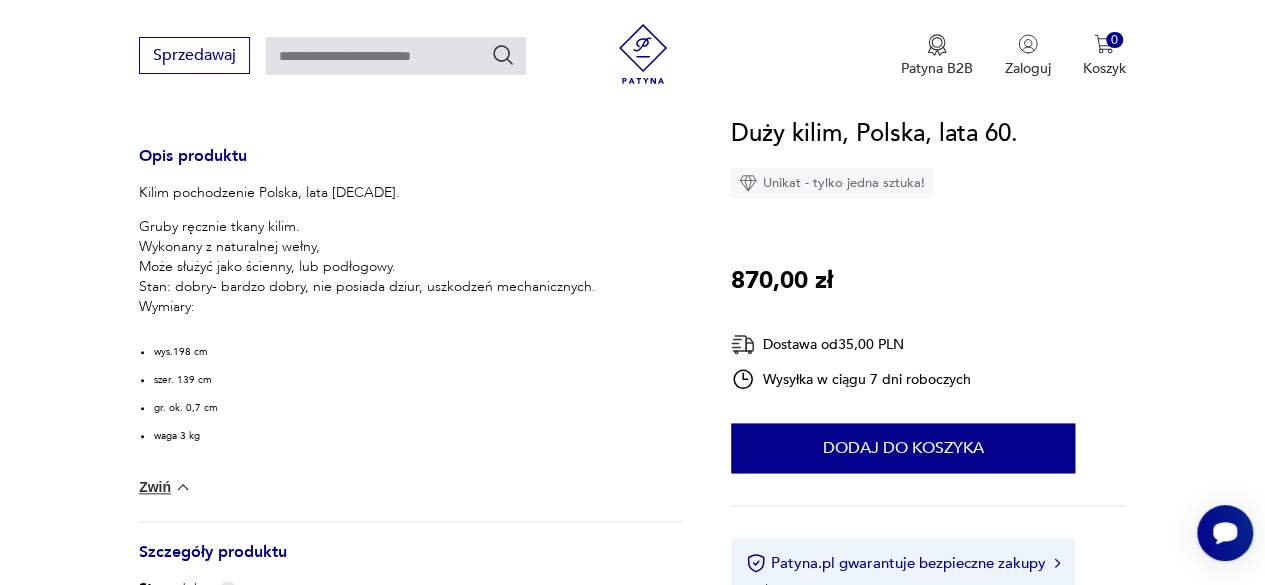 type on "*****" 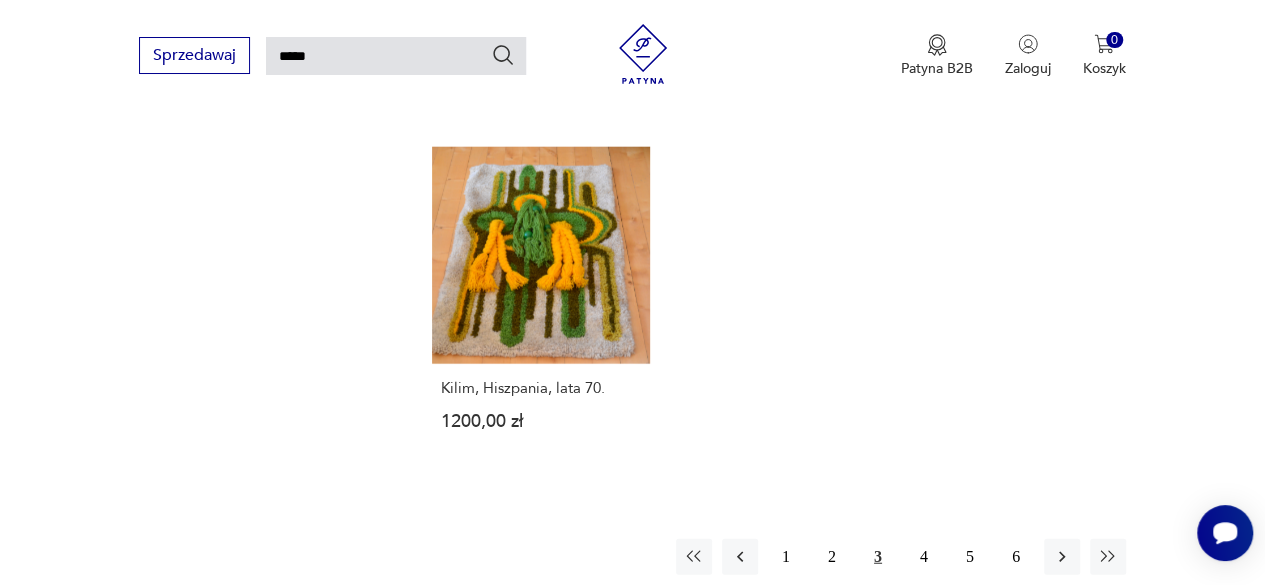 scroll, scrollTop: 2272, scrollLeft: 0, axis: vertical 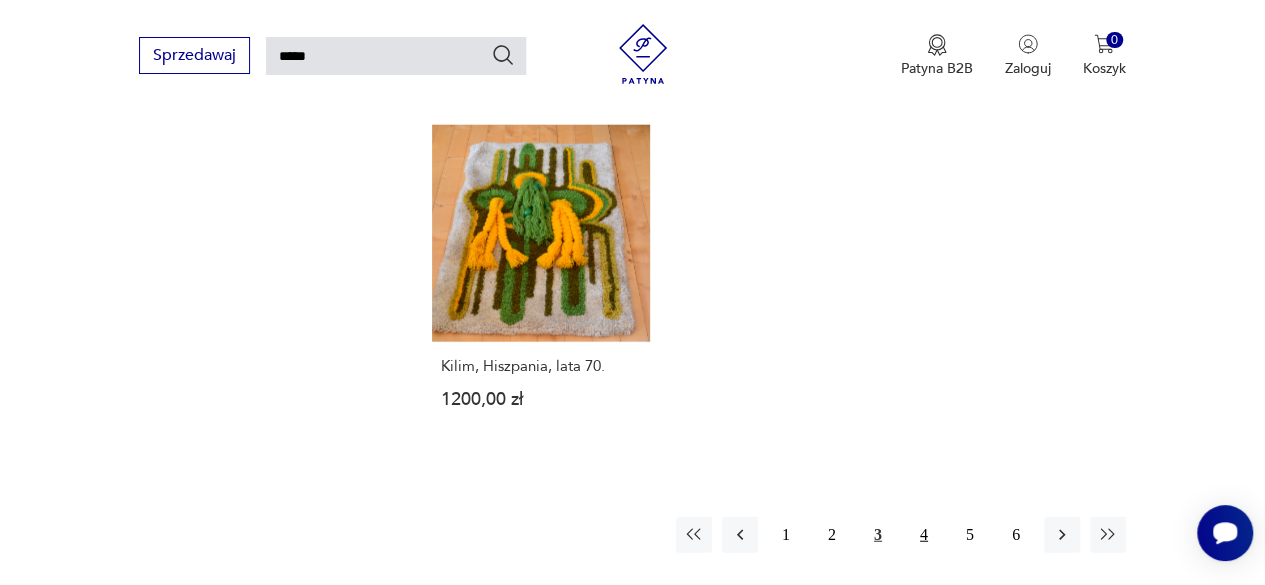 click on "4" at bounding box center (924, 535) 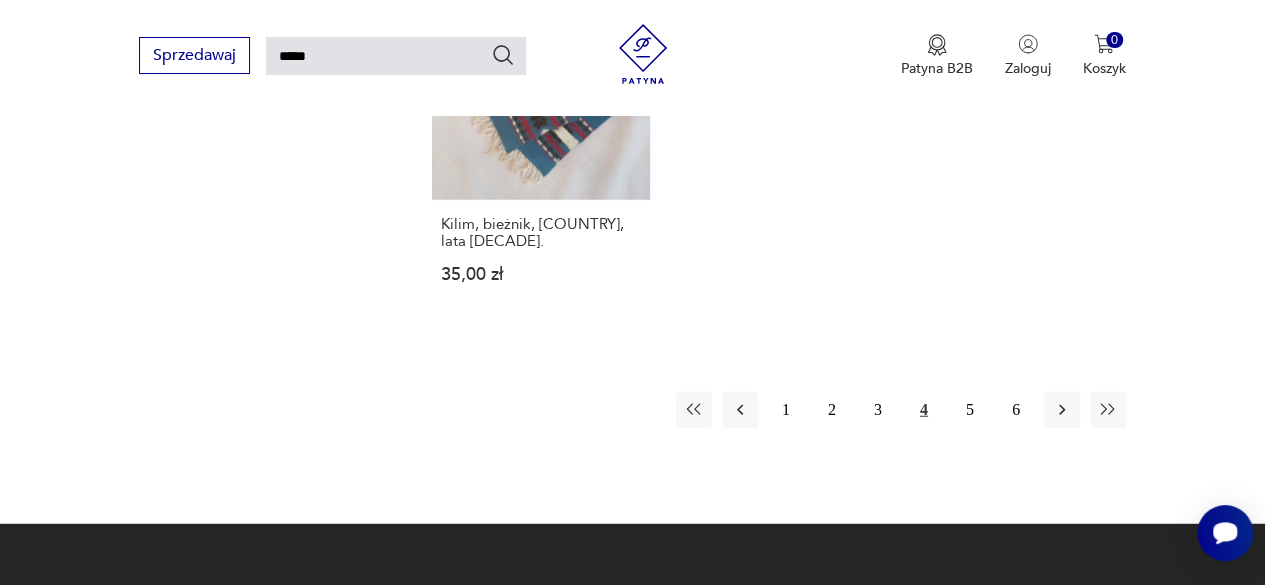 scroll, scrollTop: 2472, scrollLeft: 0, axis: vertical 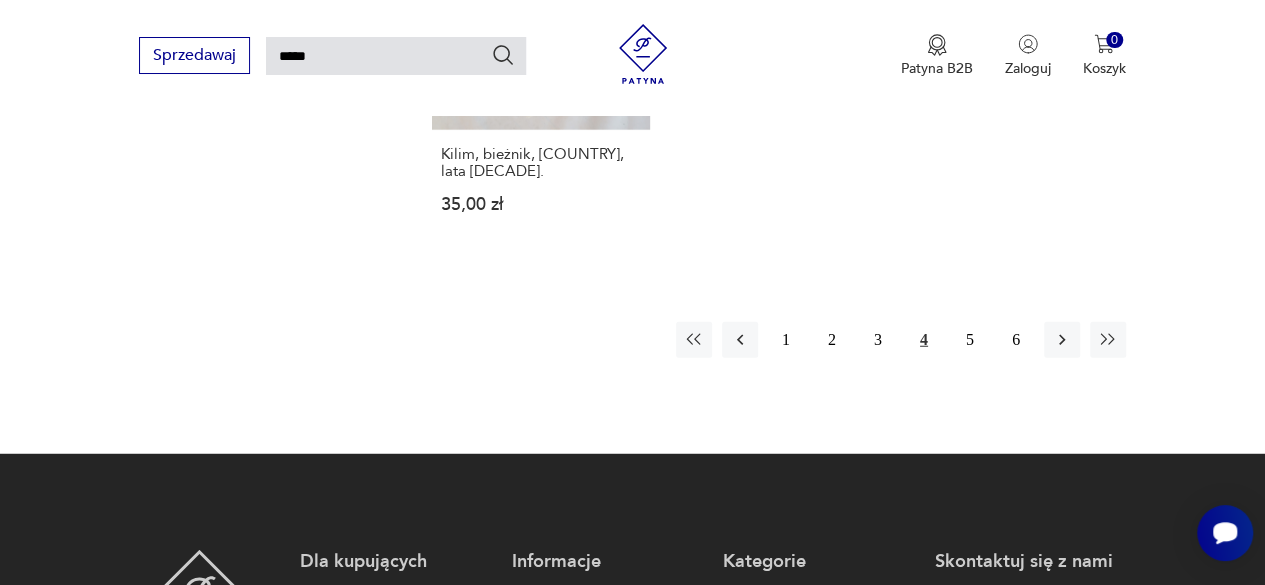 click on "*****" at bounding box center [396, 56] 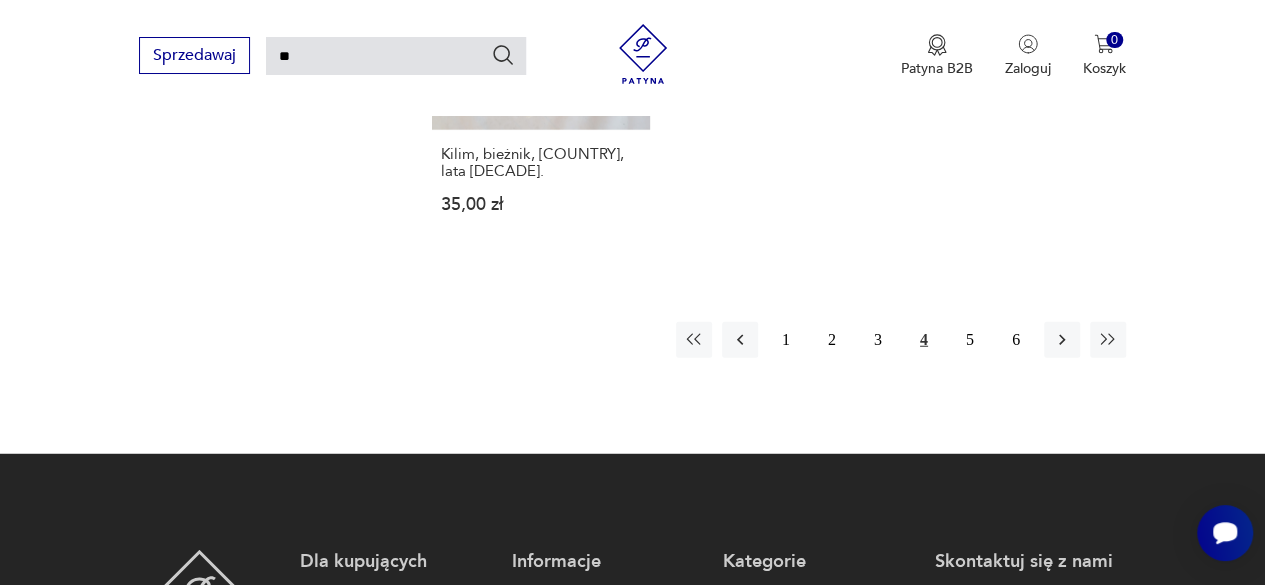 type on "*" 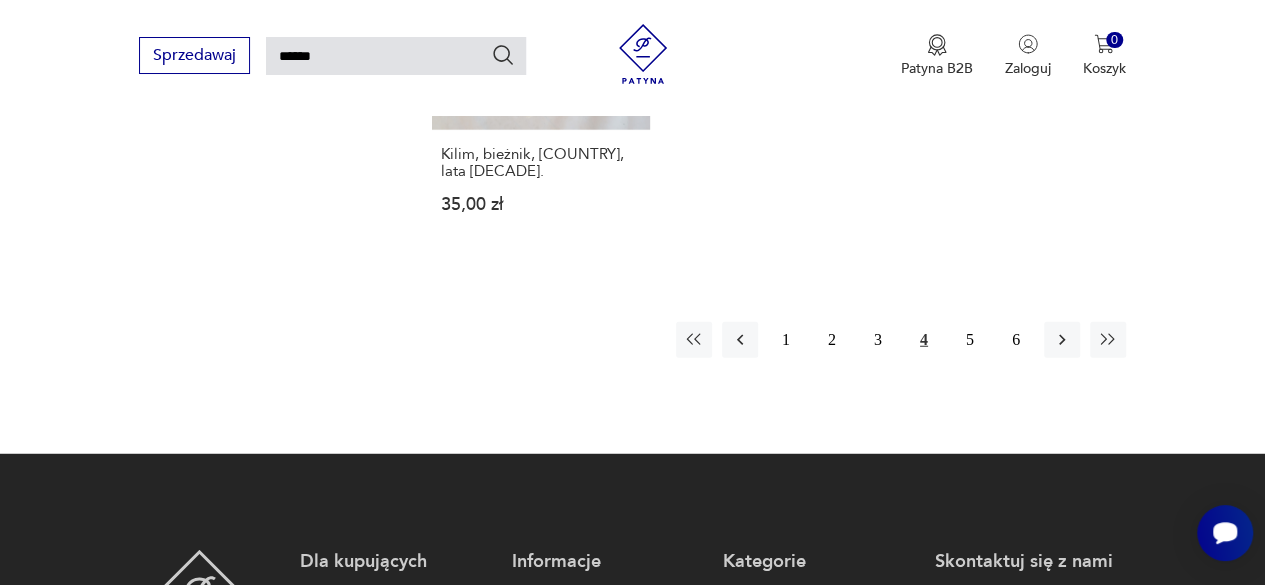 type on "******" 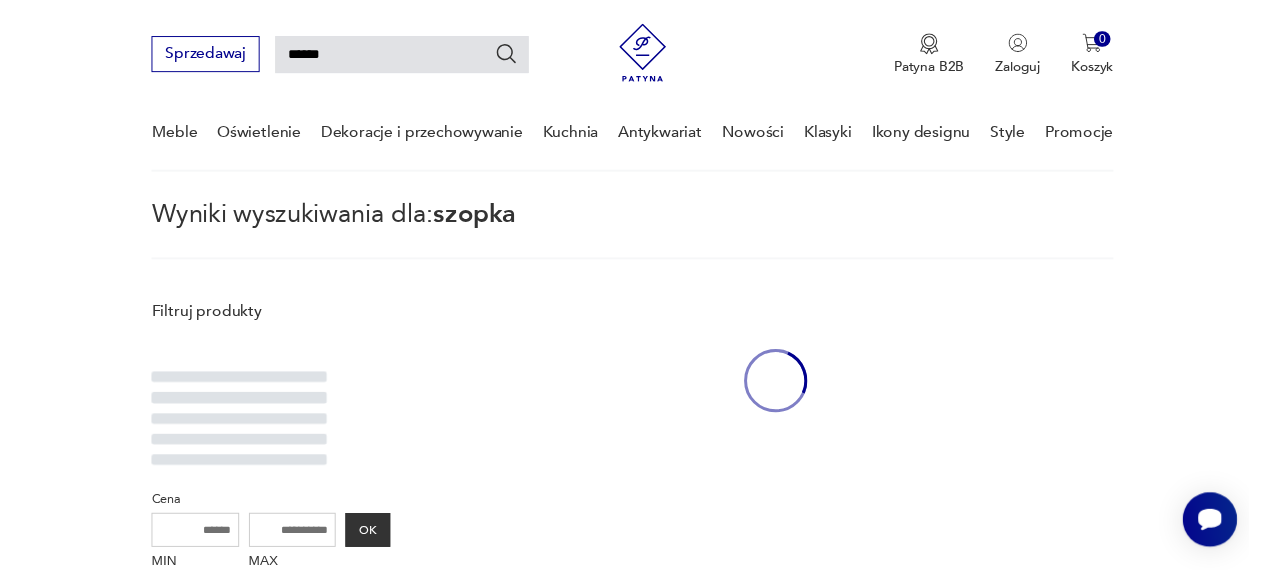 scroll, scrollTop: 72, scrollLeft: 0, axis: vertical 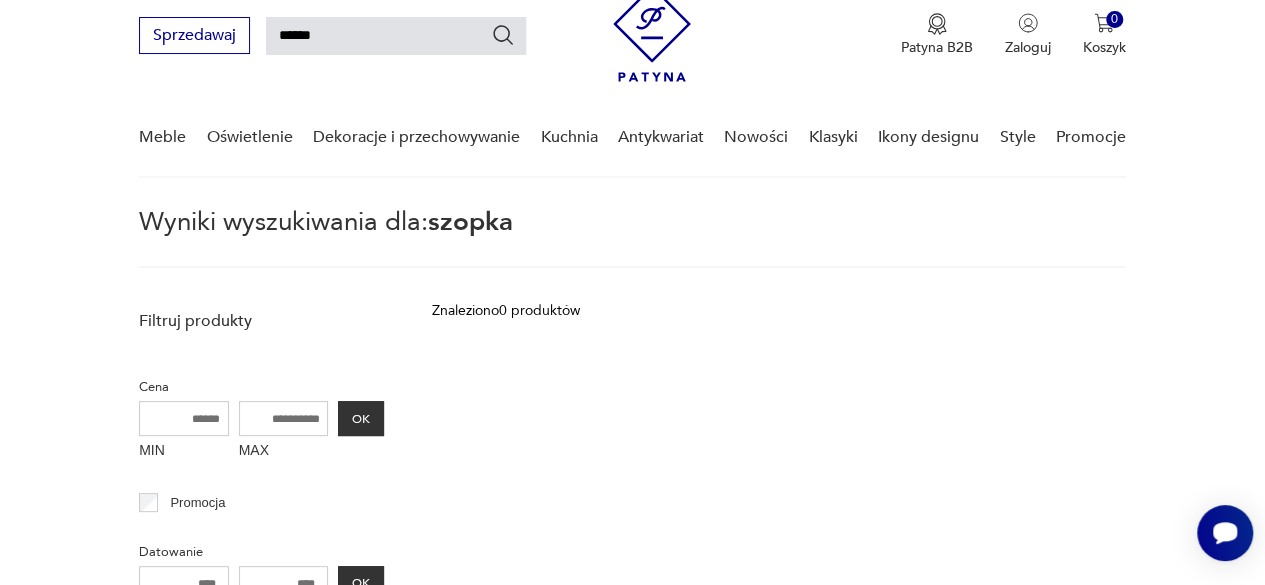 click on "******" at bounding box center (396, 36) 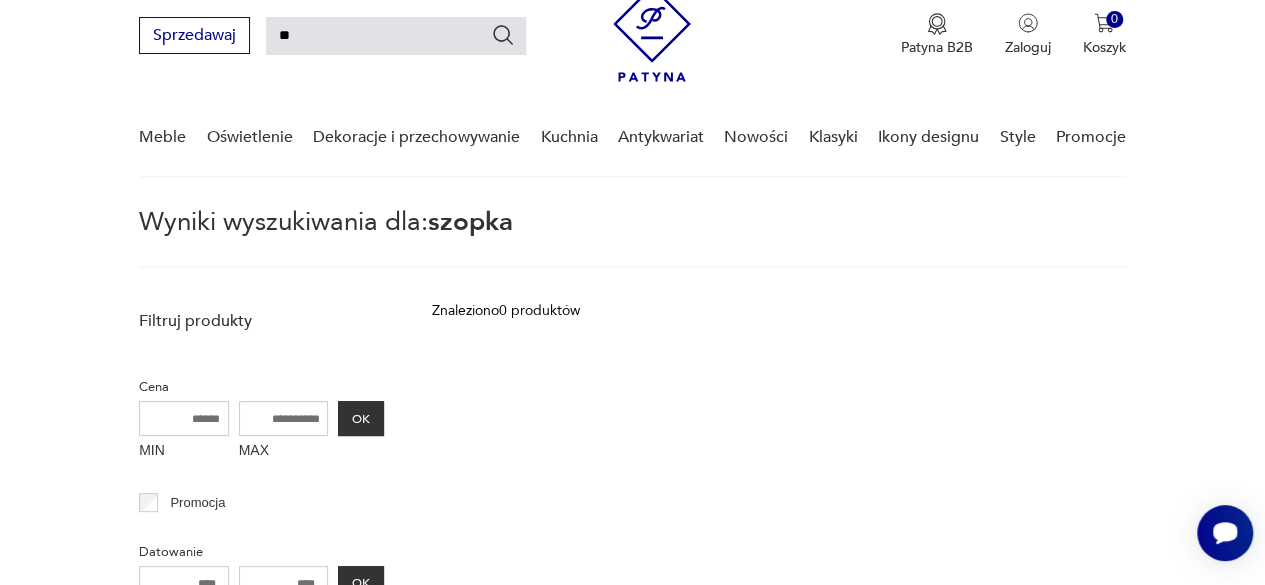 type on "*" 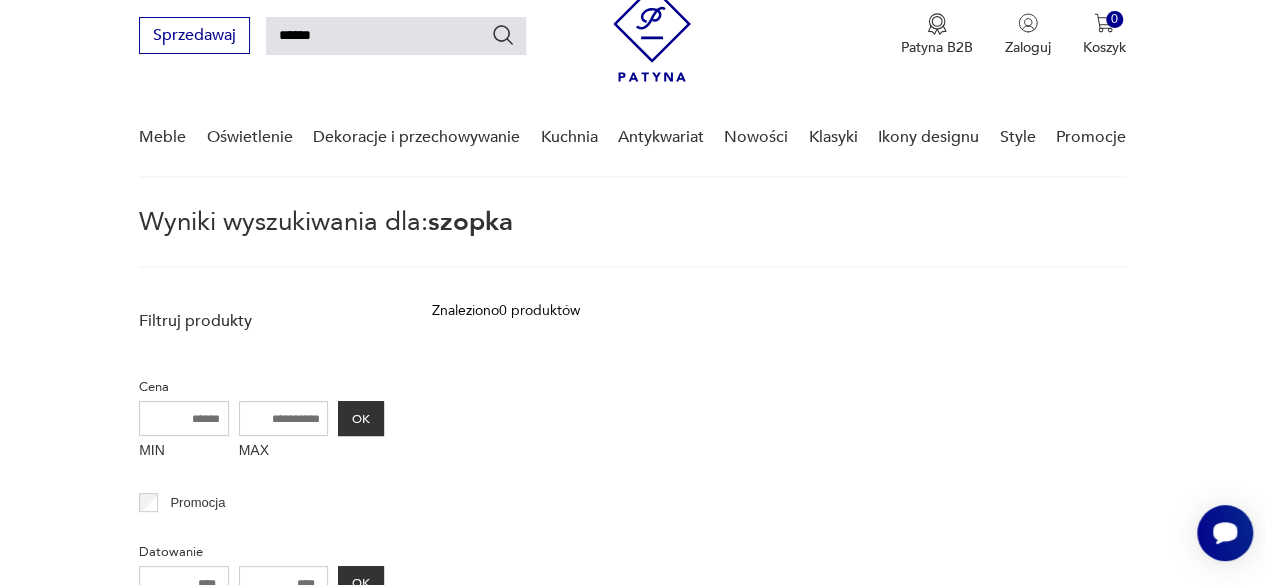 type on "******" 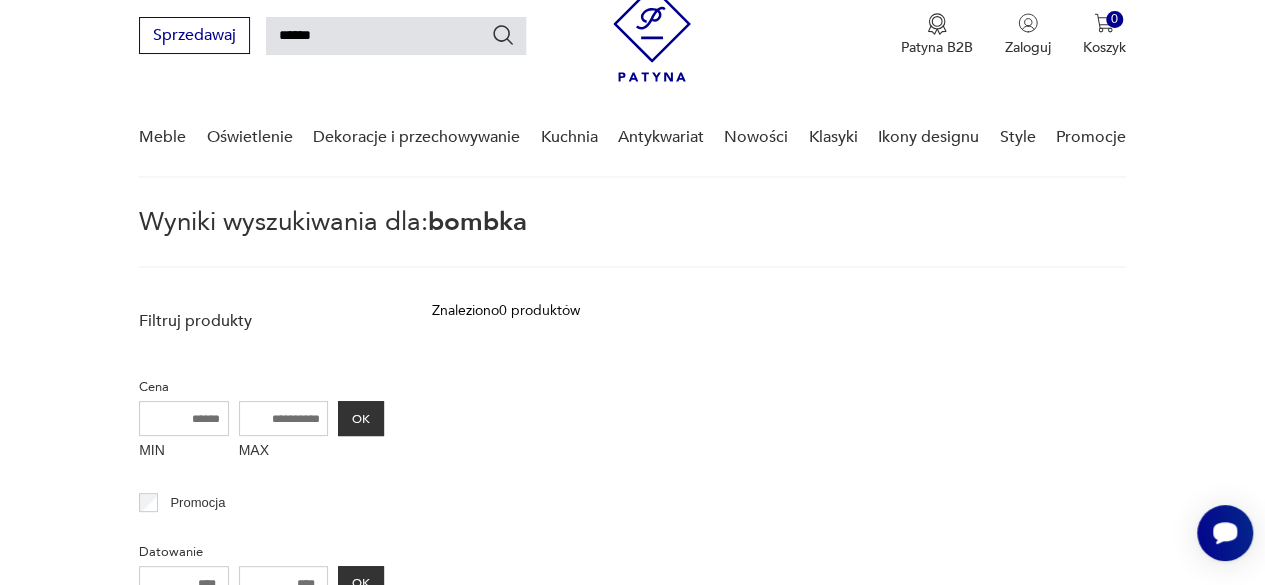 type on "******" 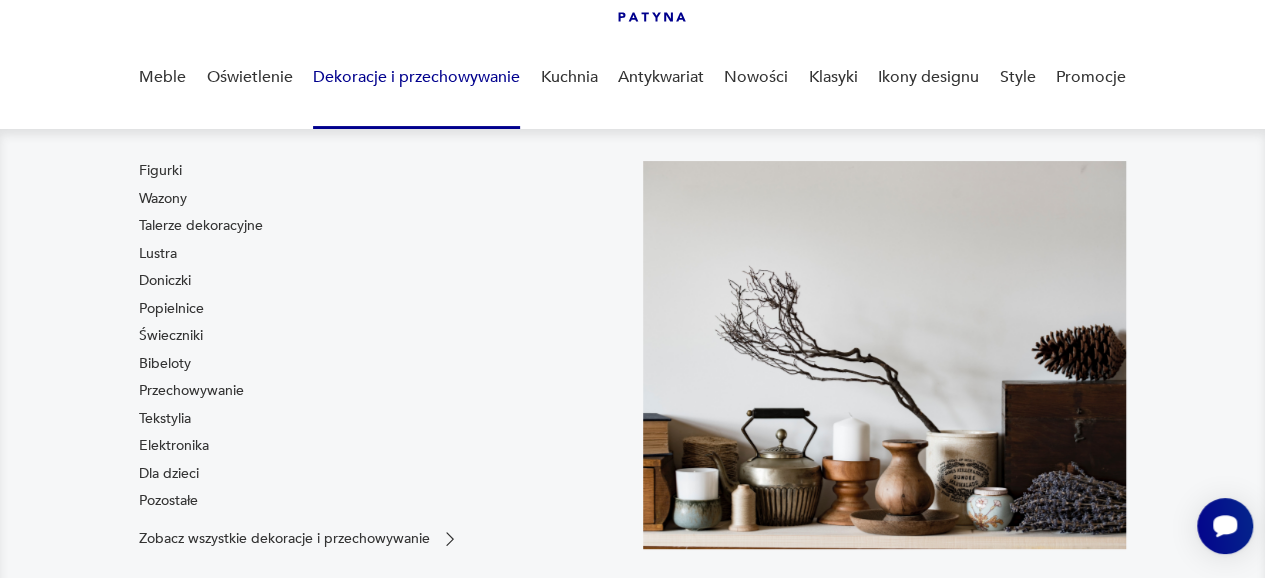 scroll, scrollTop: 172, scrollLeft: 0, axis: vertical 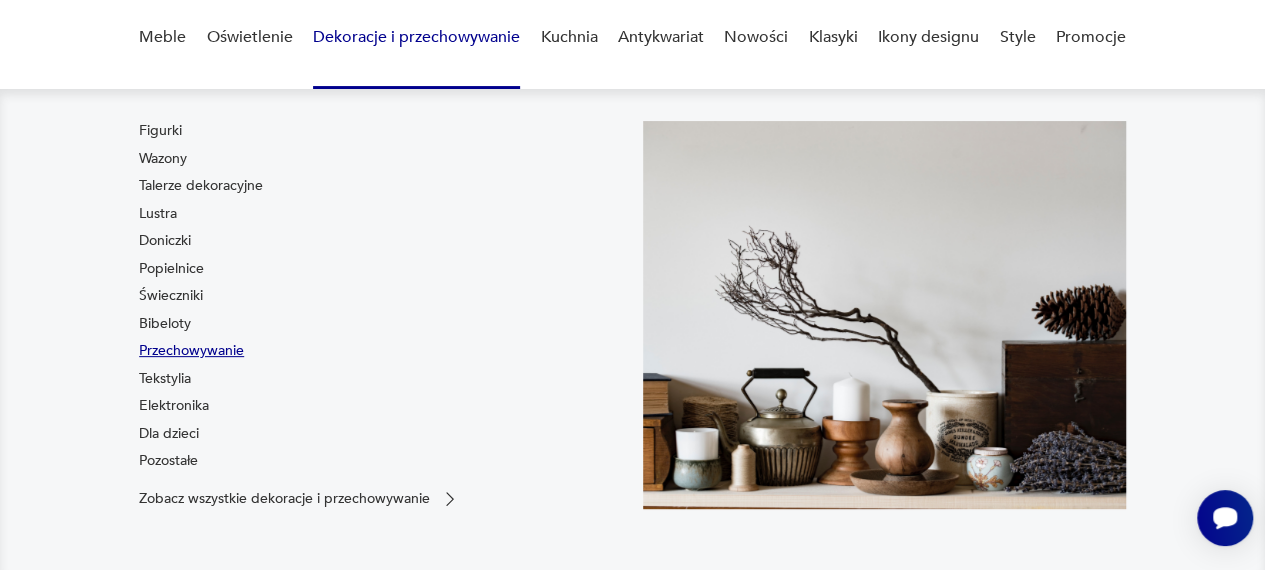 click on "Przechowywanie" at bounding box center (191, 351) 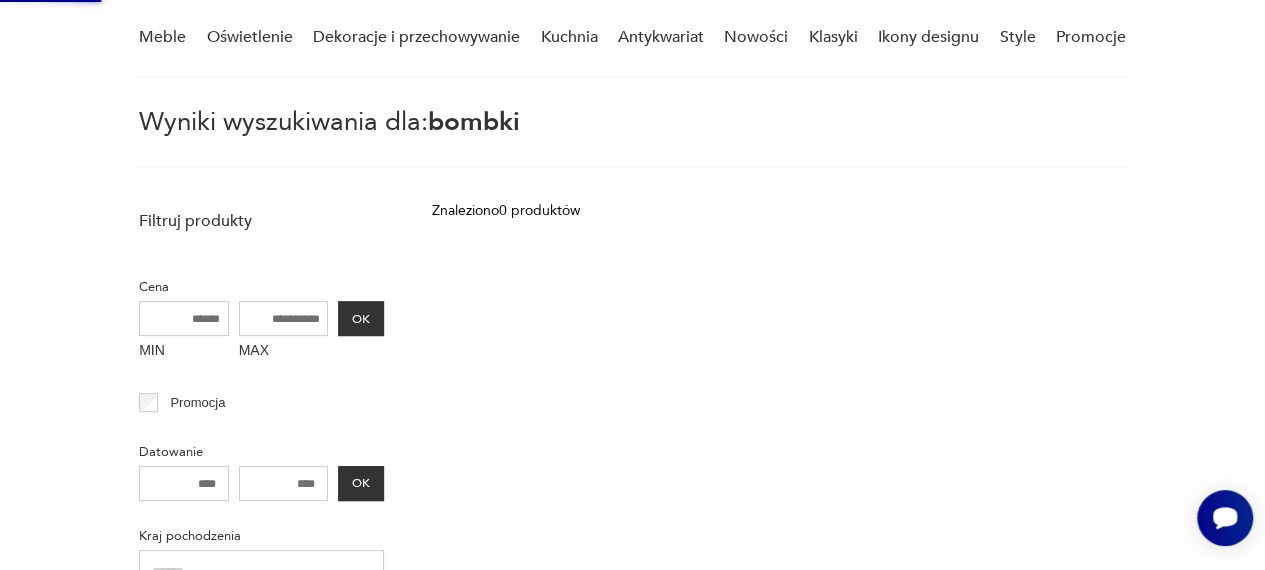 type 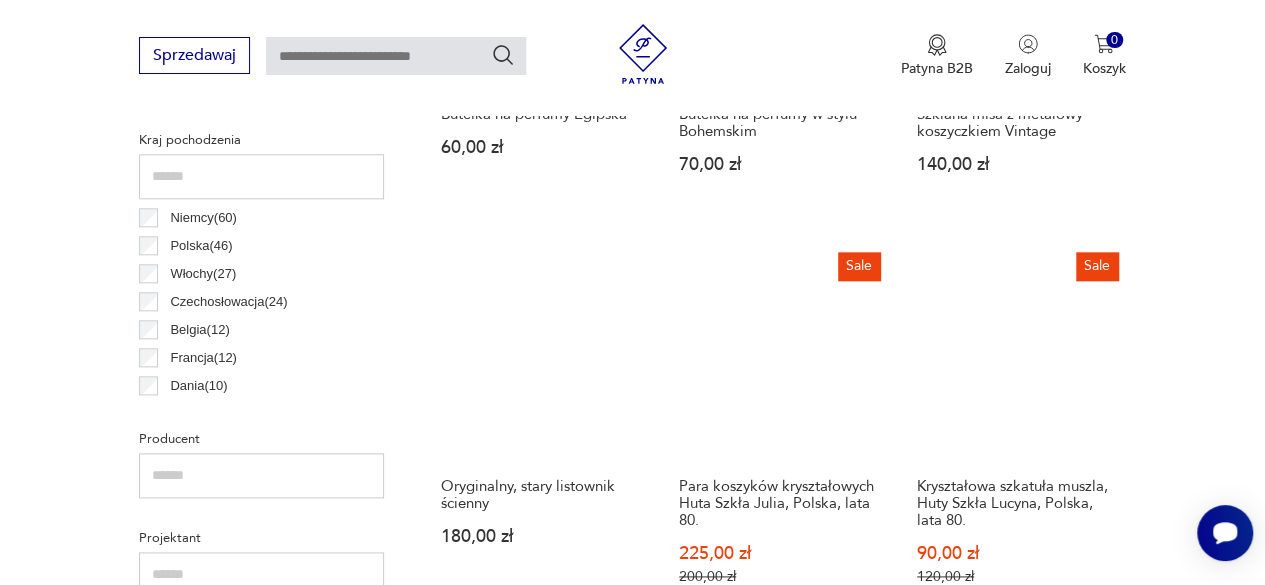 scroll, scrollTop: 1030, scrollLeft: 0, axis: vertical 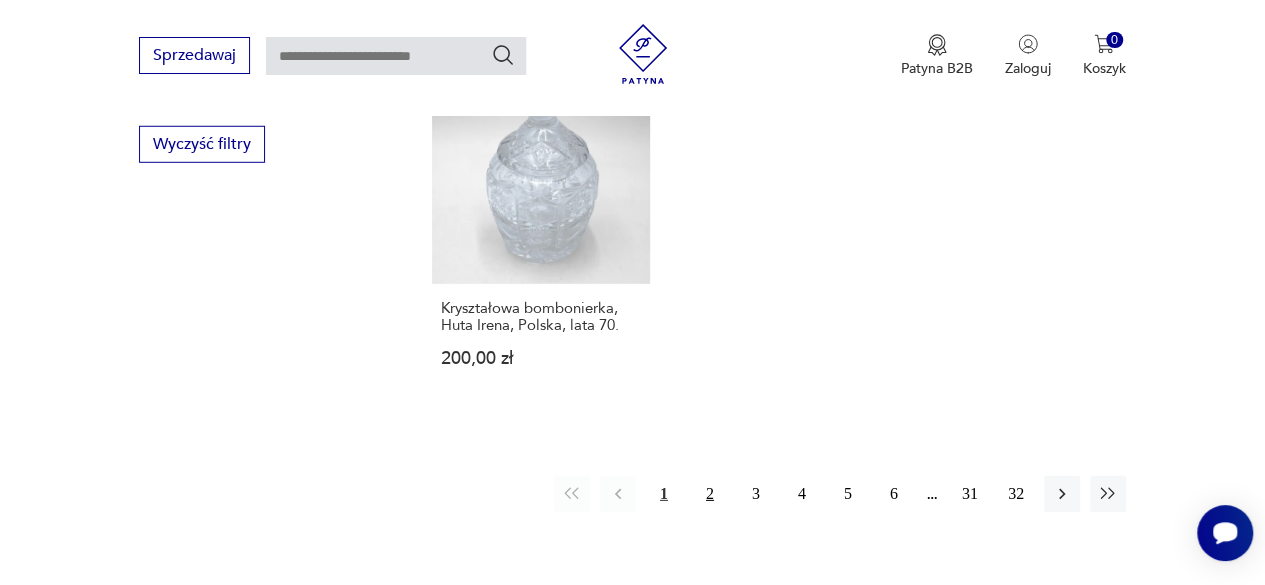 click on "2" at bounding box center [710, 494] 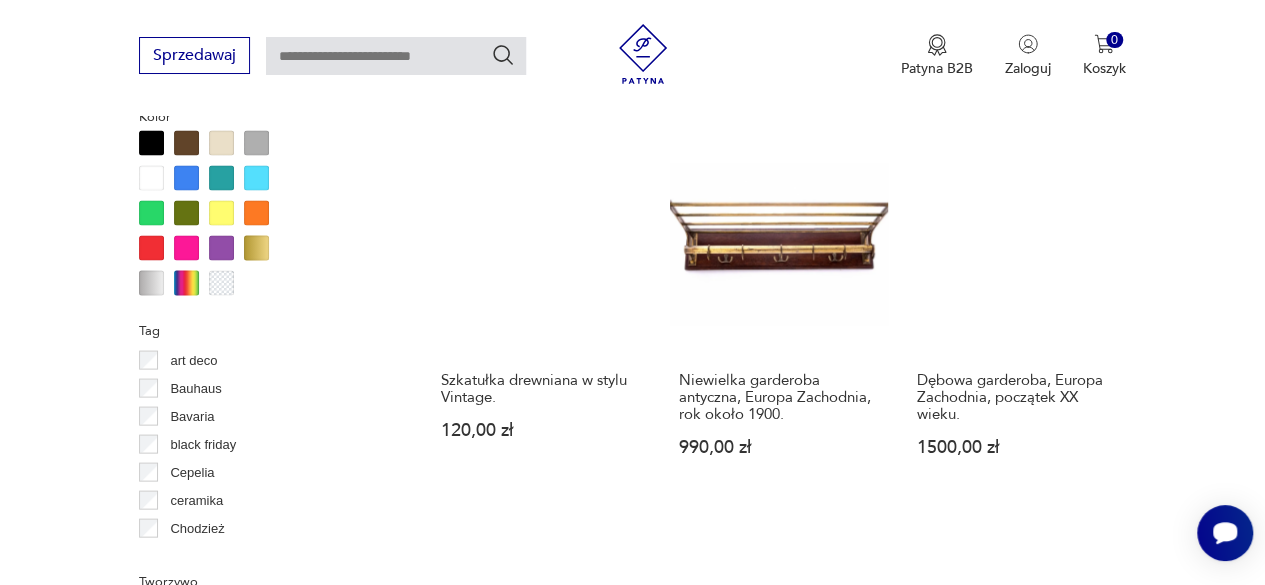 scroll, scrollTop: 1930, scrollLeft: 0, axis: vertical 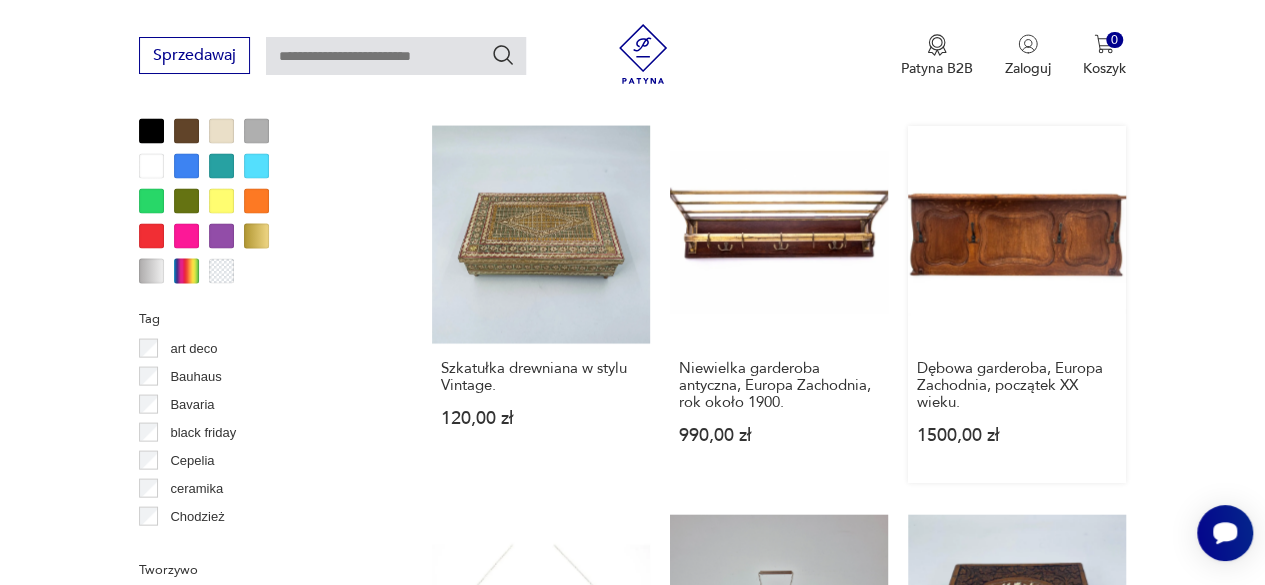 click on "Dębowa garderoba, Europa Zachodnia, początek [CENTURY] wieku. 1500,00 zł" at bounding box center (1017, 304) 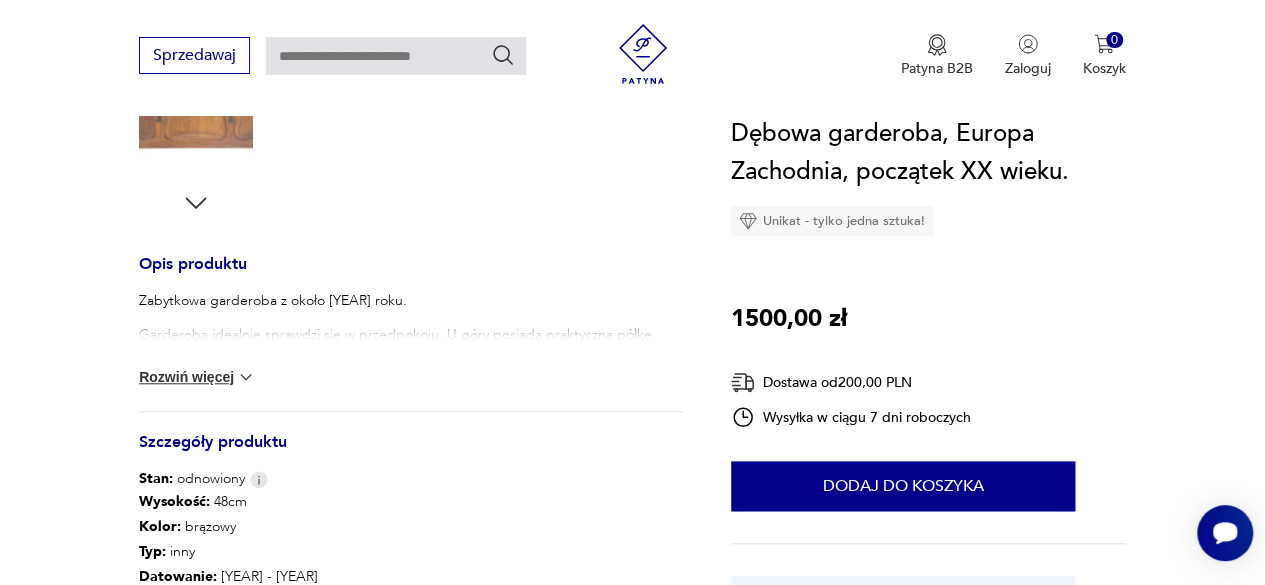 scroll, scrollTop: 700, scrollLeft: 0, axis: vertical 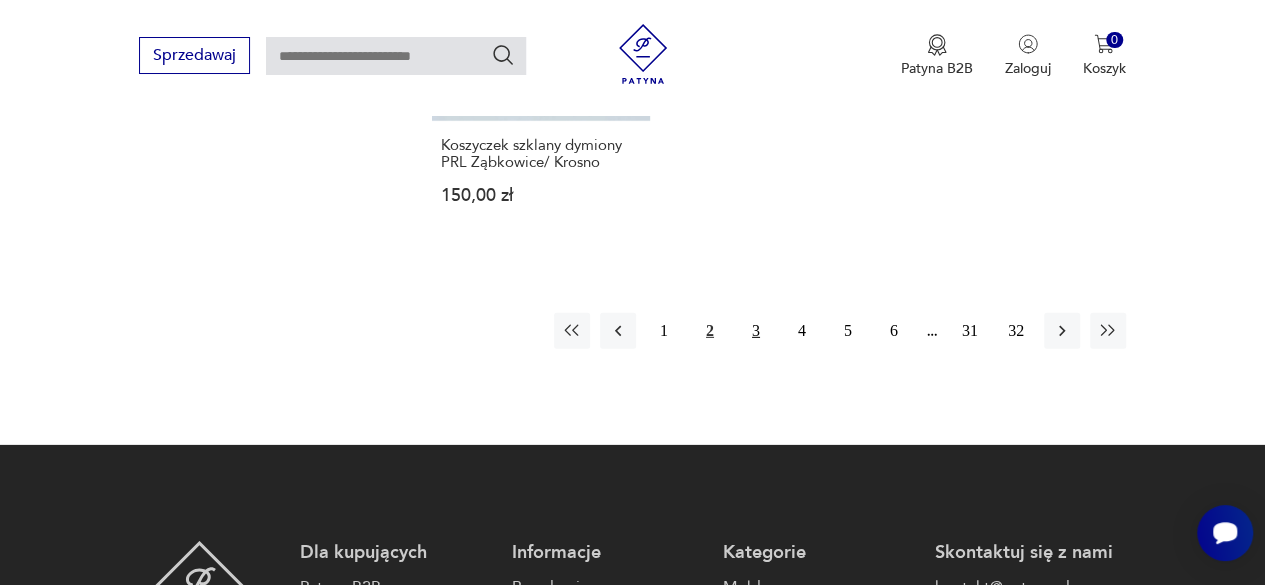 click on "3" at bounding box center [756, 331] 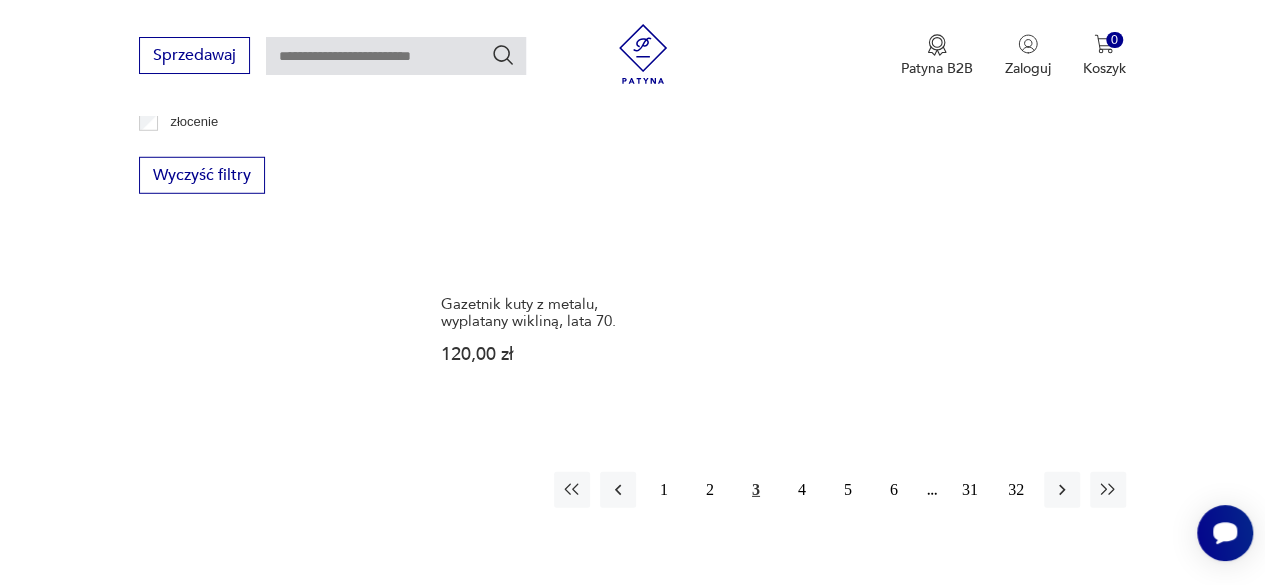 scroll, scrollTop: 2830, scrollLeft: 0, axis: vertical 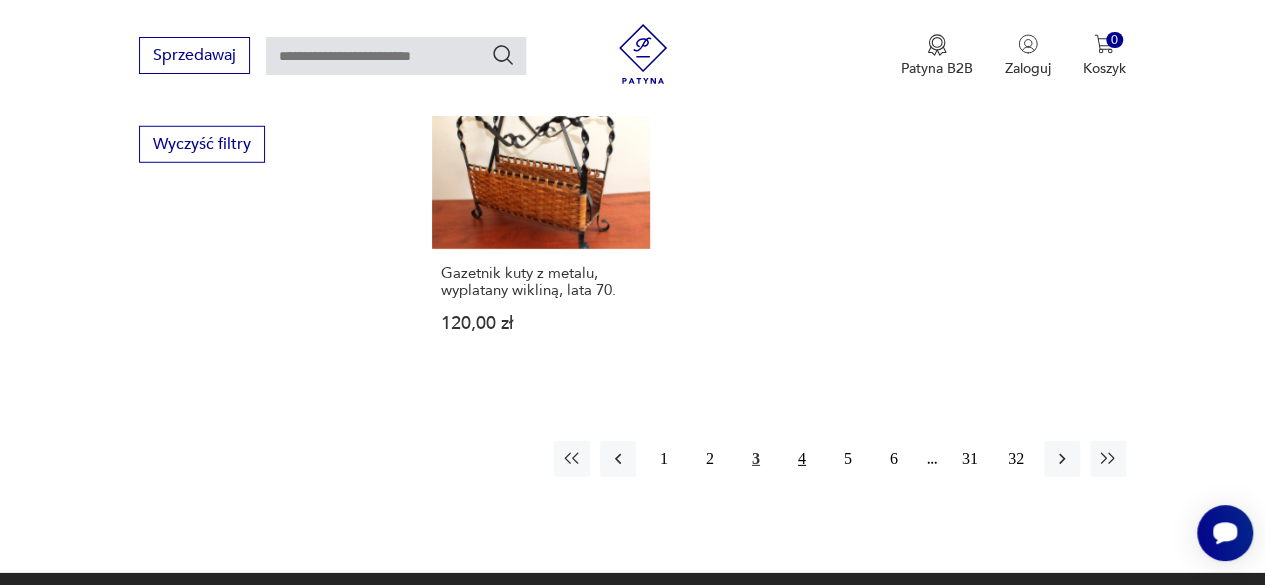 click on "4" at bounding box center (802, 459) 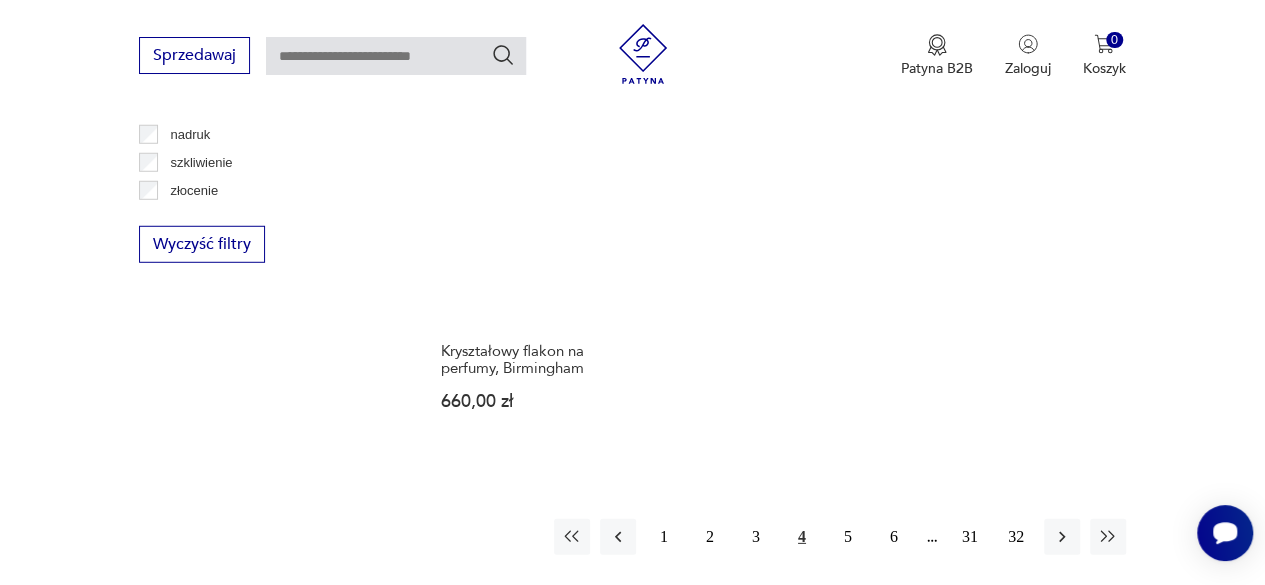 scroll, scrollTop: 2830, scrollLeft: 0, axis: vertical 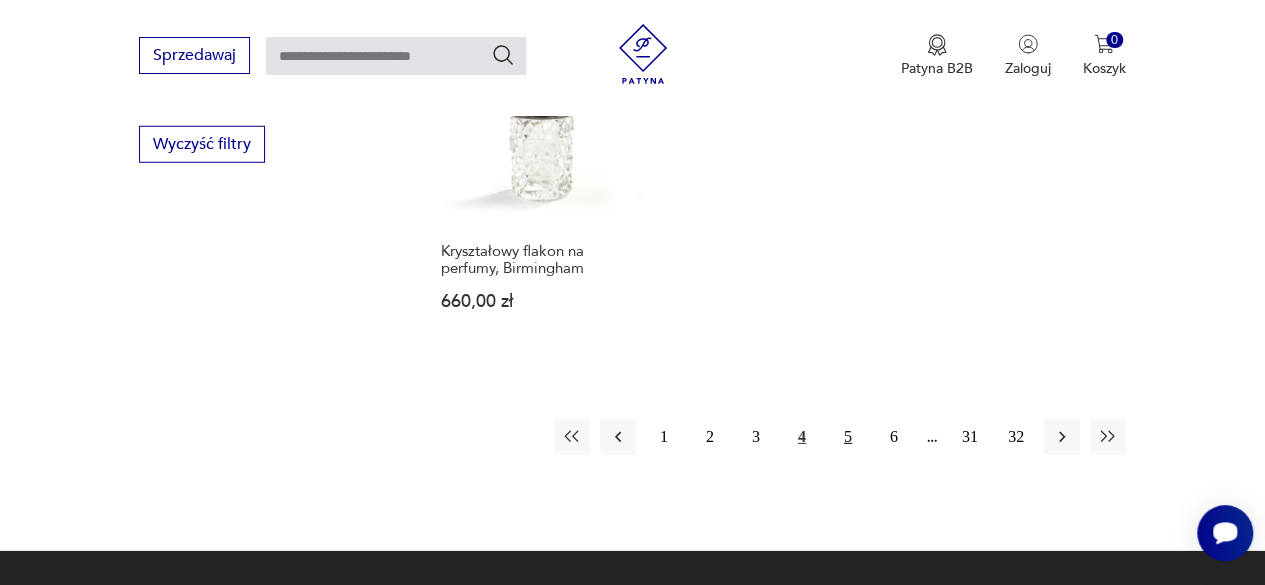 click on "5" at bounding box center (848, 437) 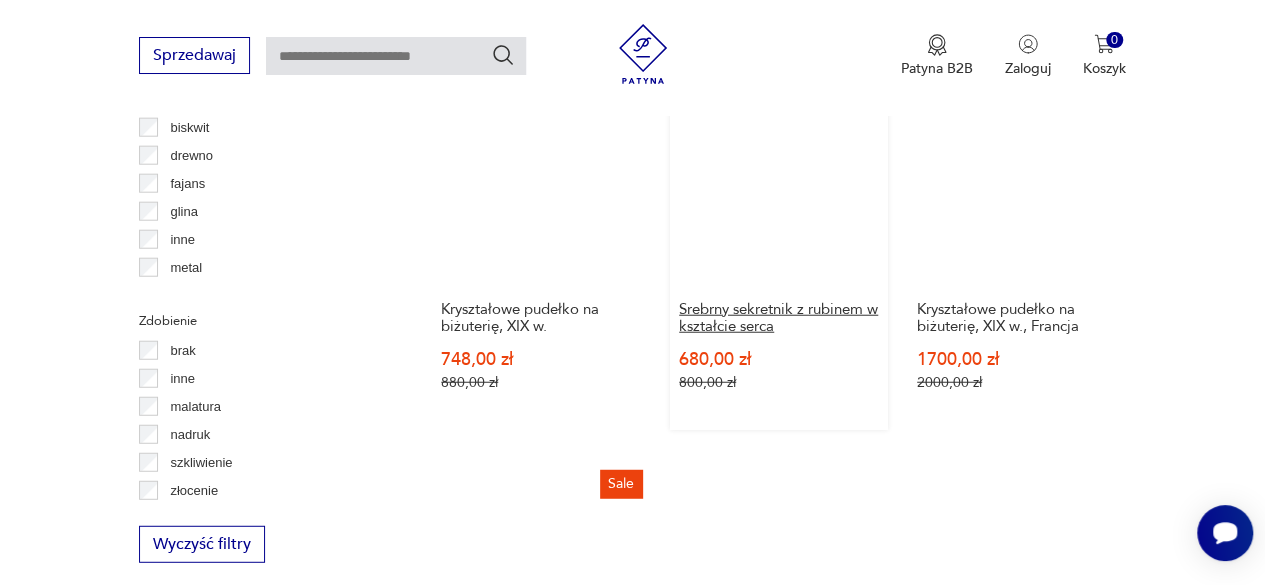 scroll, scrollTop: 2430, scrollLeft: 0, axis: vertical 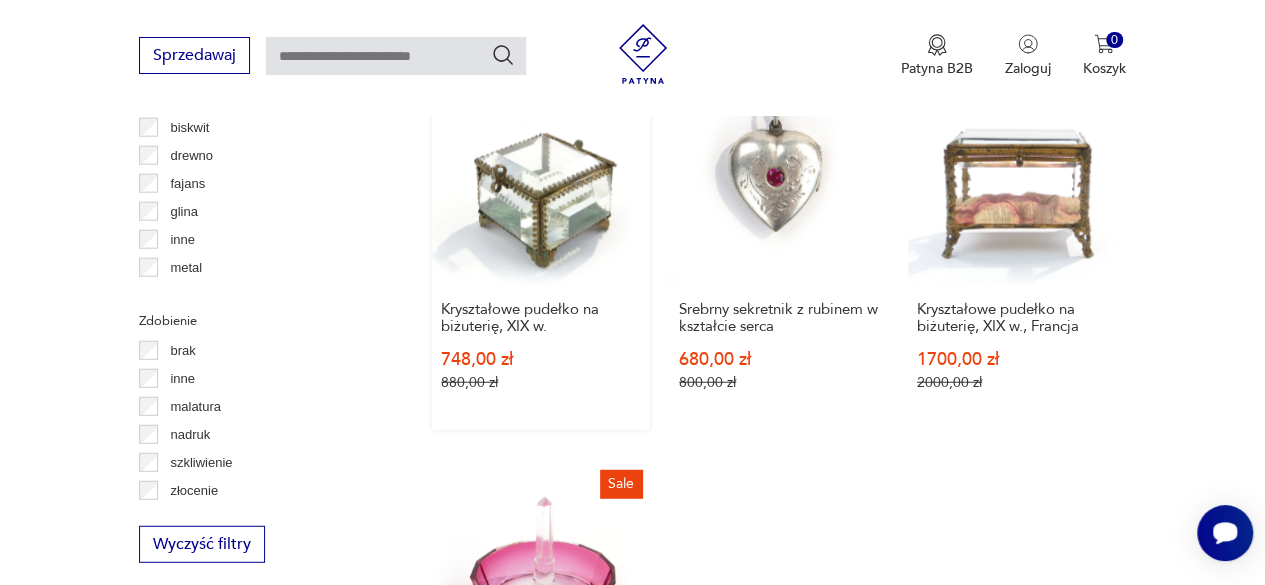 click on "Sale Kryształowe pudełko na biżuterię, XIX w. 748,00 zł 880,00 zł" at bounding box center (541, 248) 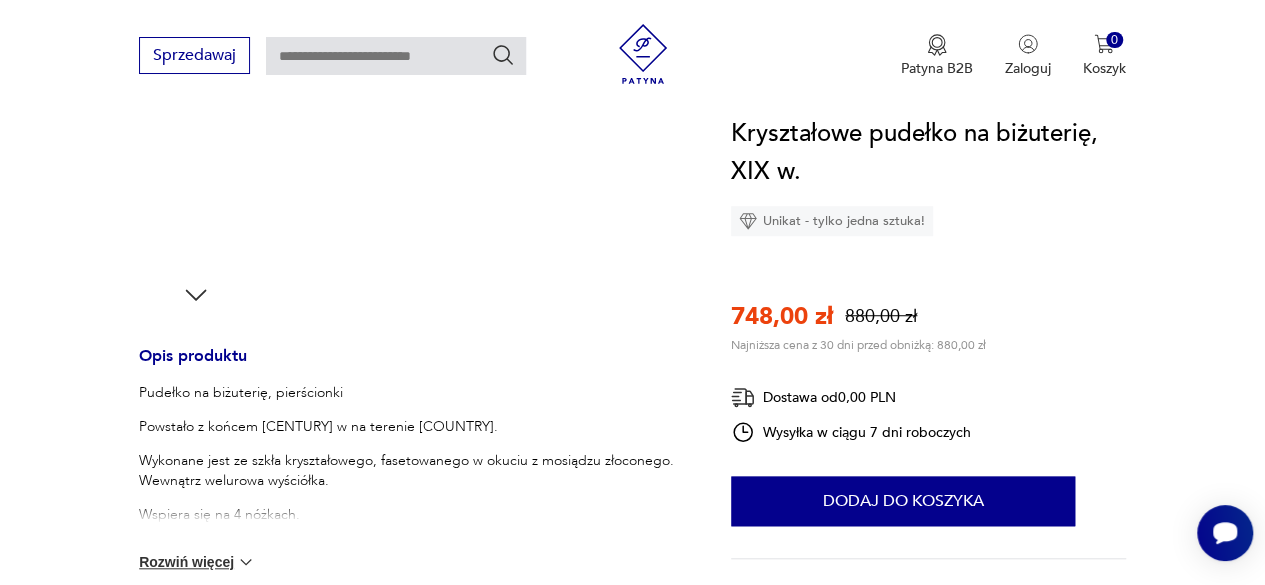 scroll, scrollTop: 700, scrollLeft: 0, axis: vertical 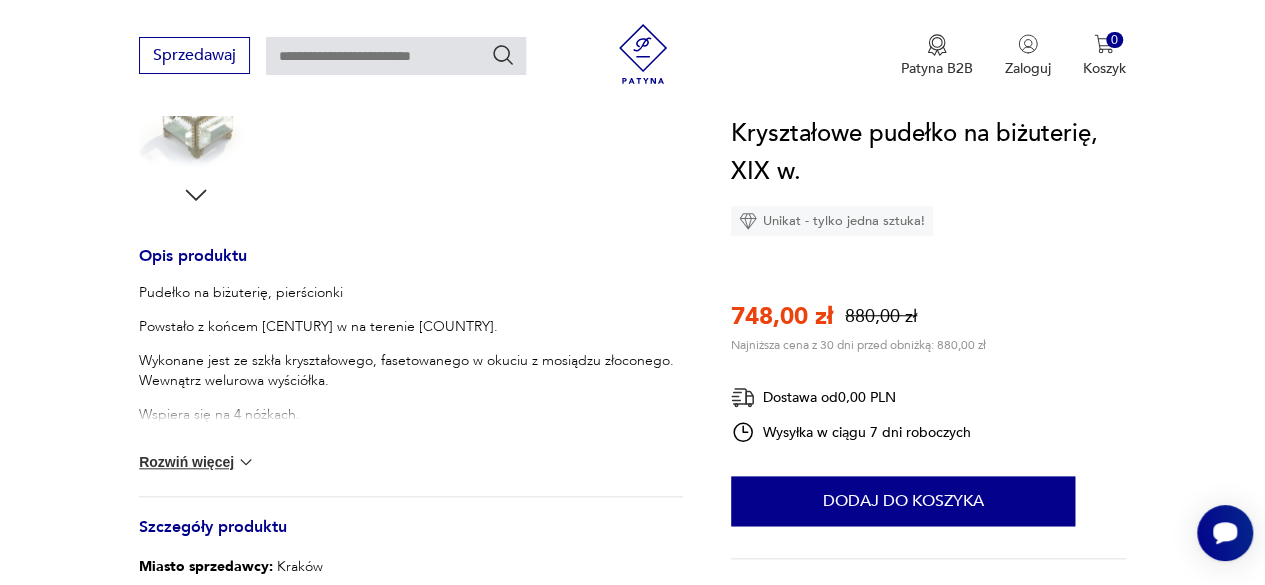 click on "Rozwiń więcej" at bounding box center [197, 462] 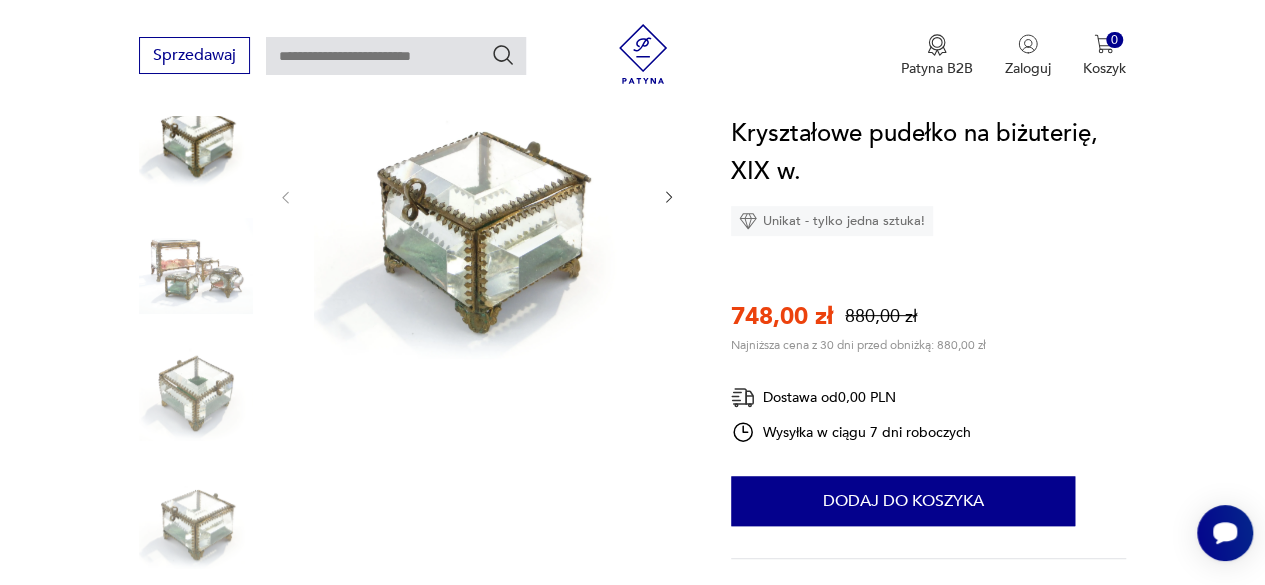 scroll, scrollTop: 300, scrollLeft: 0, axis: vertical 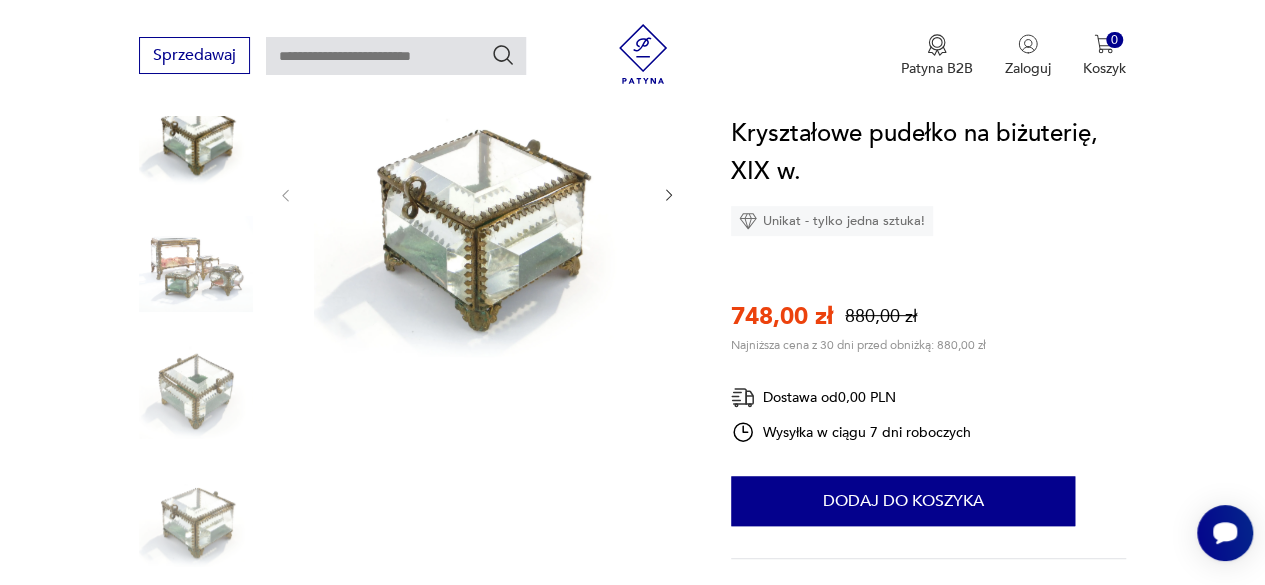 click at bounding box center [477, 193] 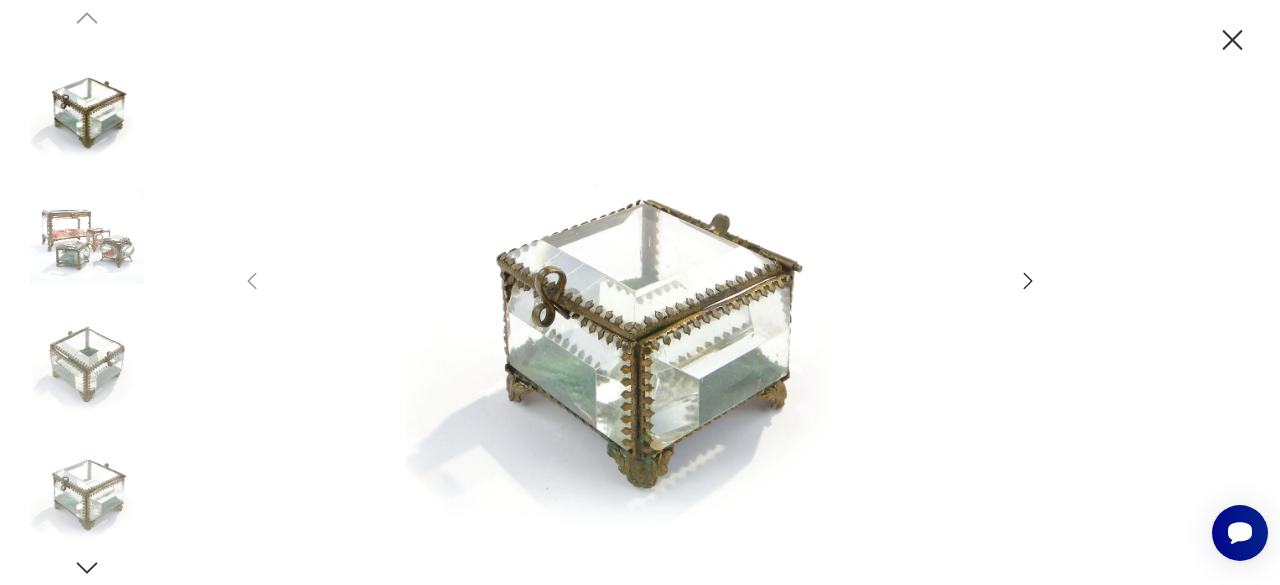 click at bounding box center (640, 291) 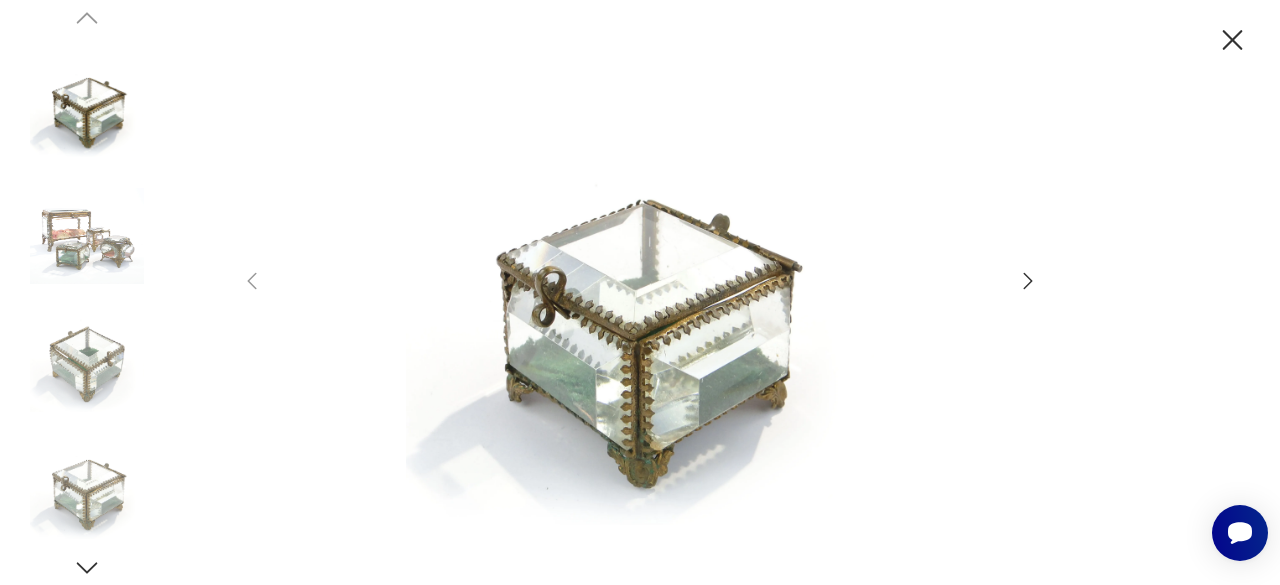 click 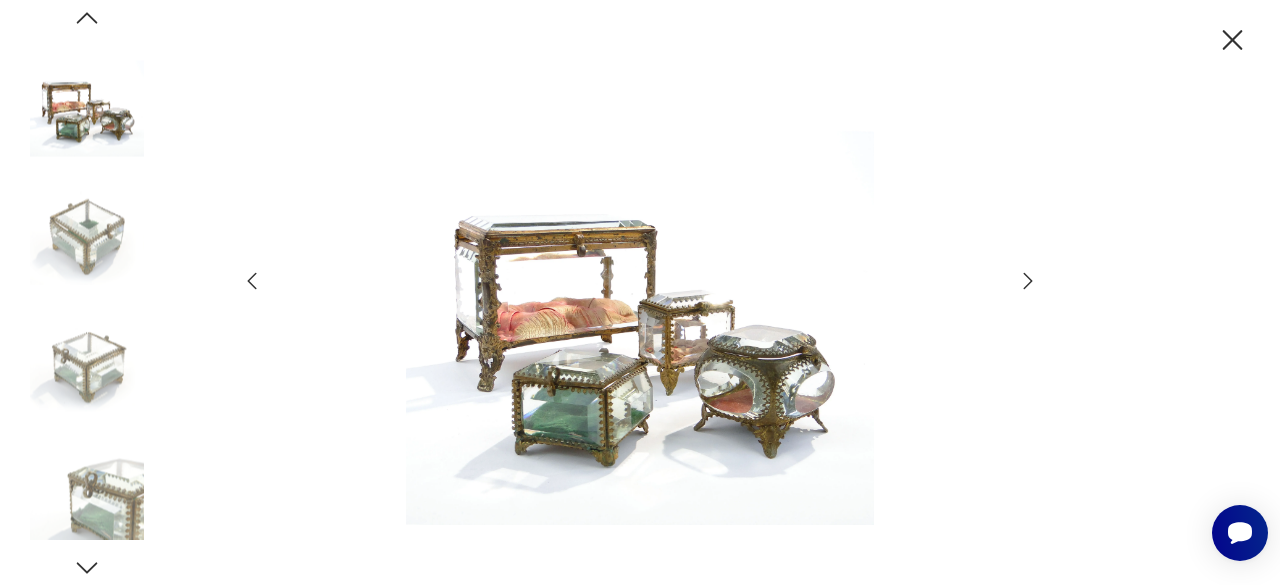 click 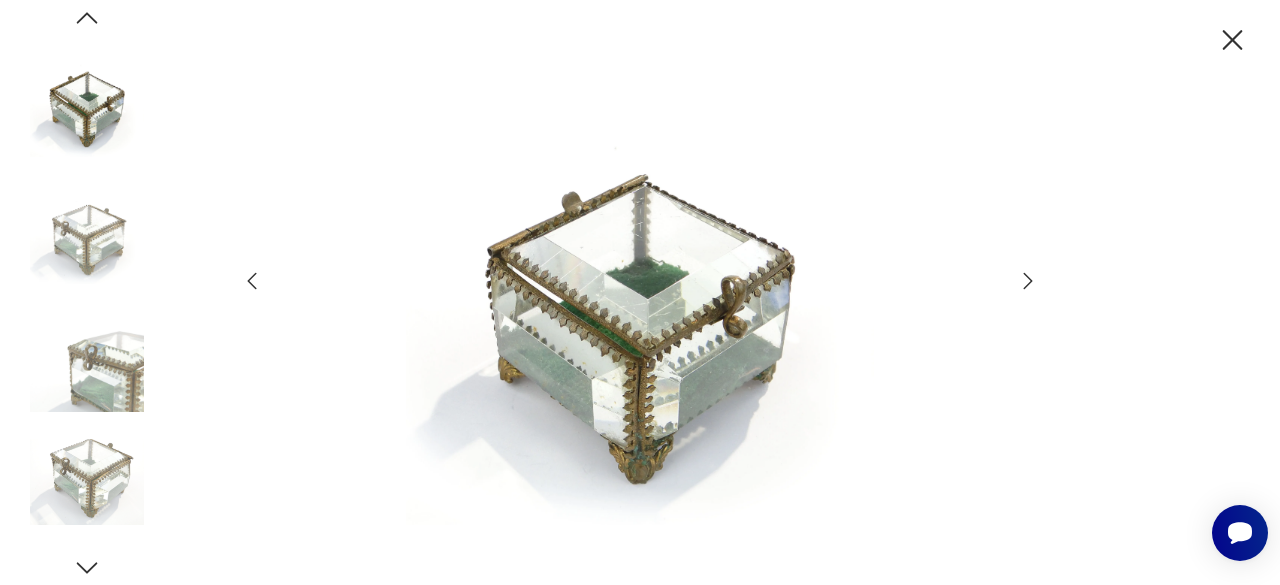 click 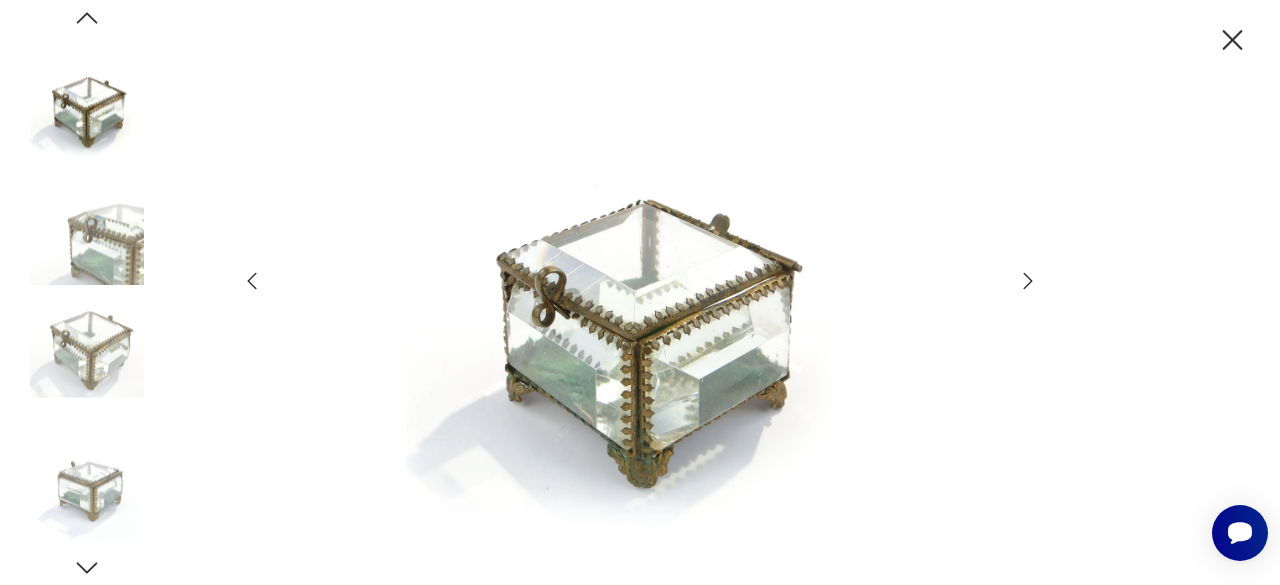 click 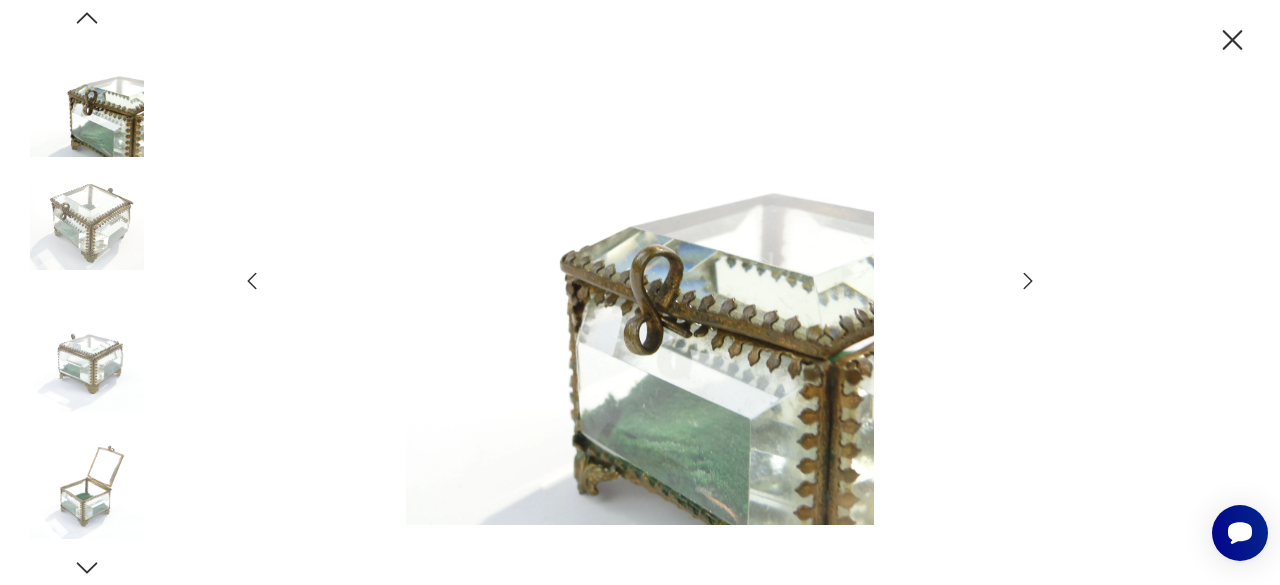 click 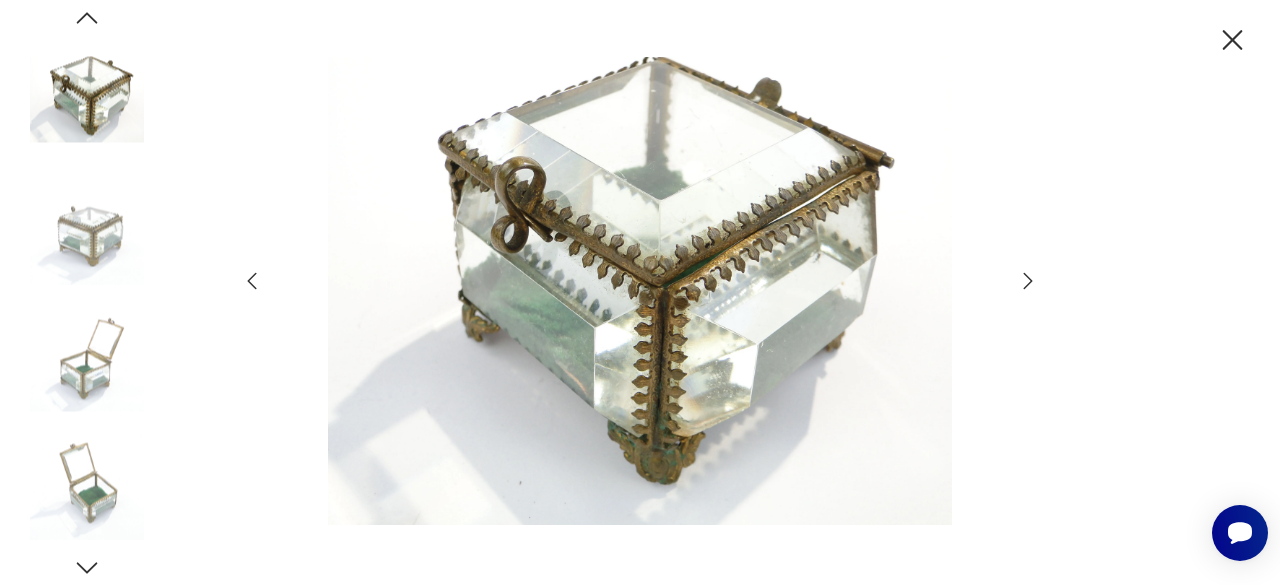 click 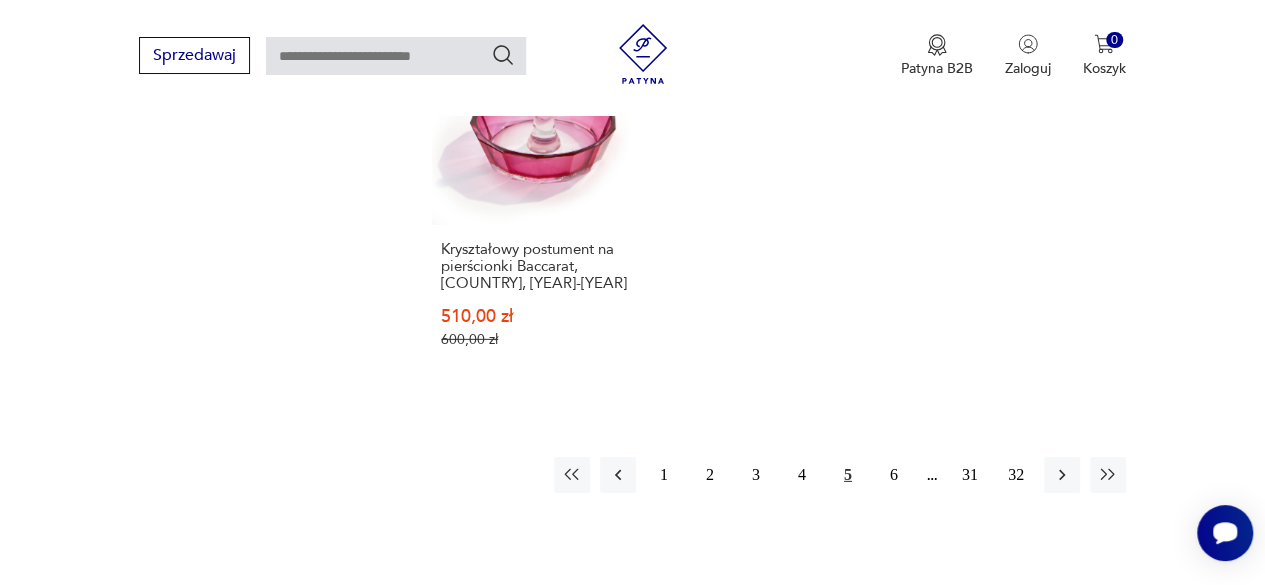 scroll, scrollTop: 2915, scrollLeft: 0, axis: vertical 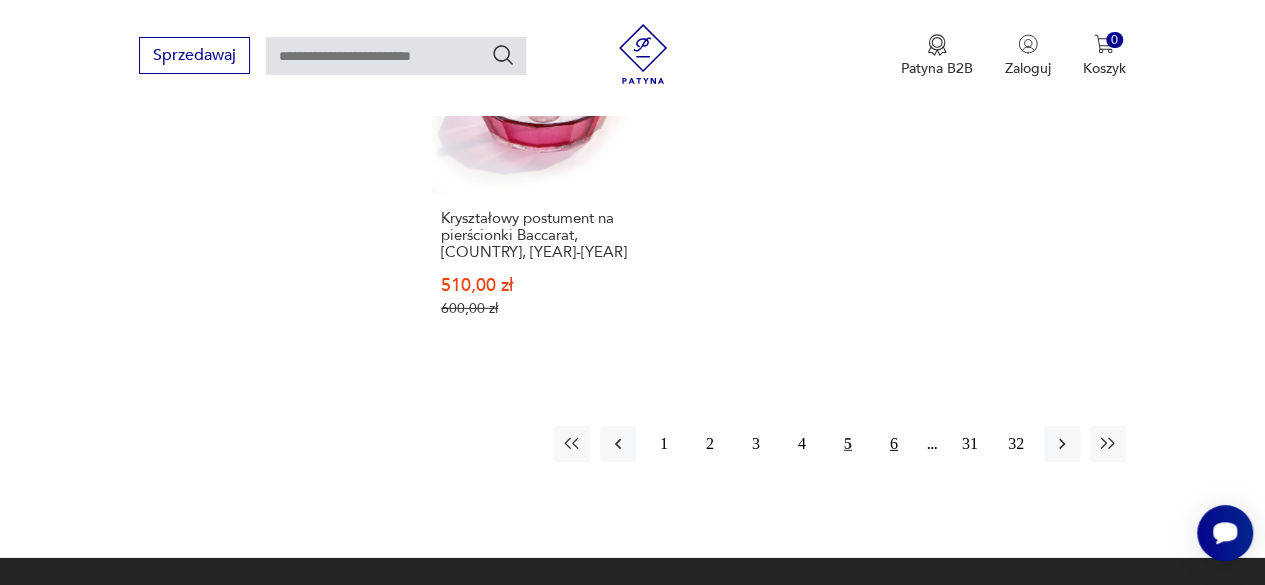 click on "6" at bounding box center (894, 444) 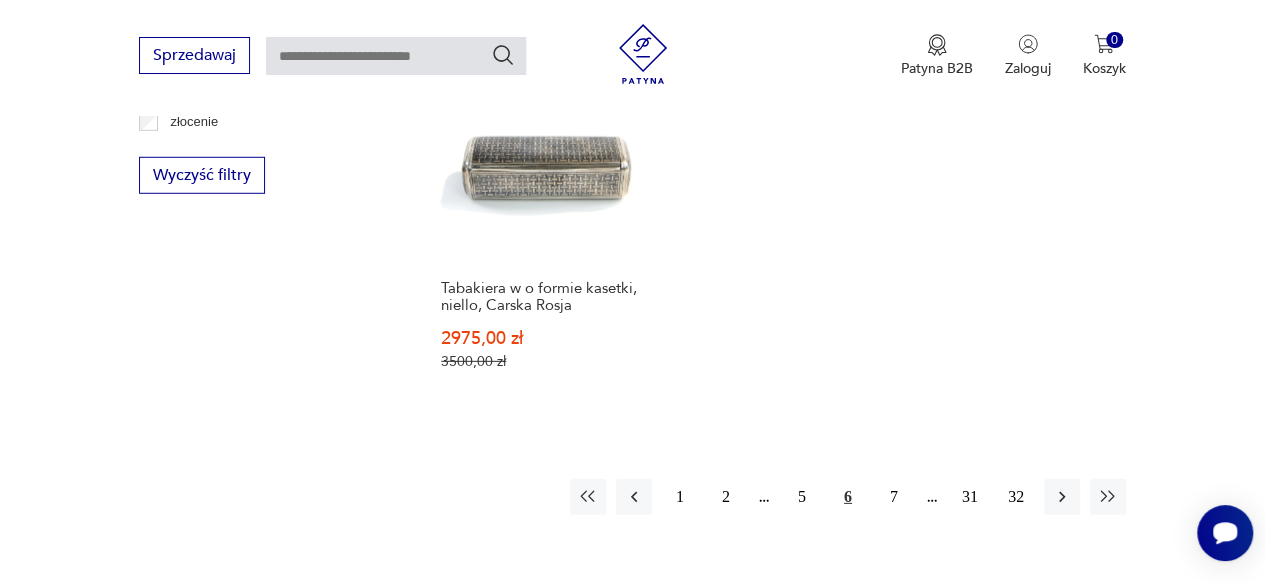 scroll, scrollTop: 2830, scrollLeft: 0, axis: vertical 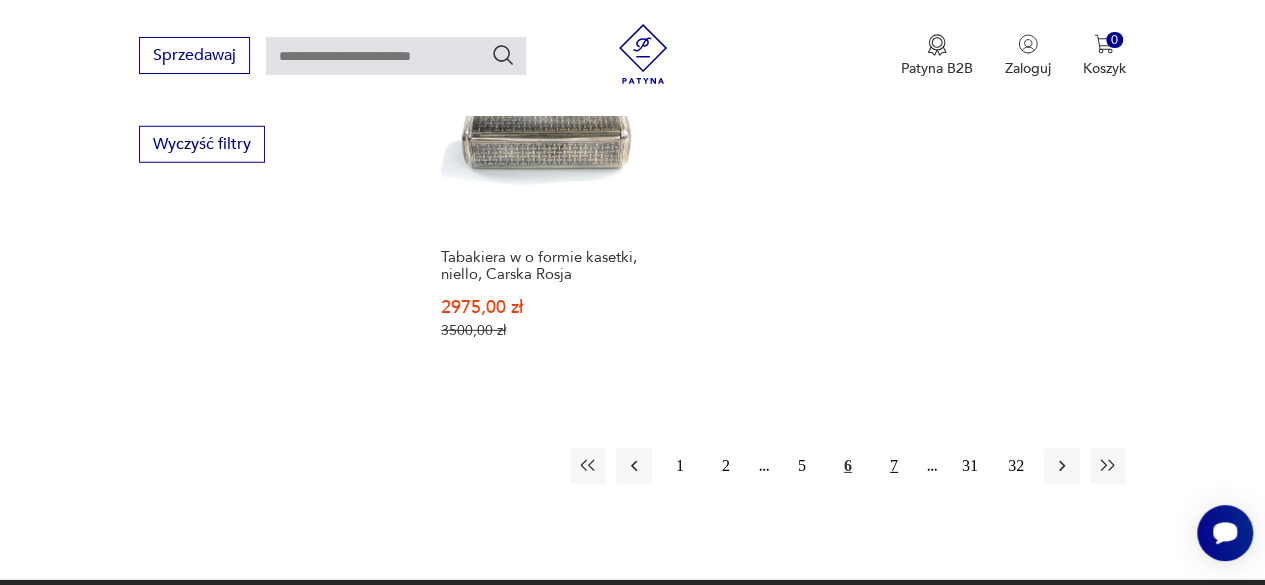 click on "7" at bounding box center (894, 466) 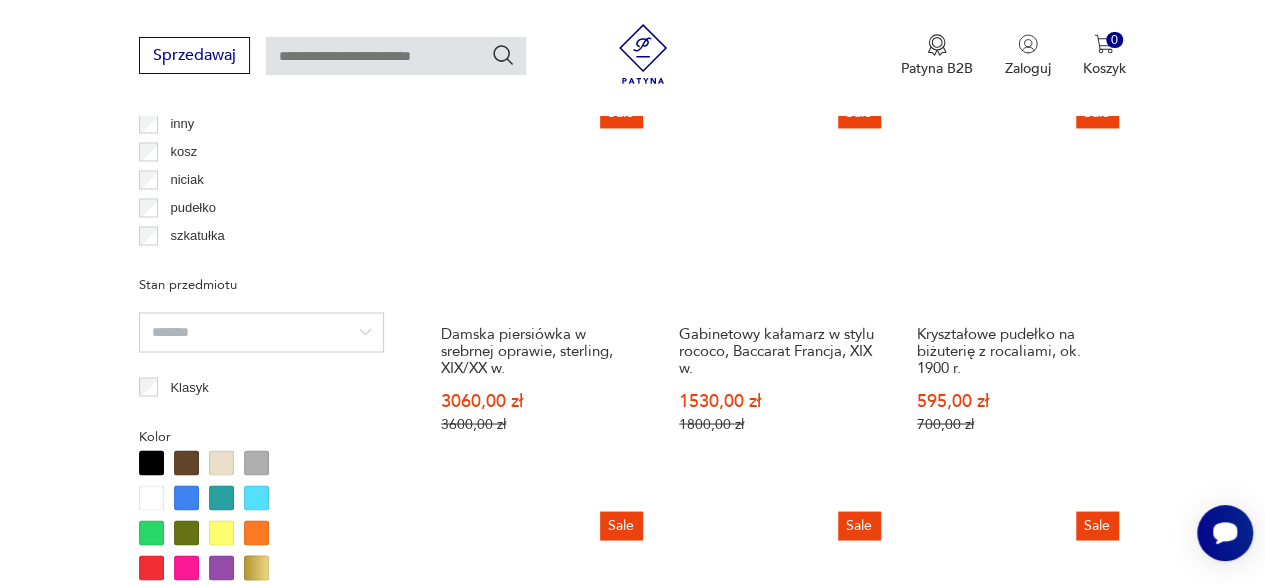 scroll, scrollTop: 1630, scrollLeft: 0, axis: vertical 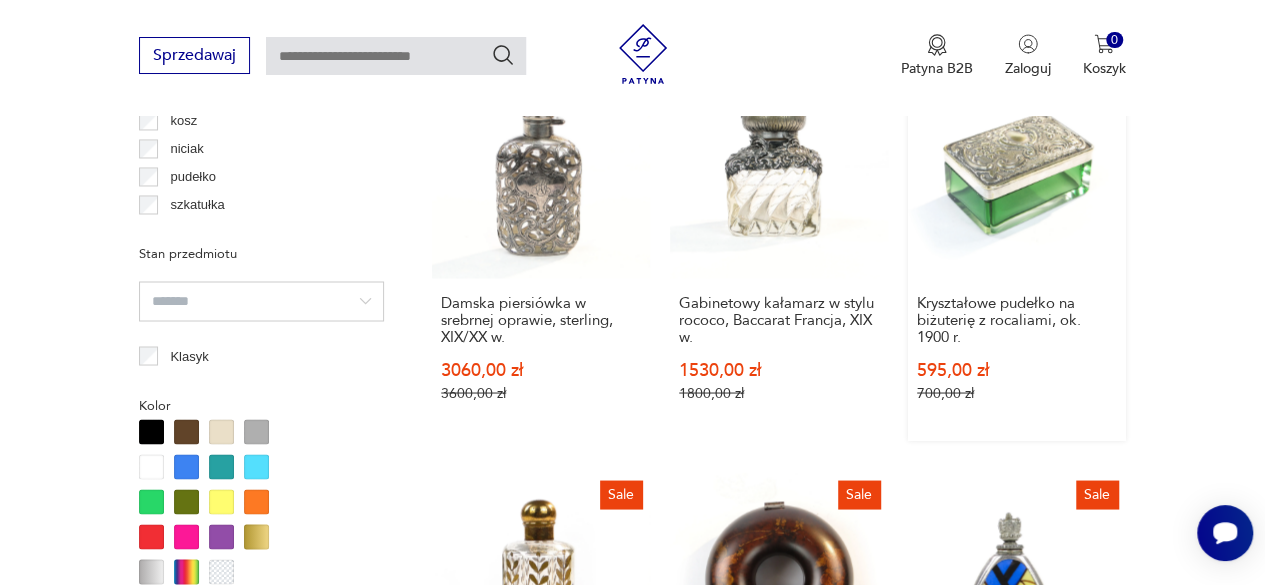 click on "Sale Kryształowe pudełko na biżuterię z rocaliami, ok. [YEAR] 595,00 zł 700,00 zł" at bounding box center [1017, 250] 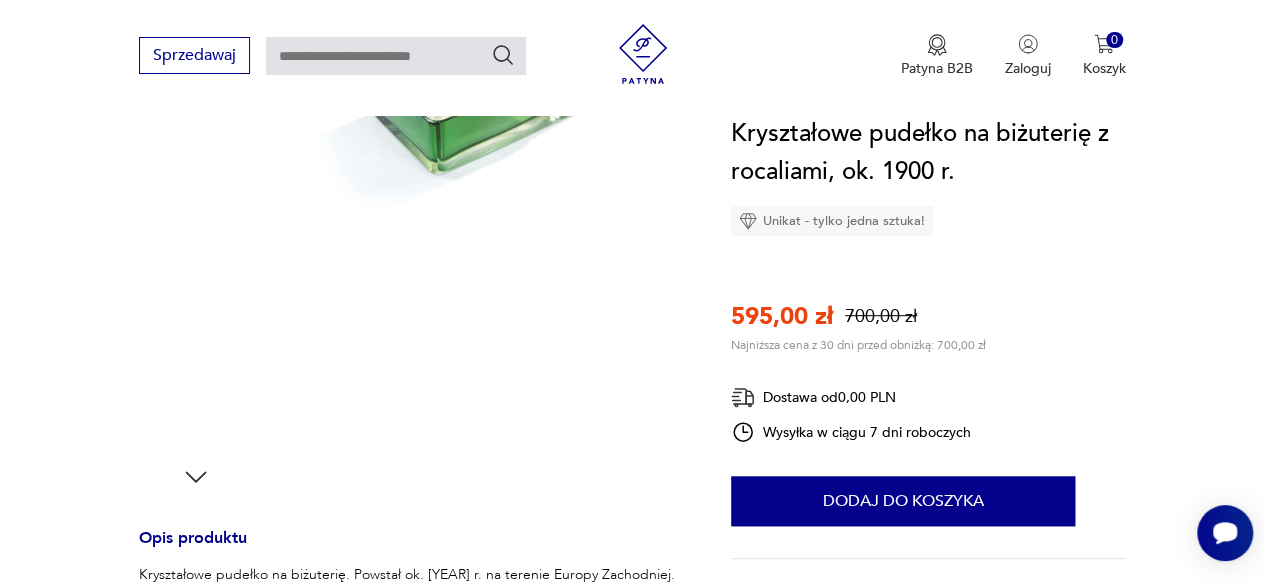 scroll, scrollTop: 700, scrollLeft: 0, axis: vertical 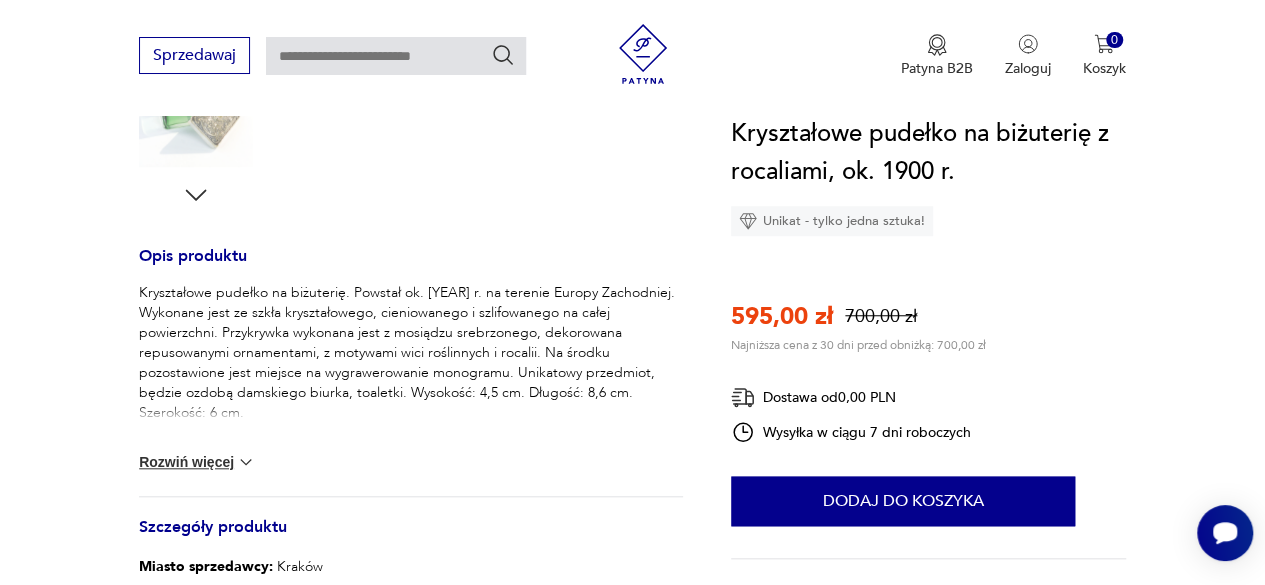 click on "Rozwiń więcej" at bounding box center (197, 462) 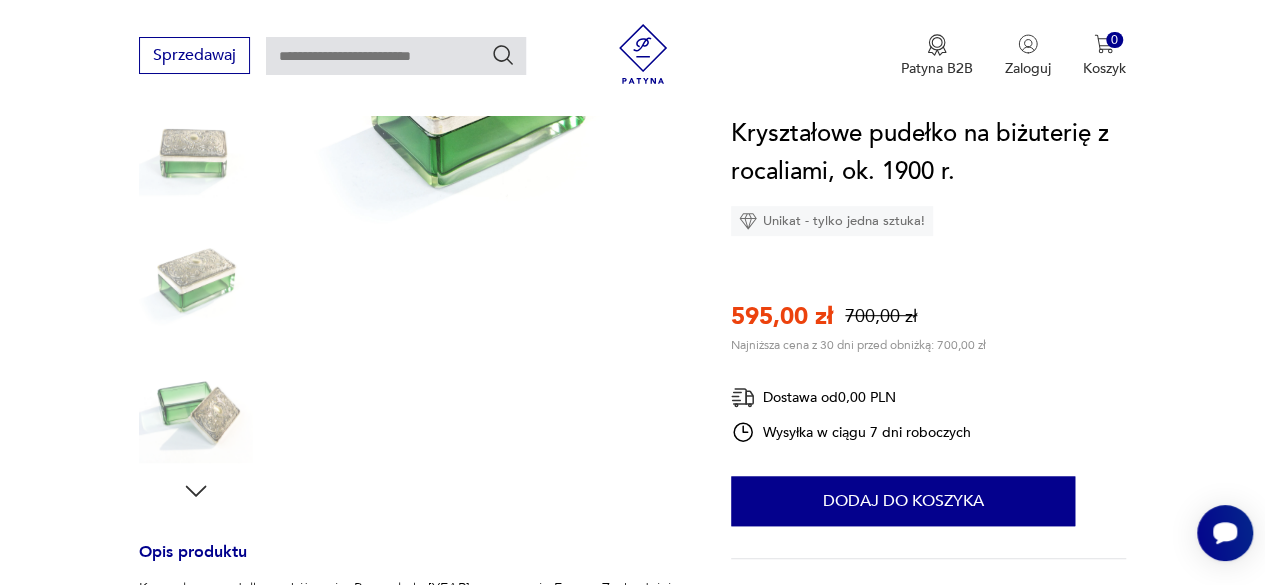 scroll, scrollTop: 300, scrollLeft: 0, axis: vertical 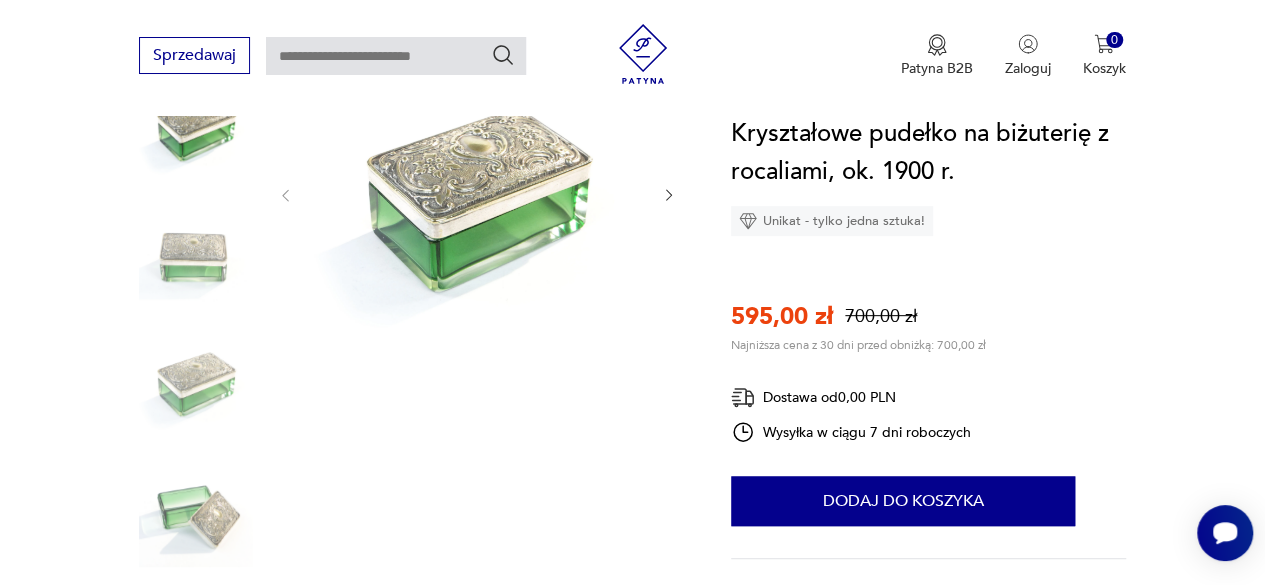 click 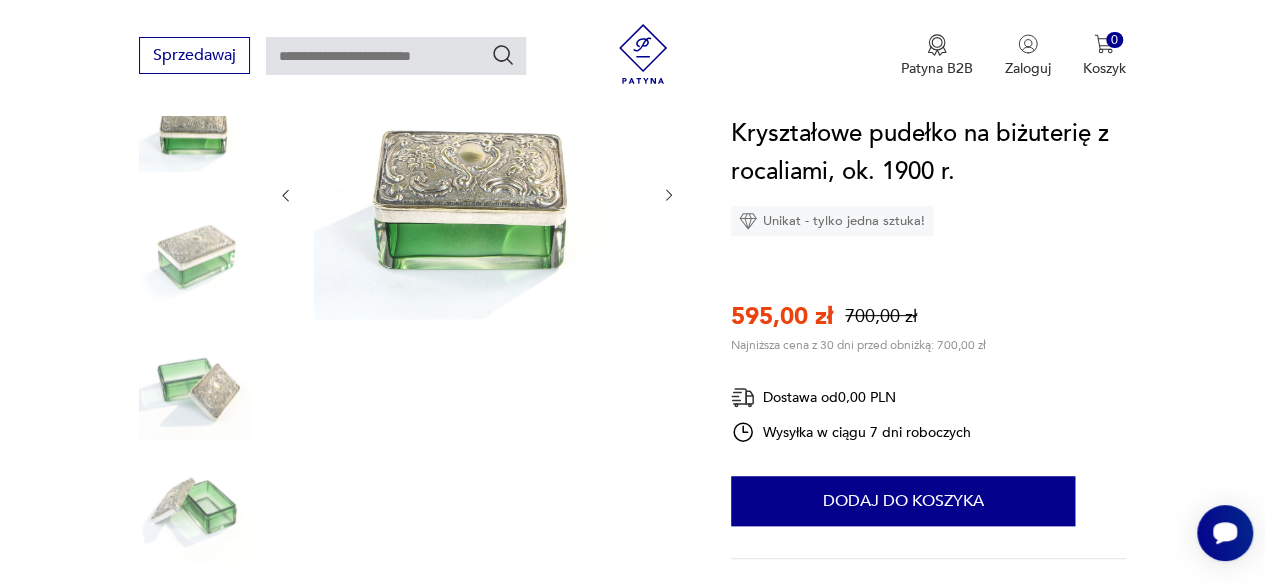 click 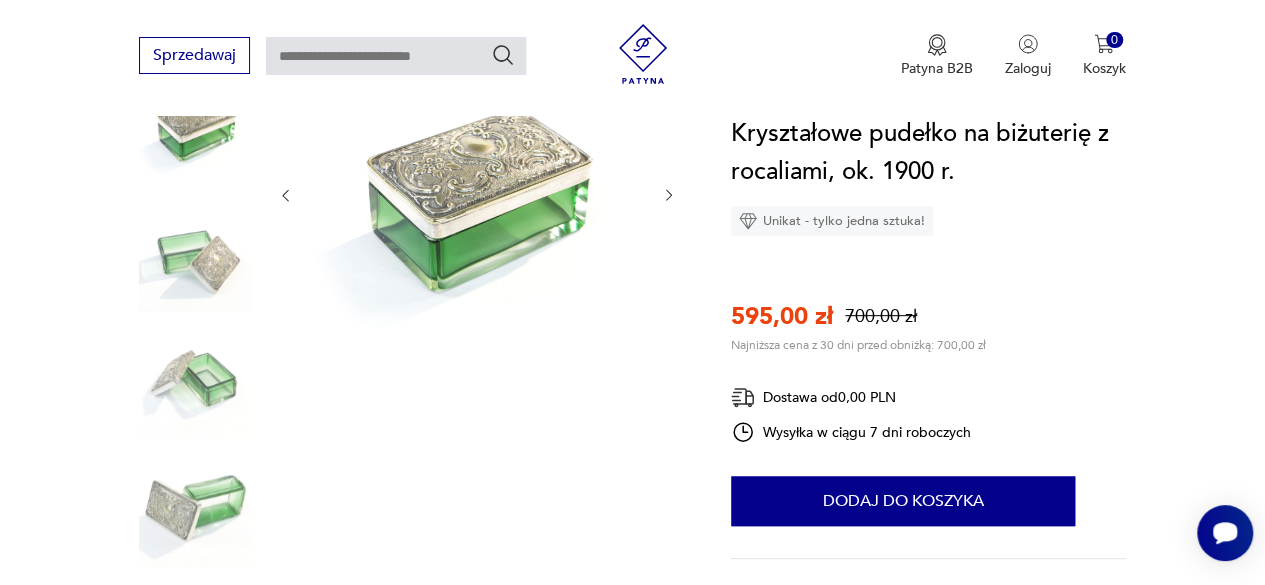 click 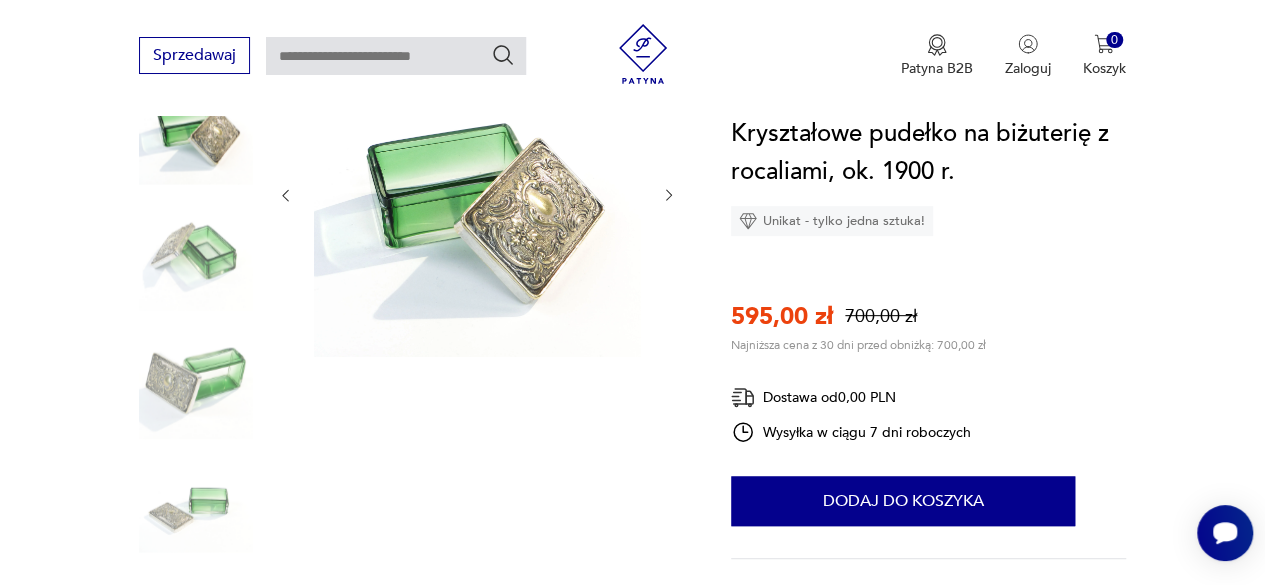click 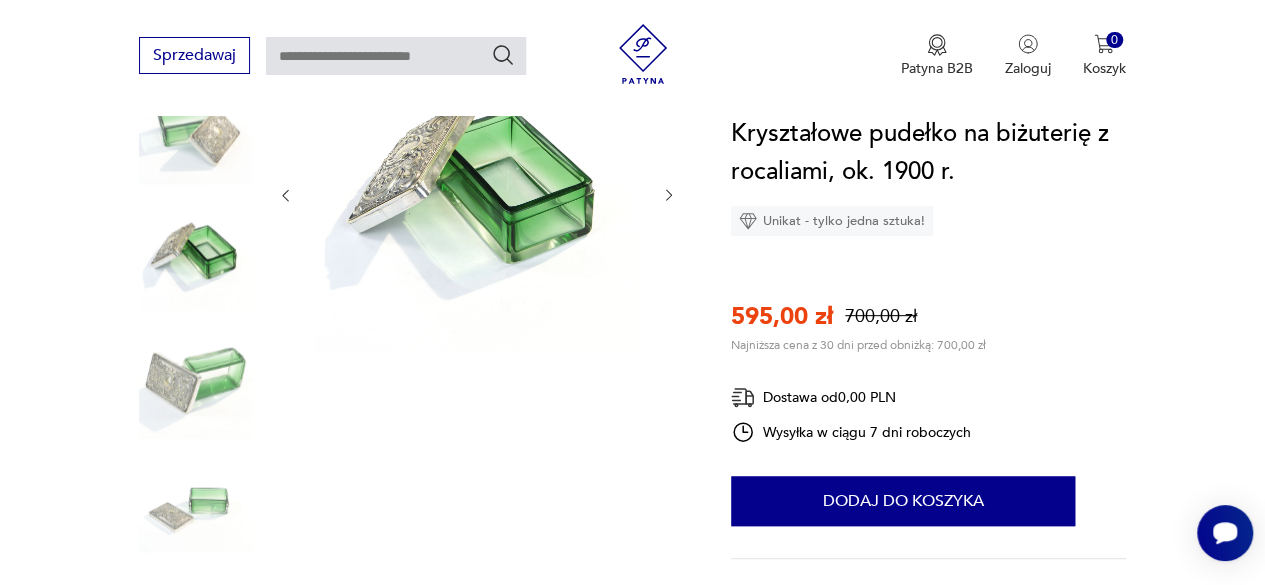 click 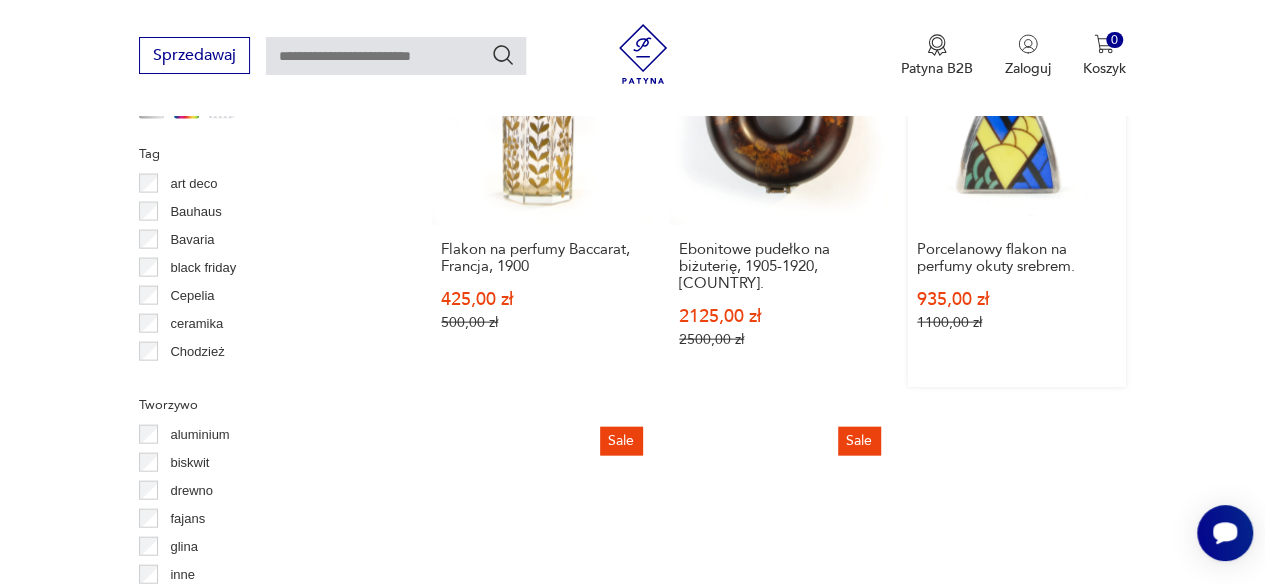 scroll, scrollTop: 2314, scrollLeft: 0, axis: vertical 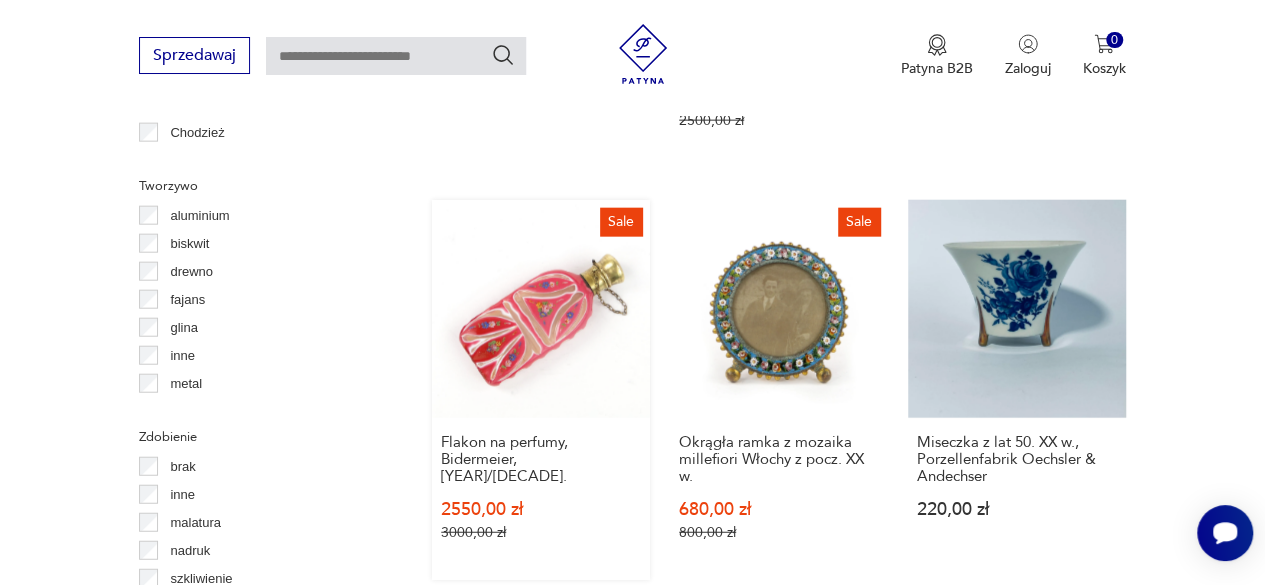 click on "Sale Flakon na perfumy, Bidermeier, [YEAR]/[DECADE]. 2550,00 zł 3000,00 zł" at bounding box center [541, 390] 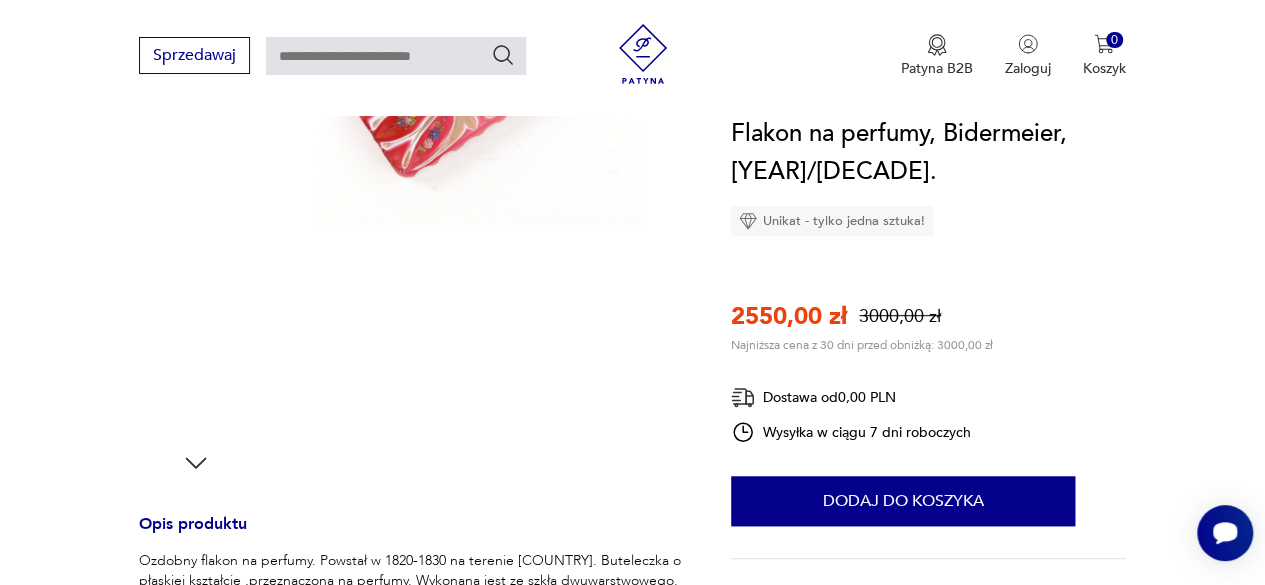 scroll, scrollTop: 400, scrollLeft: 0, axis: vertical 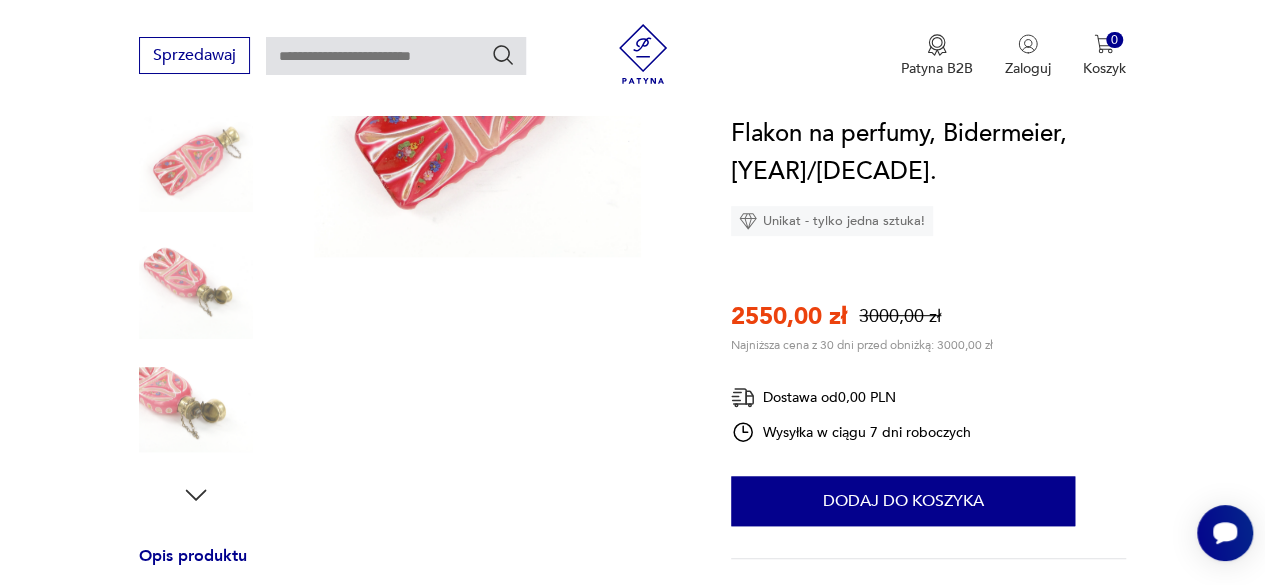 click at bounding box center (196, 282) 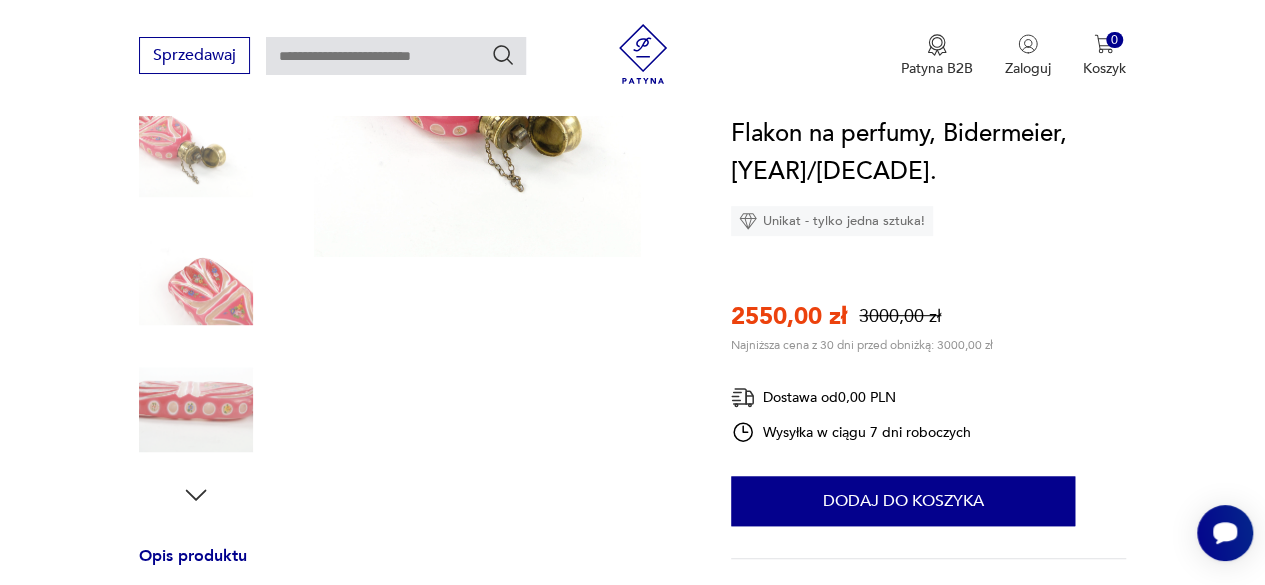 click at bounding box center [196, 282] 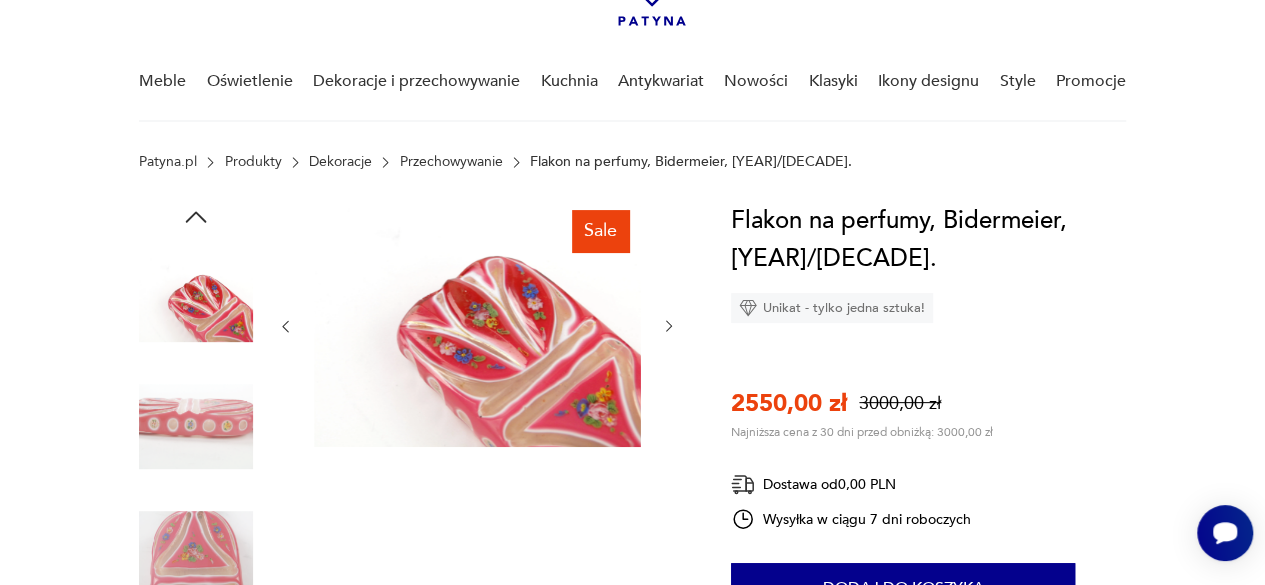 scroll, scrollTop: 159, scrollLeft: 0, axis: vertical 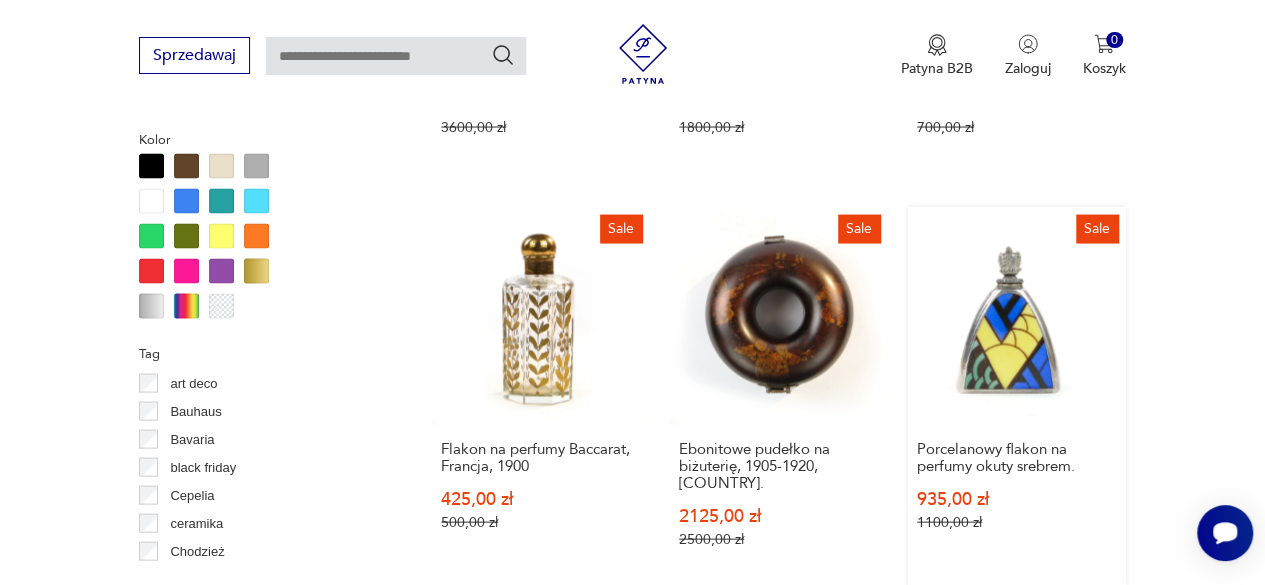 click on "Sale Porcelanowy flakon na perfumy okuty srebrem. 935,00 zł 1100,00 zł" at bounding box center [1017, 396] 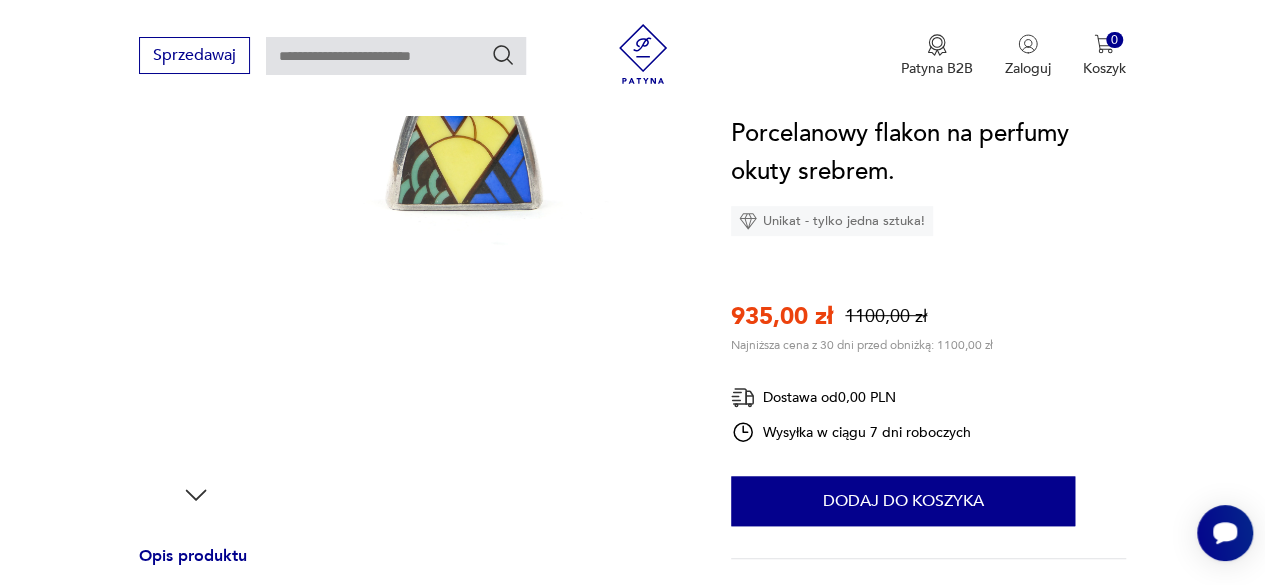 scroll, scrollTop: 800, scrollLeft: 0, axis: vertical 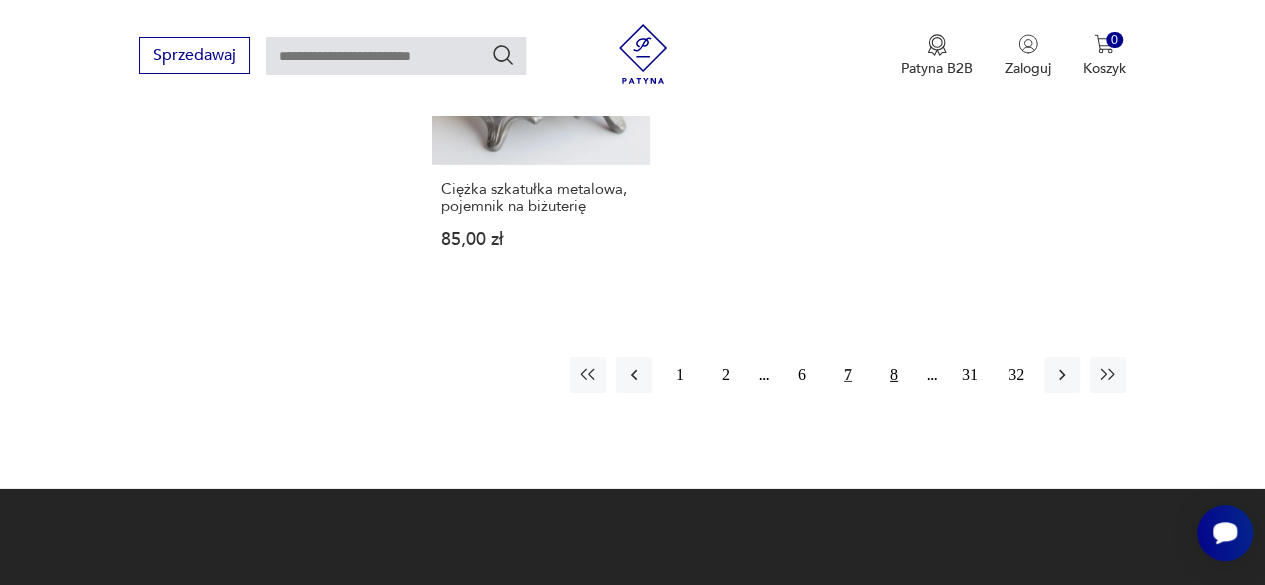 click on "8" at bounding box center [894, 375] 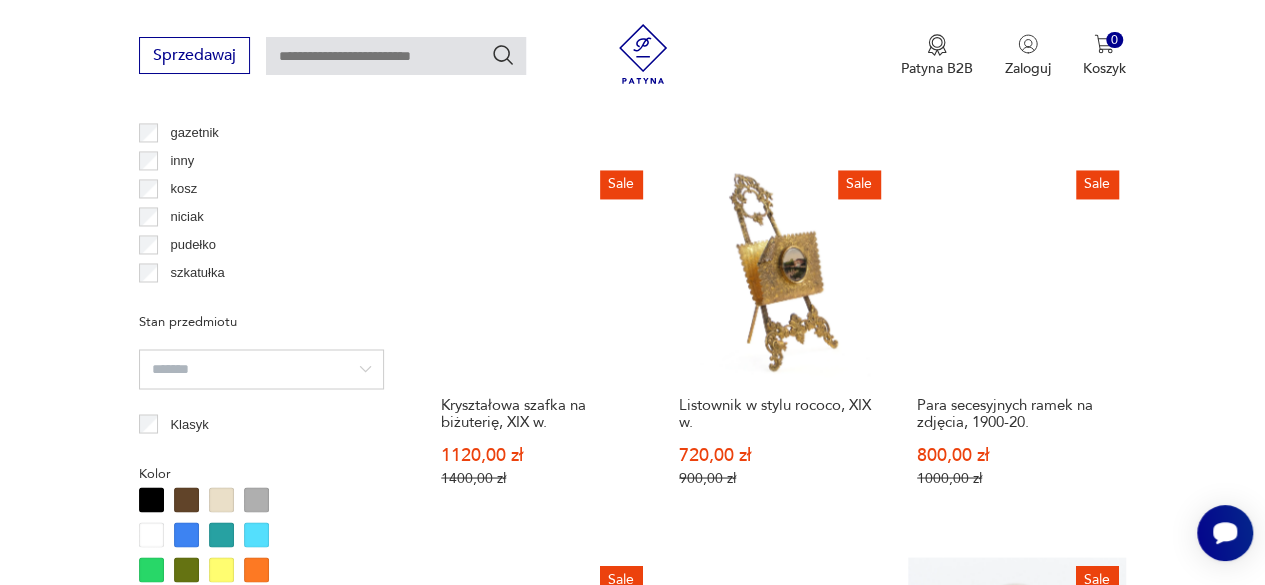 scroll, scrollTop: 1530, scrollLeft: 0, axis: vertical 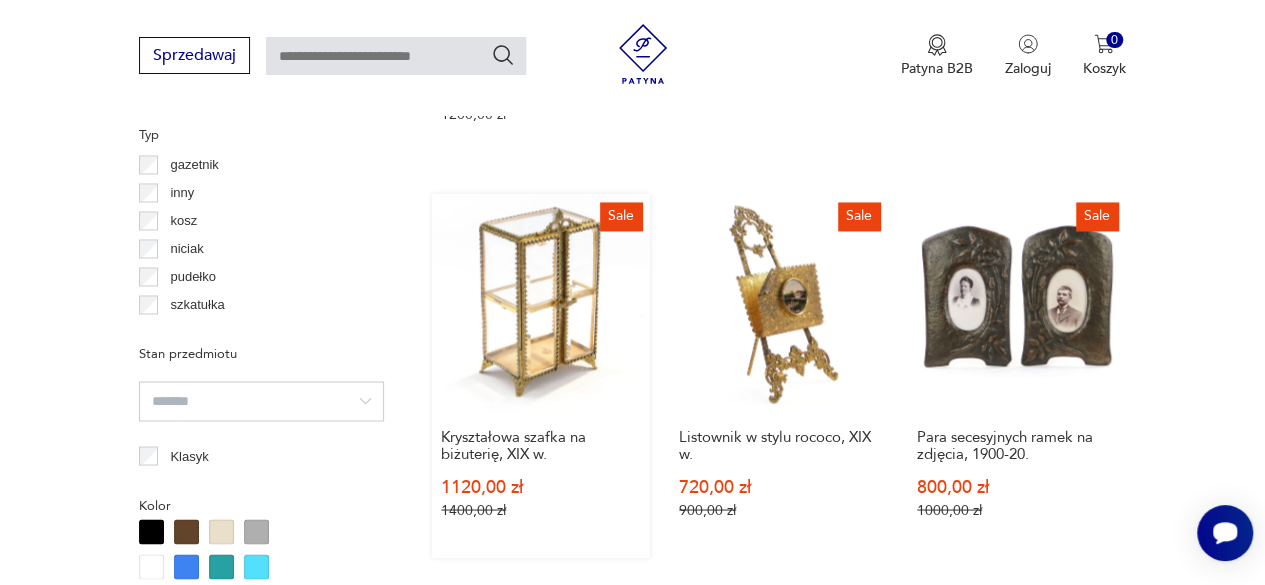 click on "Sale Kryształowa szafka na biżuterię, [CENTURY] w. 1120,00 zł 1400,00 zł" at bounding box center (541, 375) 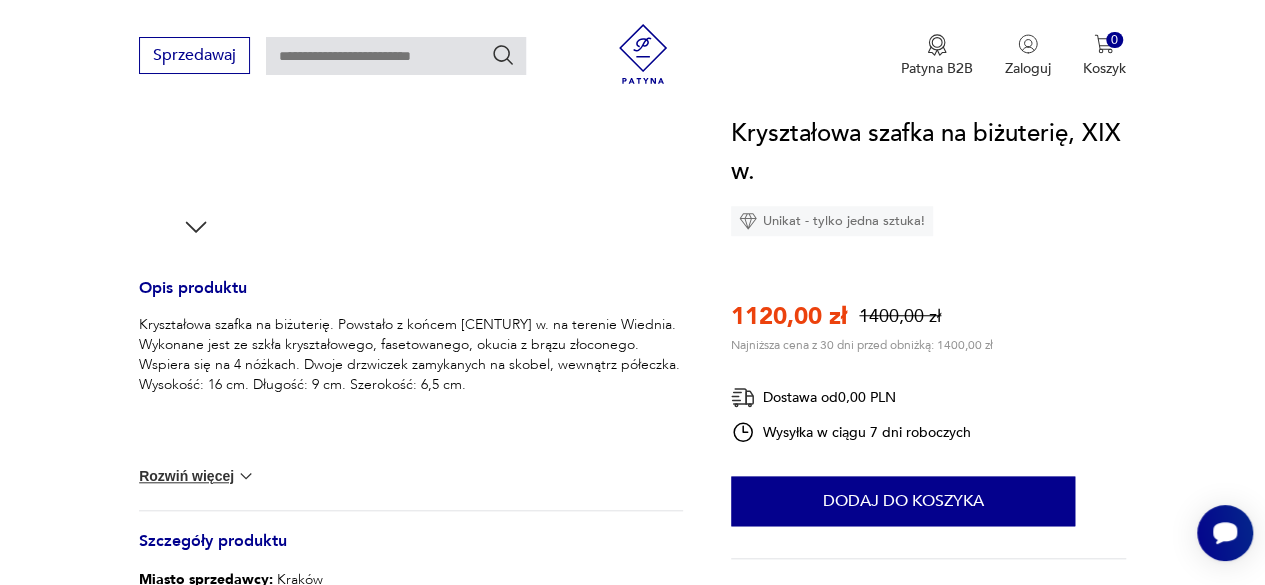 scroll, scrollTop: 700, scrollLeft: 0, axis: vertical 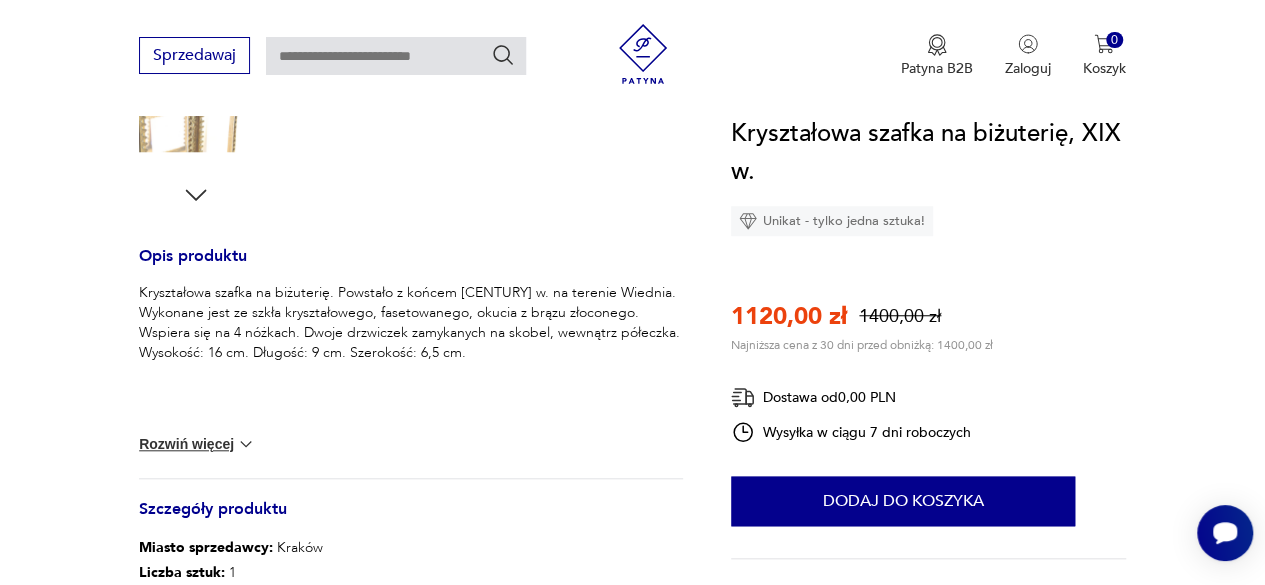 click on "Rozwiń więcej" at bounding box center (197, 444) 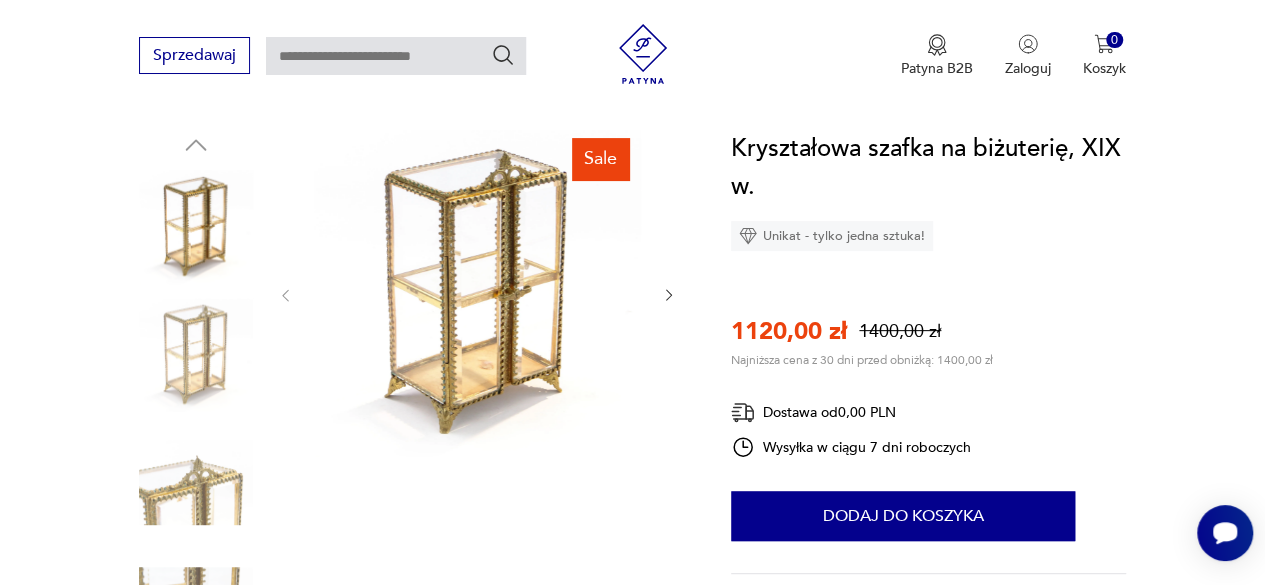 scroll, scrollTop: 200, scrollLeft: 0, axis: vertical 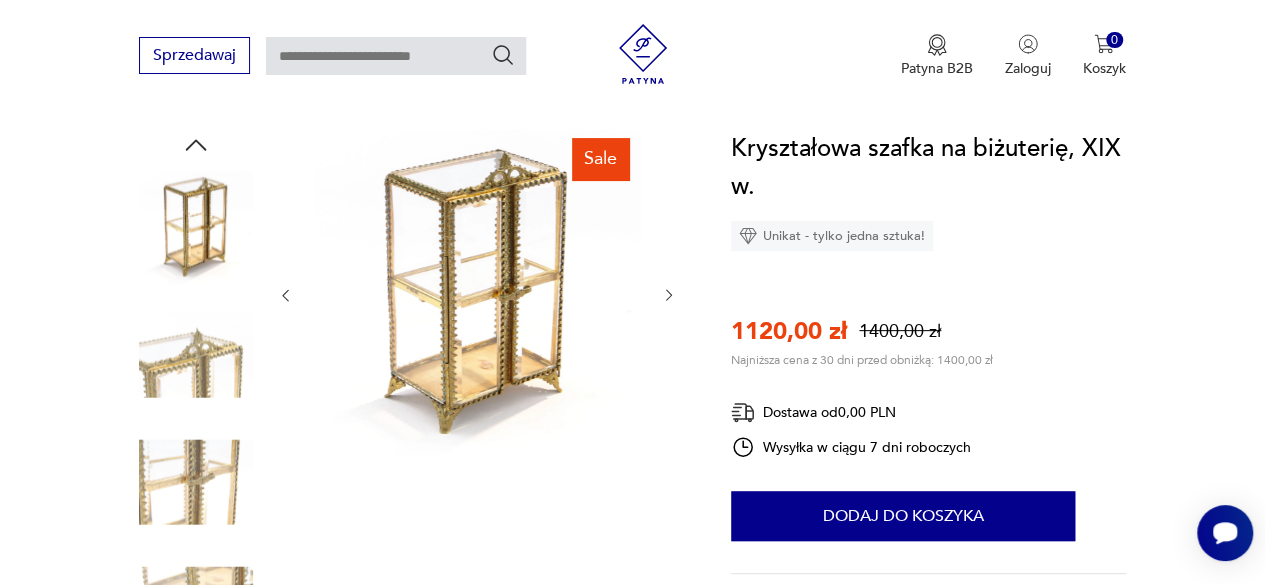click 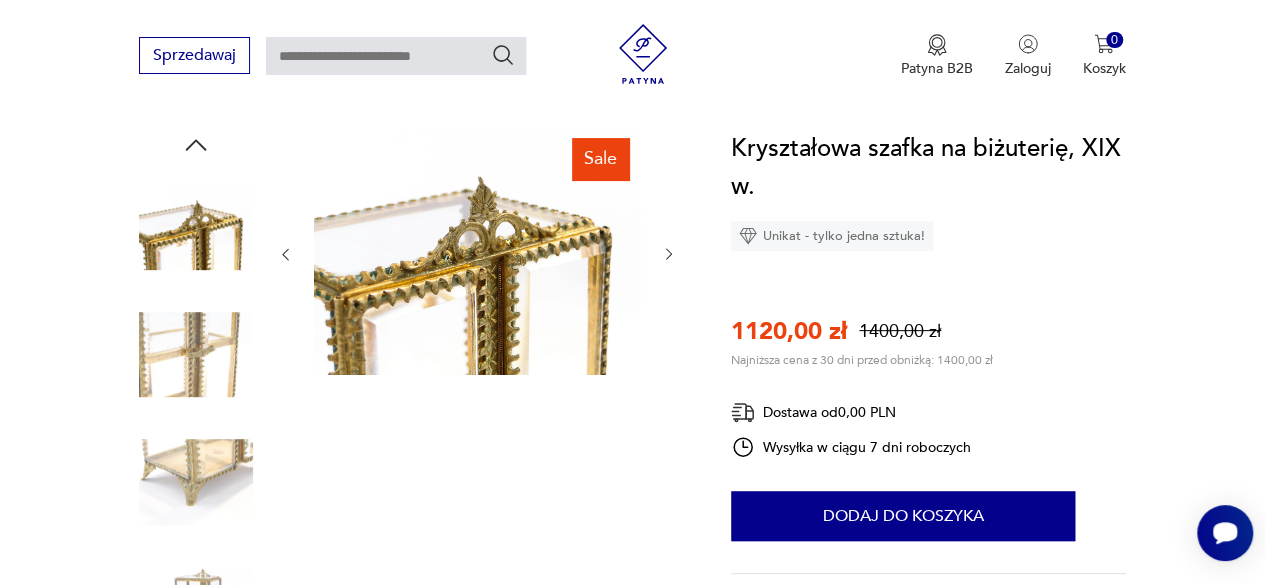 click at bounding box center (477, 254) 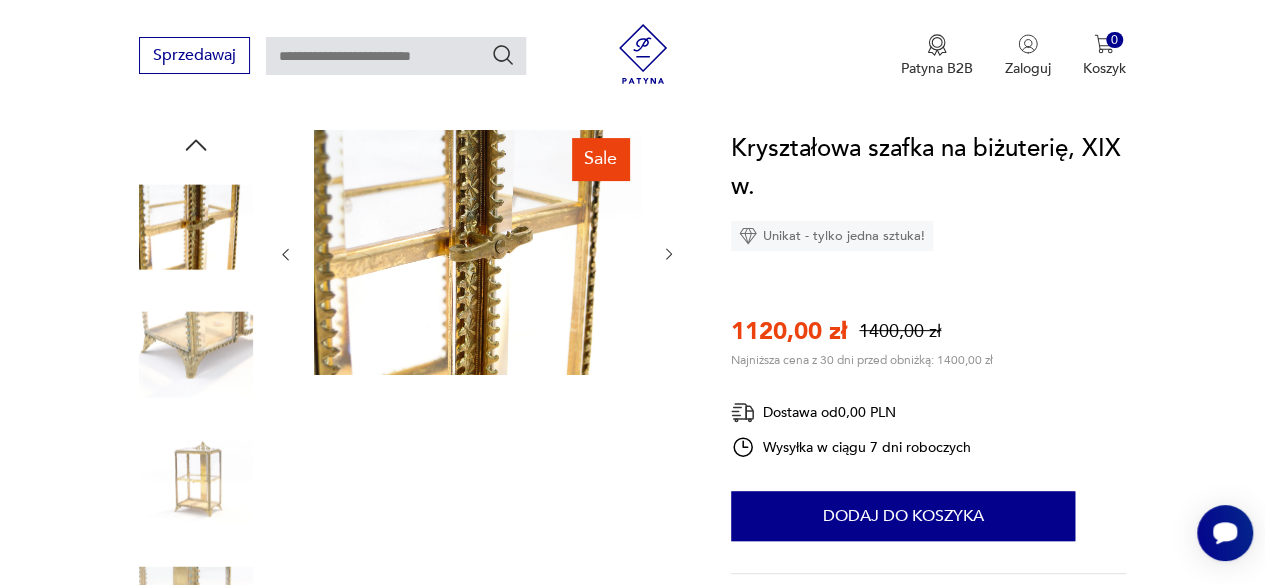 click 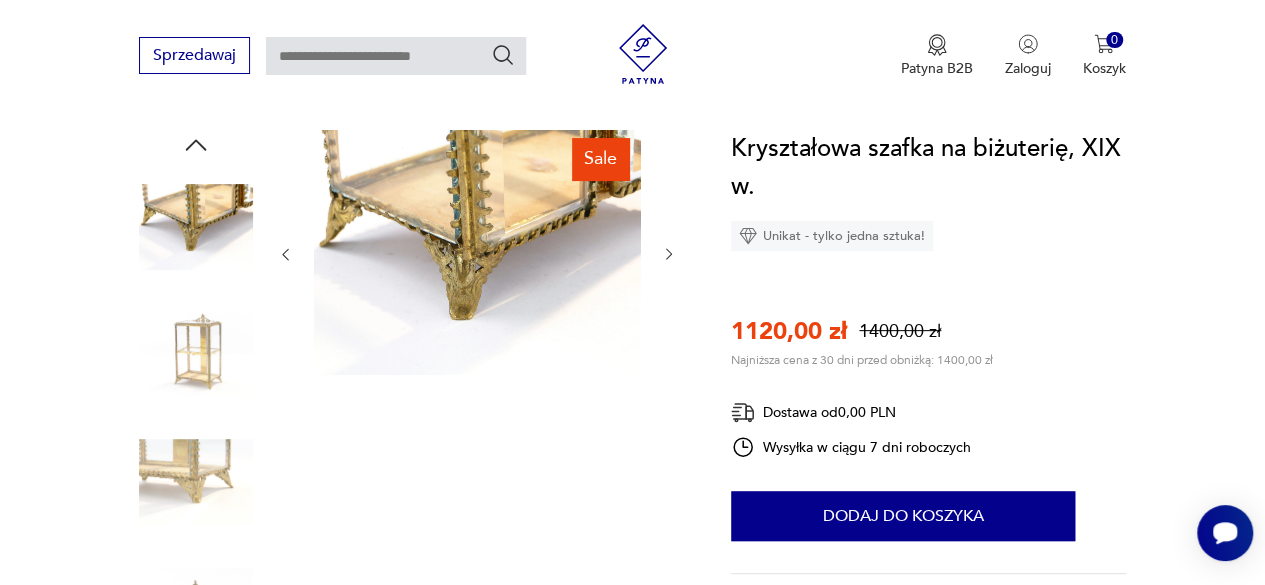 click 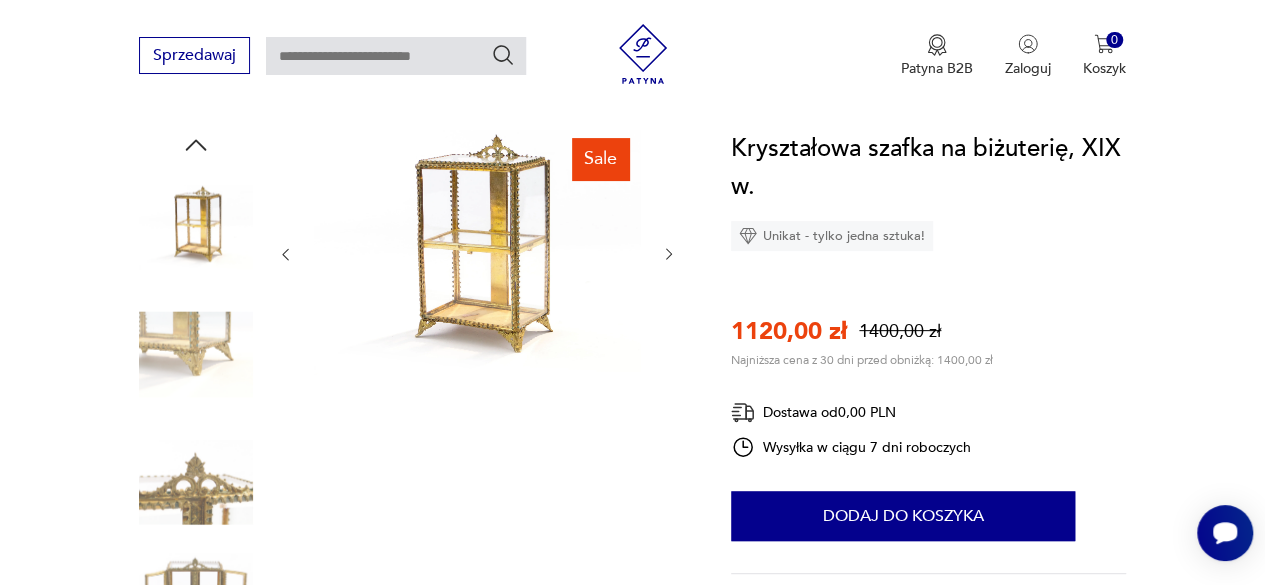 click 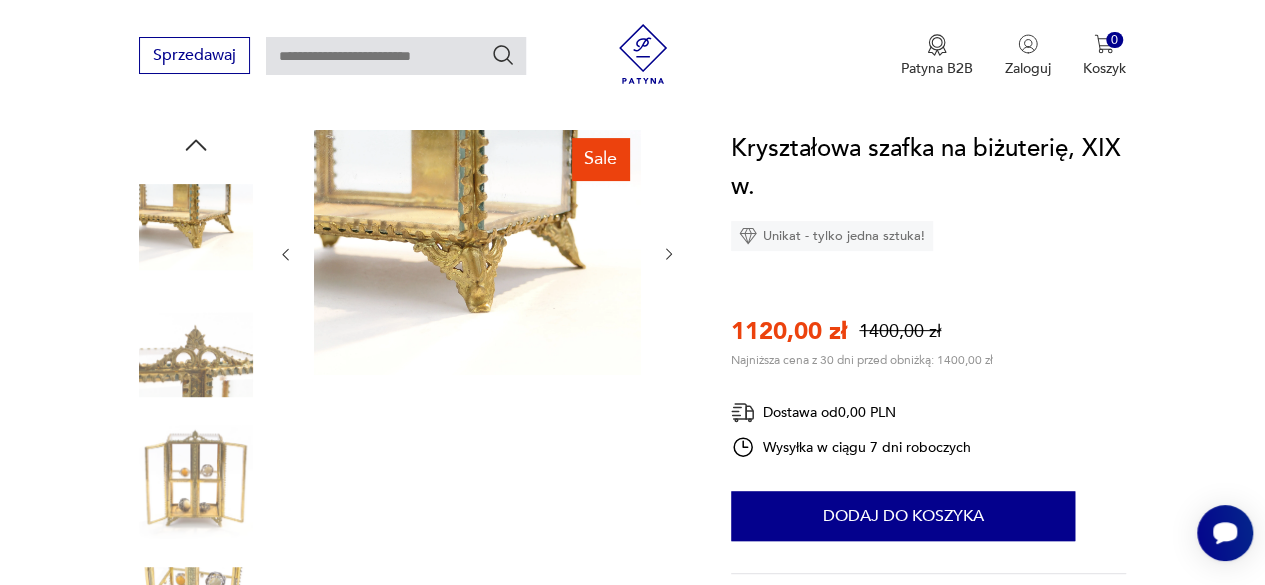 click 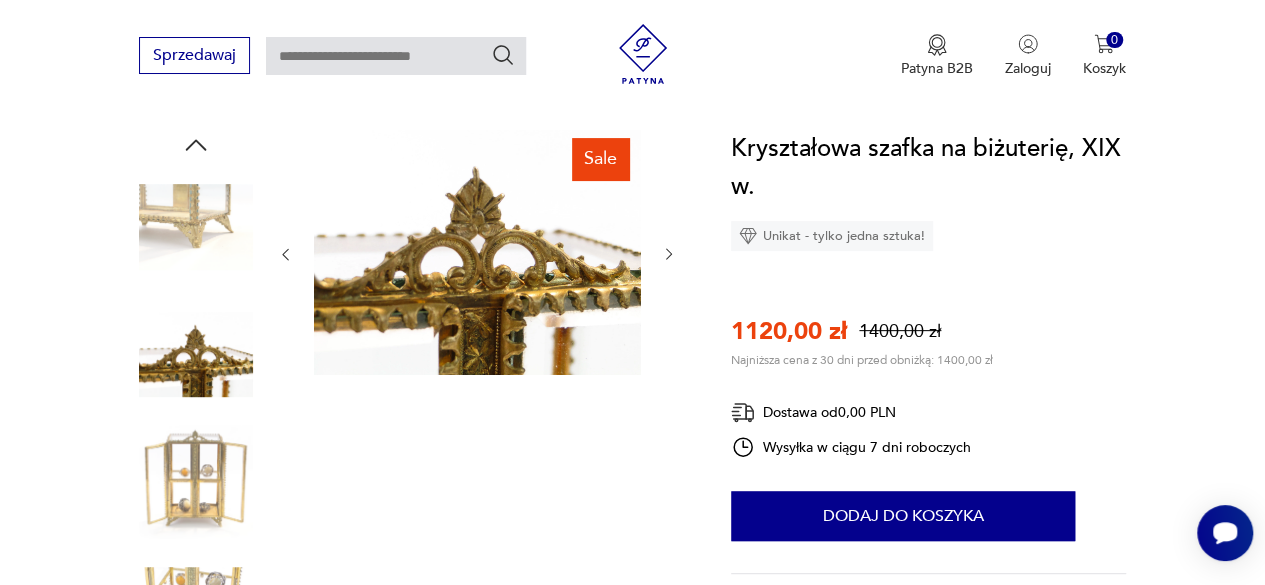 click 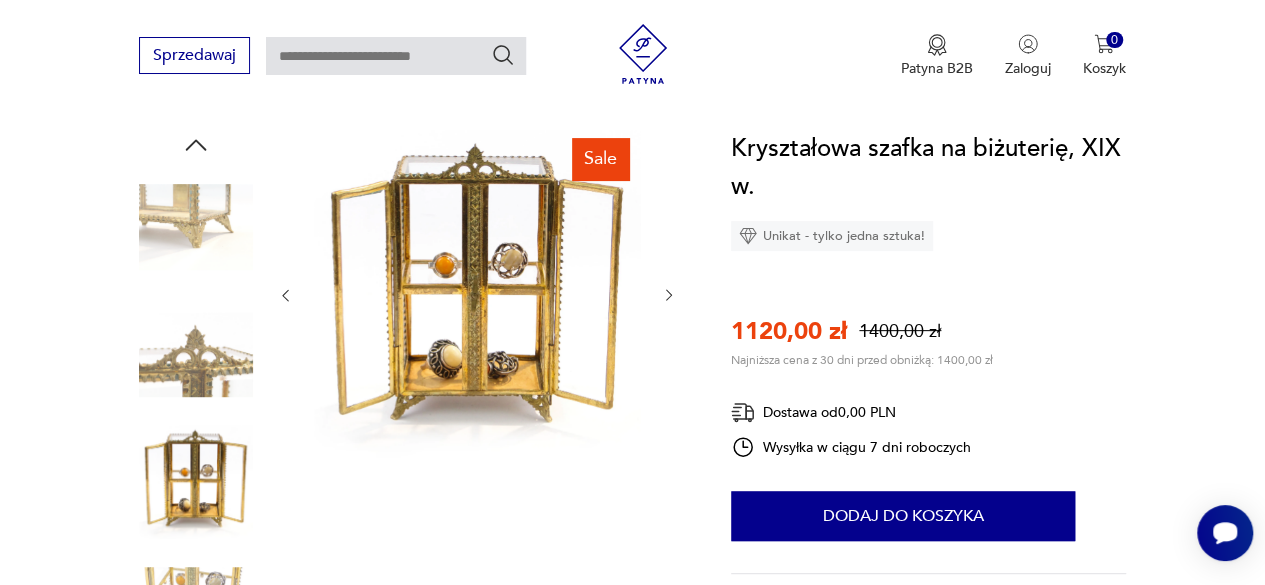 click 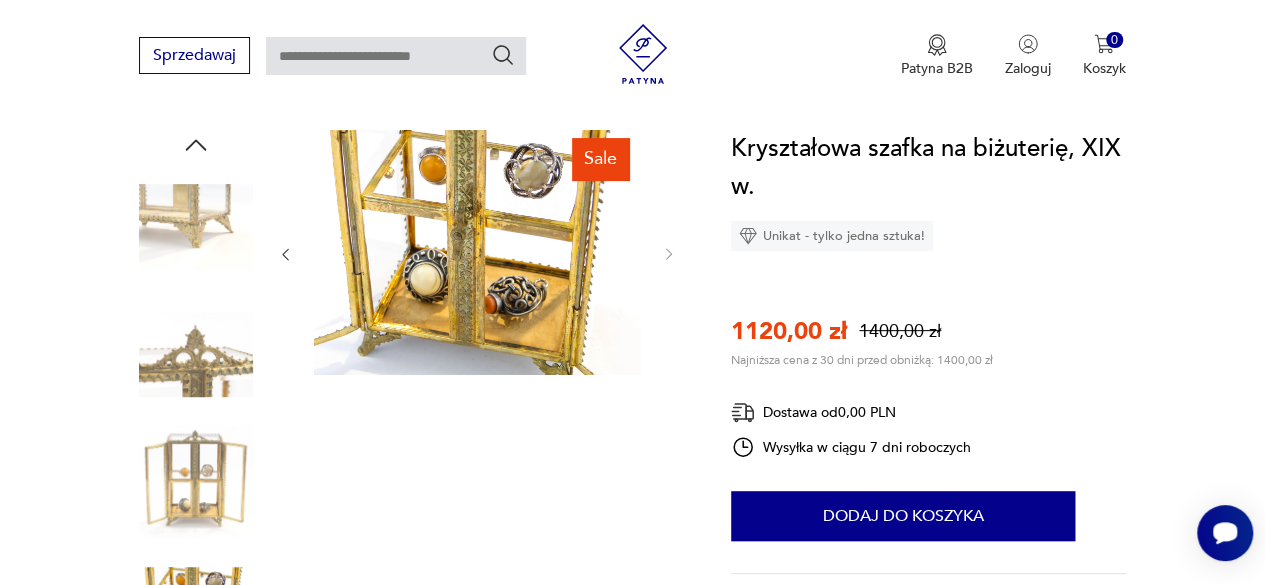 click at bounding box center [477, 254] 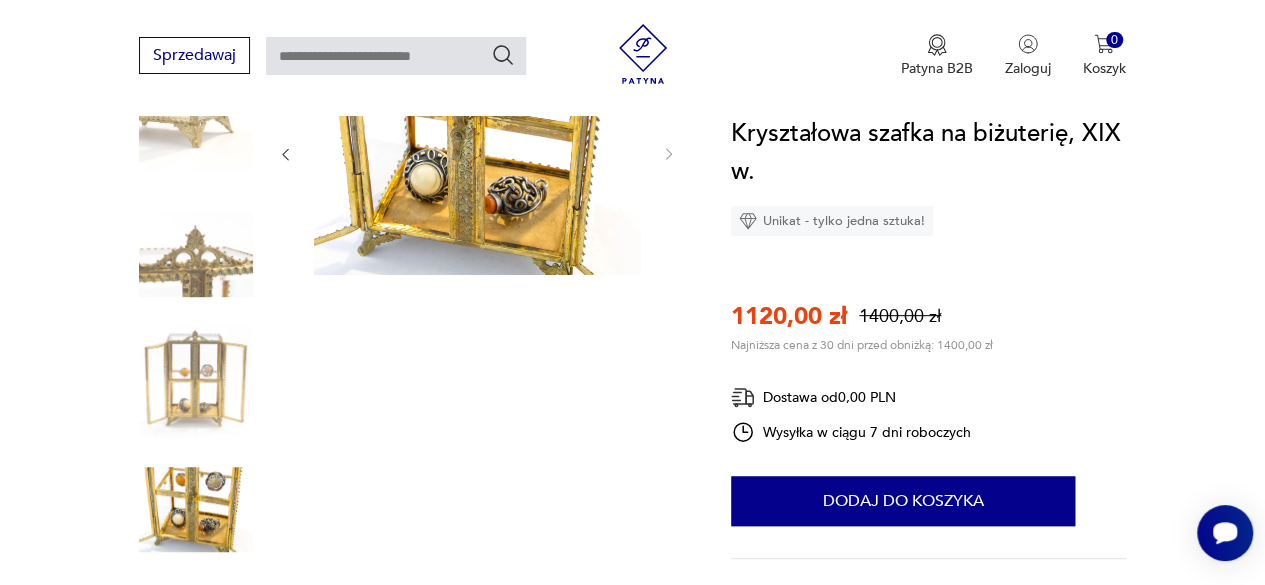 scroll, scrollTop: 100, scrollLeft: 0, axis: vertical 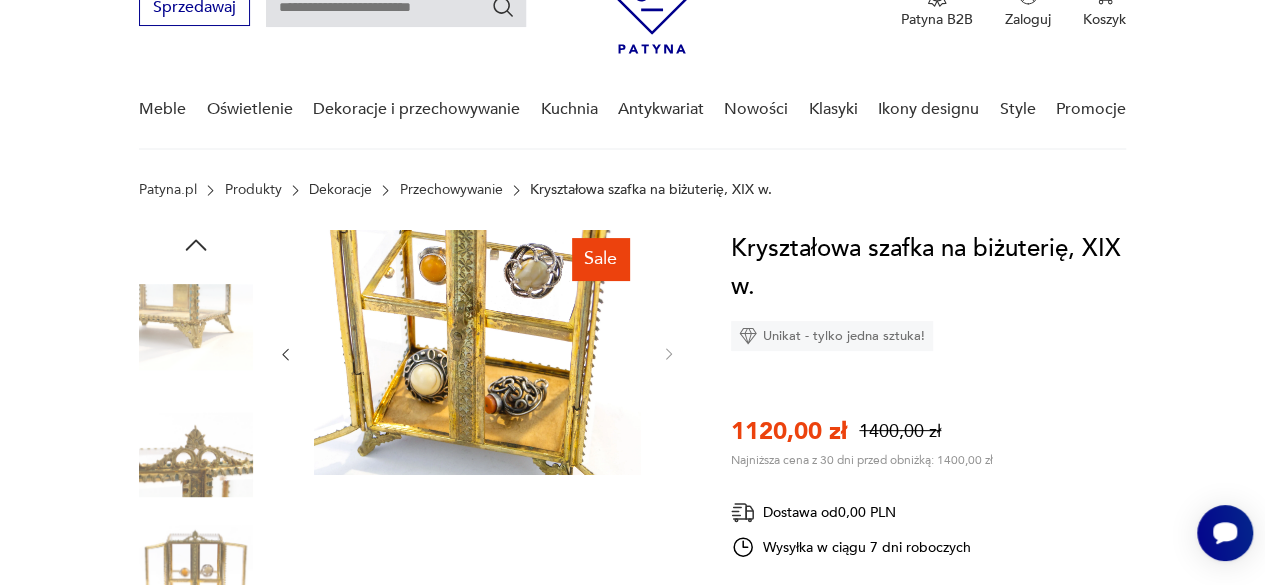 click at bounding box center [196, 327] 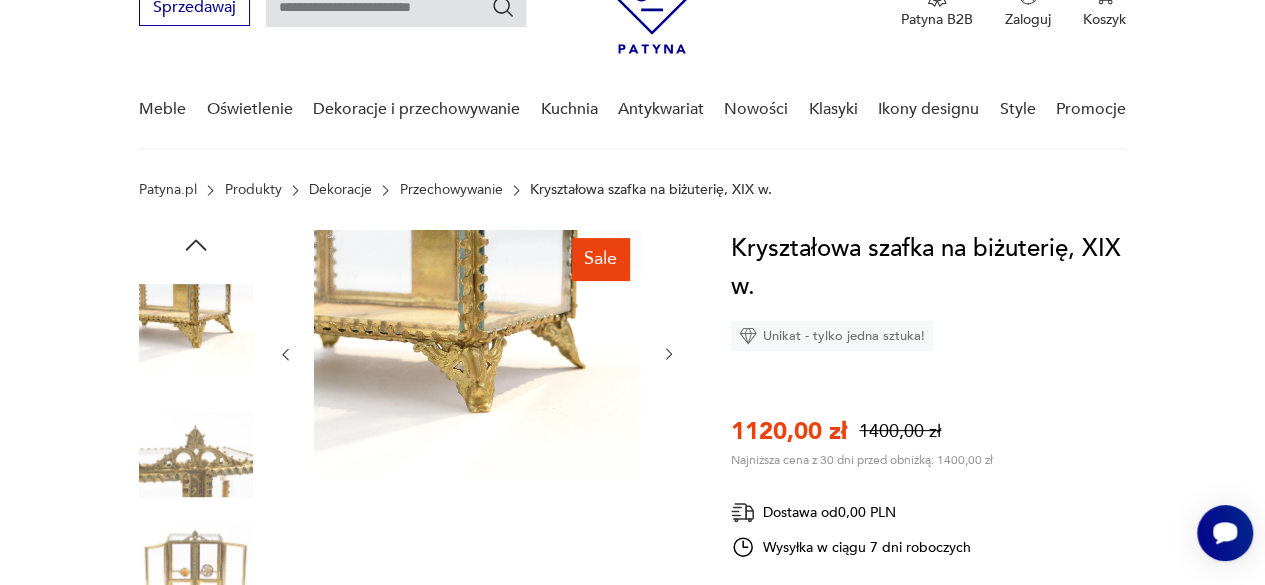 click at bounding box center [196, 455] 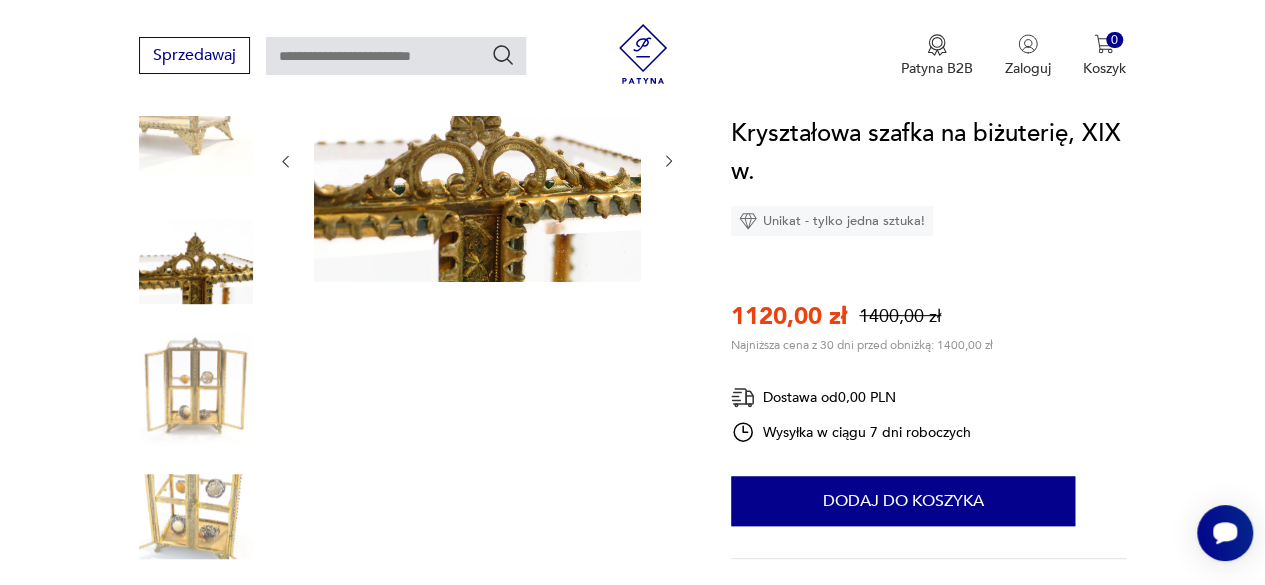 scroll, scrollTop: 300, scrollLeft: 0, axis: vertical 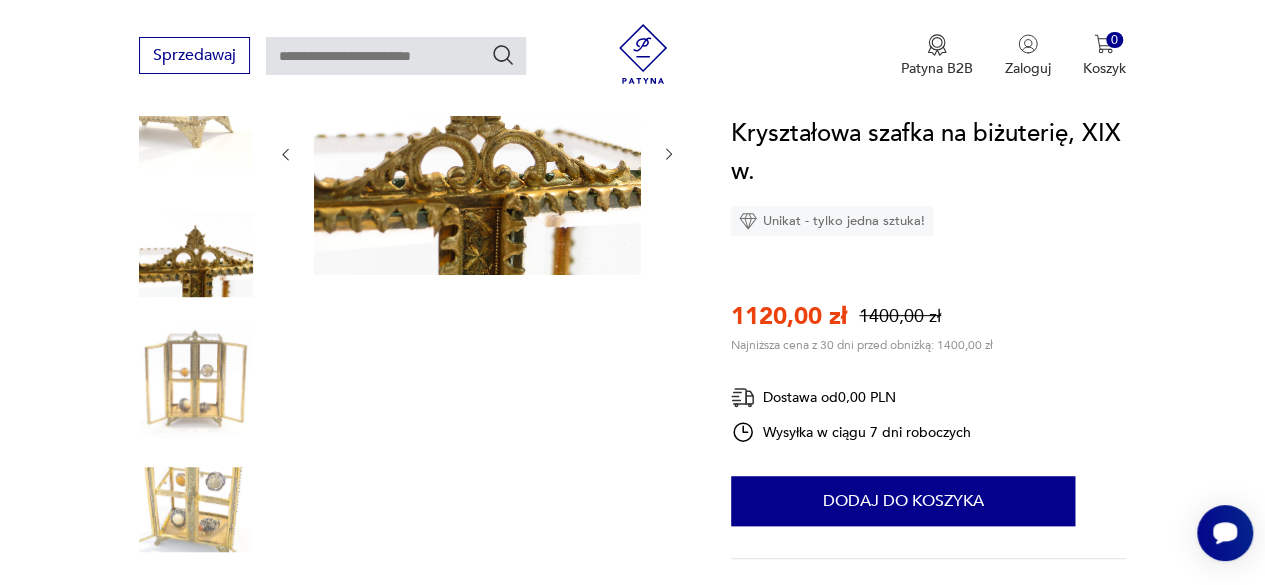 click at bounding box center [196, 382] 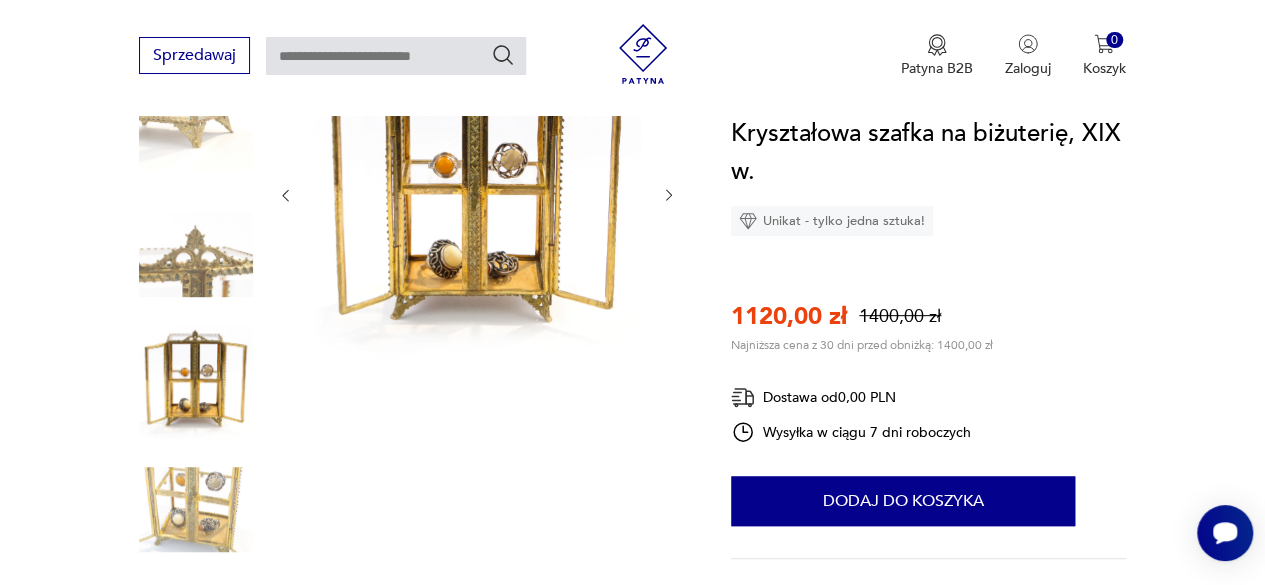 click at bounding box center [196, 510] 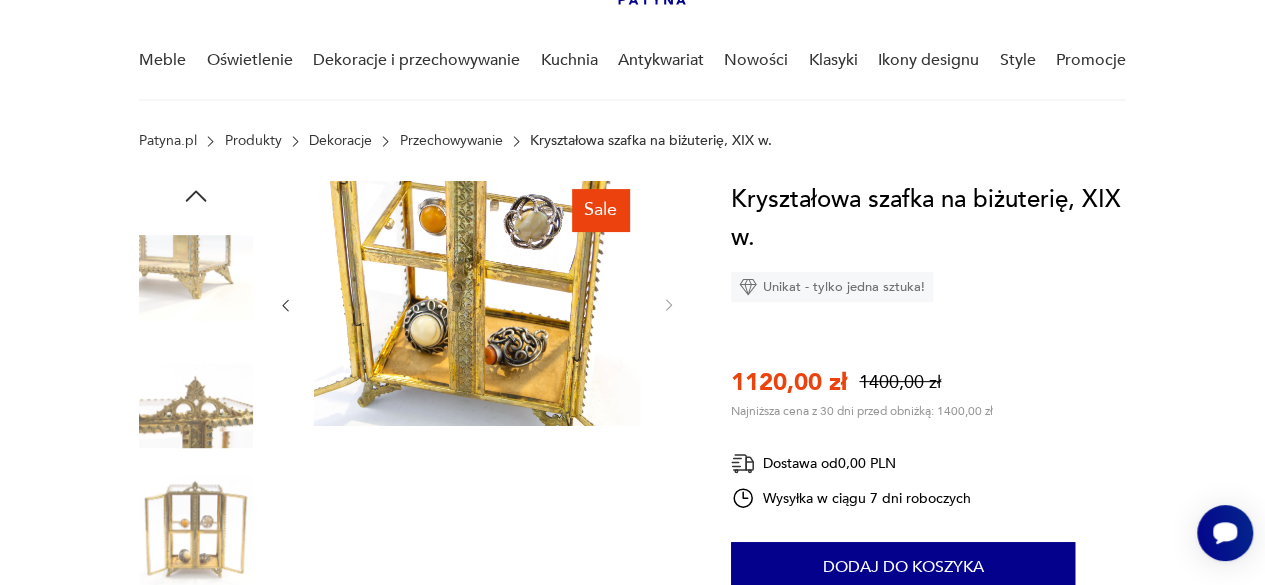 scroll, scrollTop: 0, scrollLeft: 0, axis: both 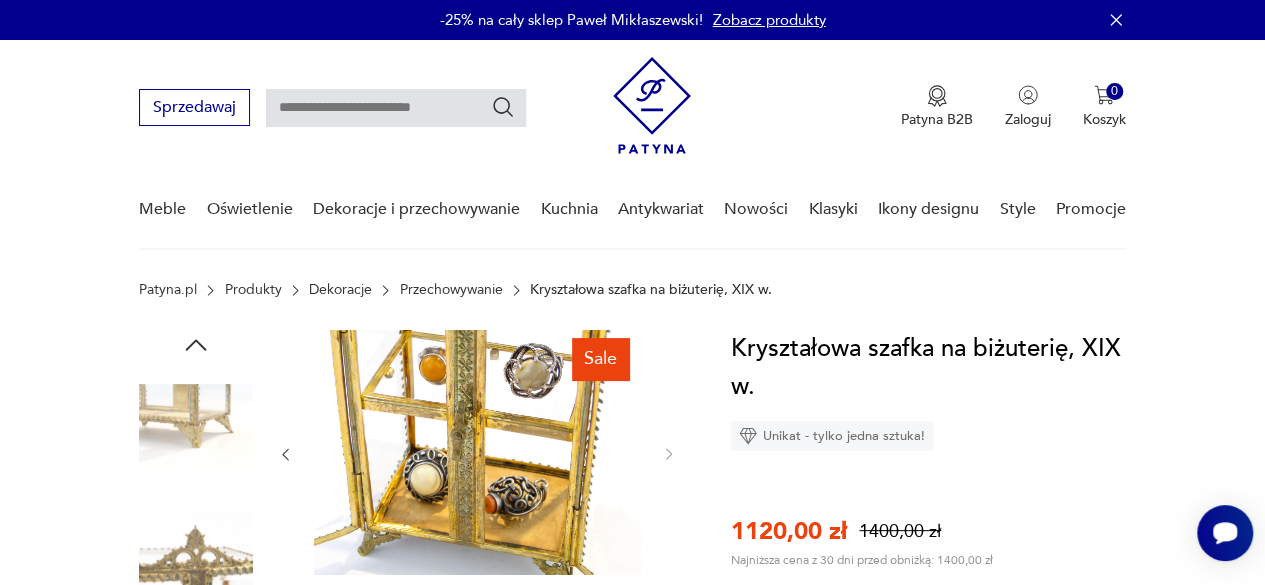 click 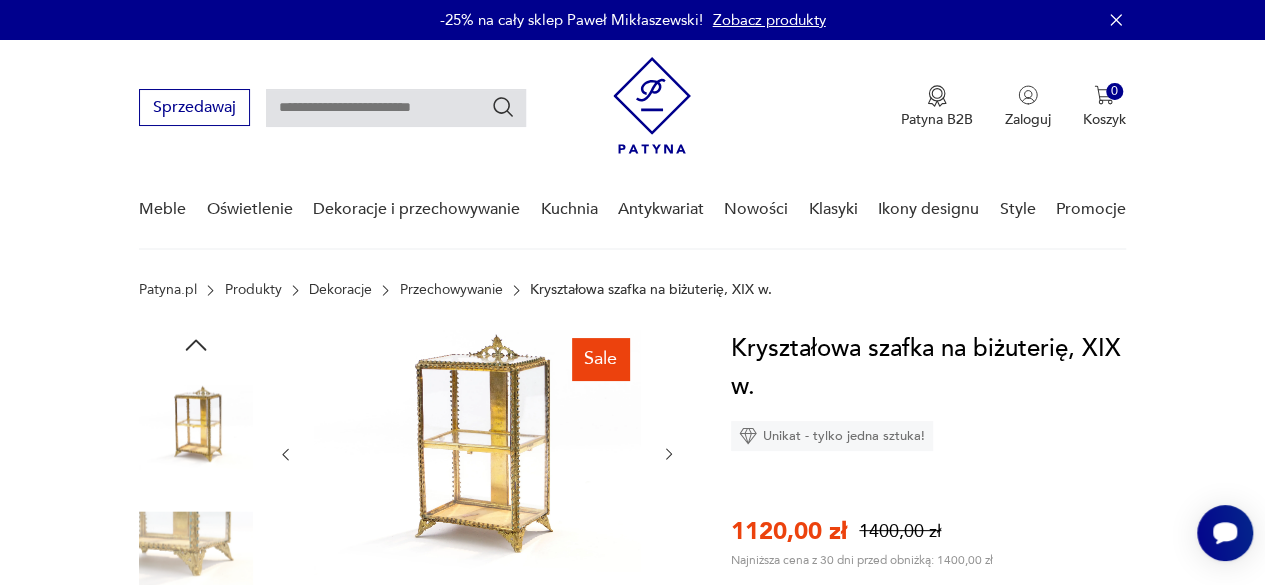 click 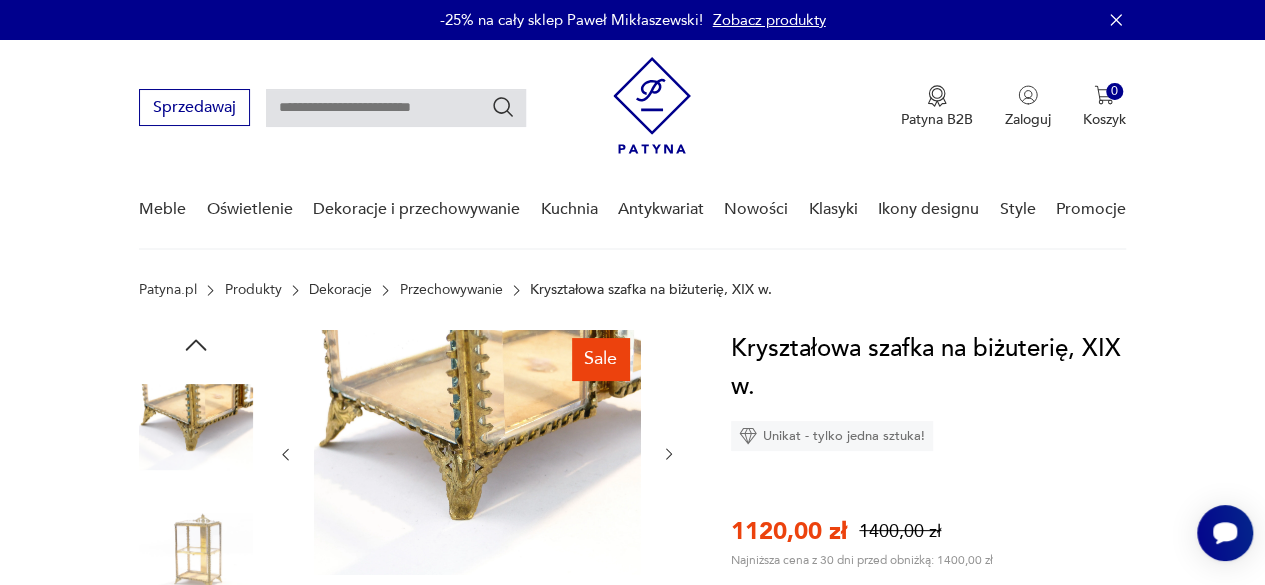 click 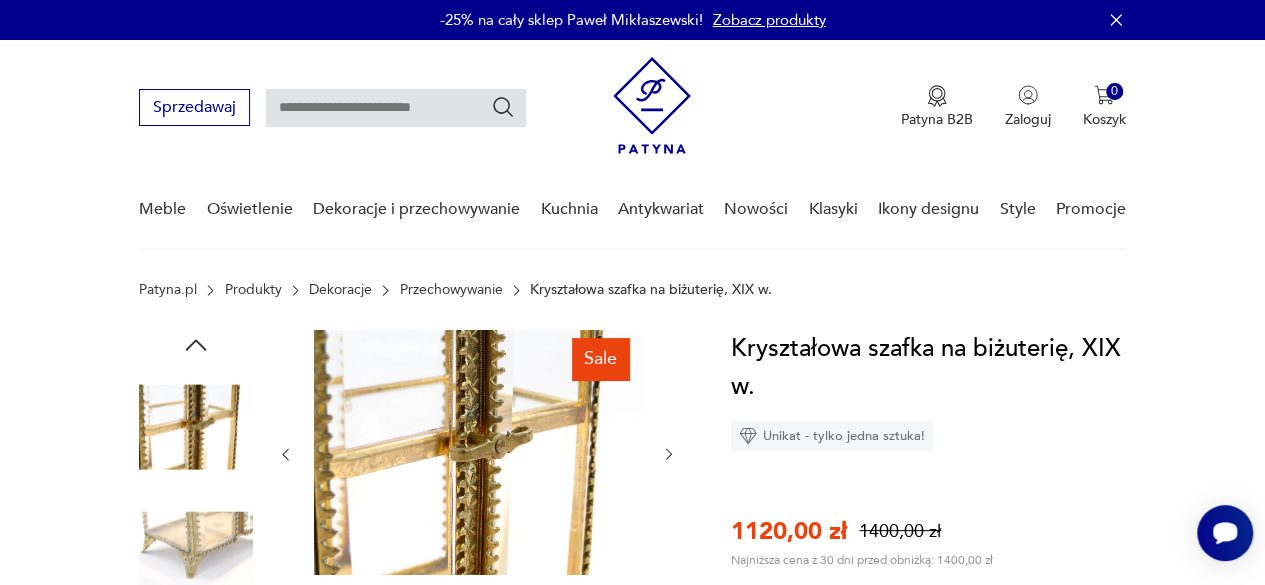 click 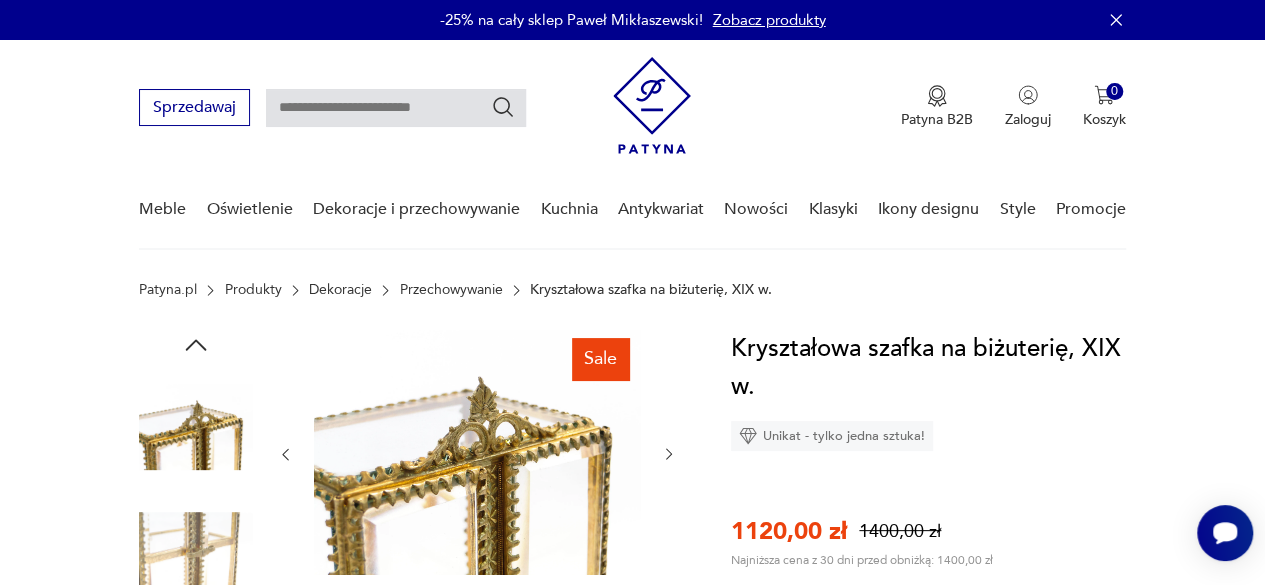 click 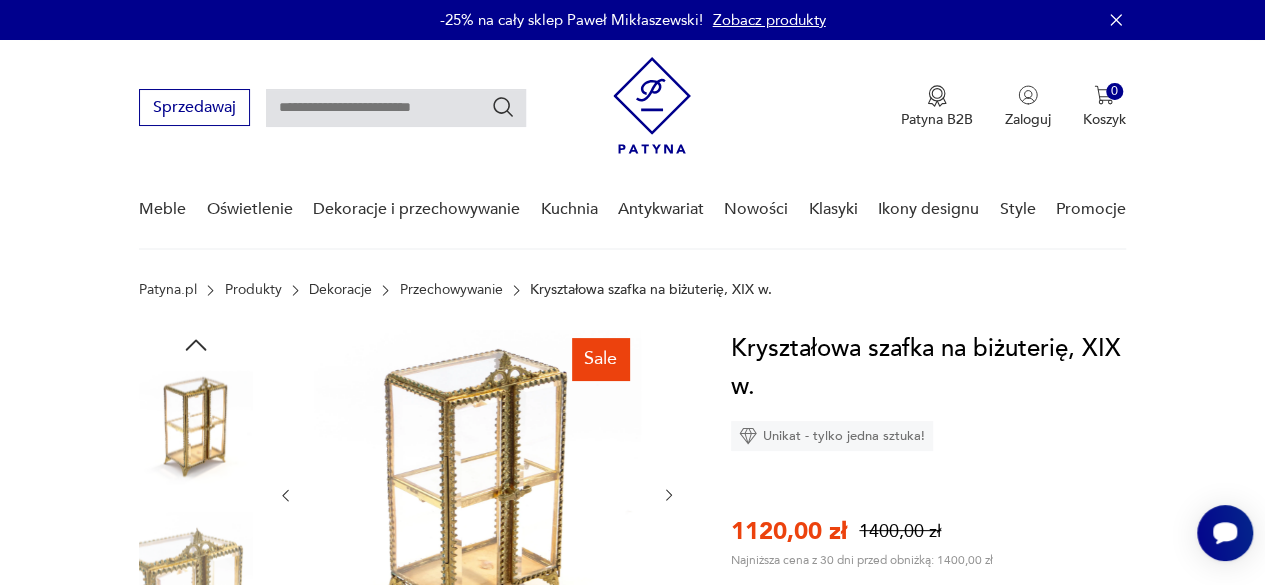 click at bounding box center [477, 493] 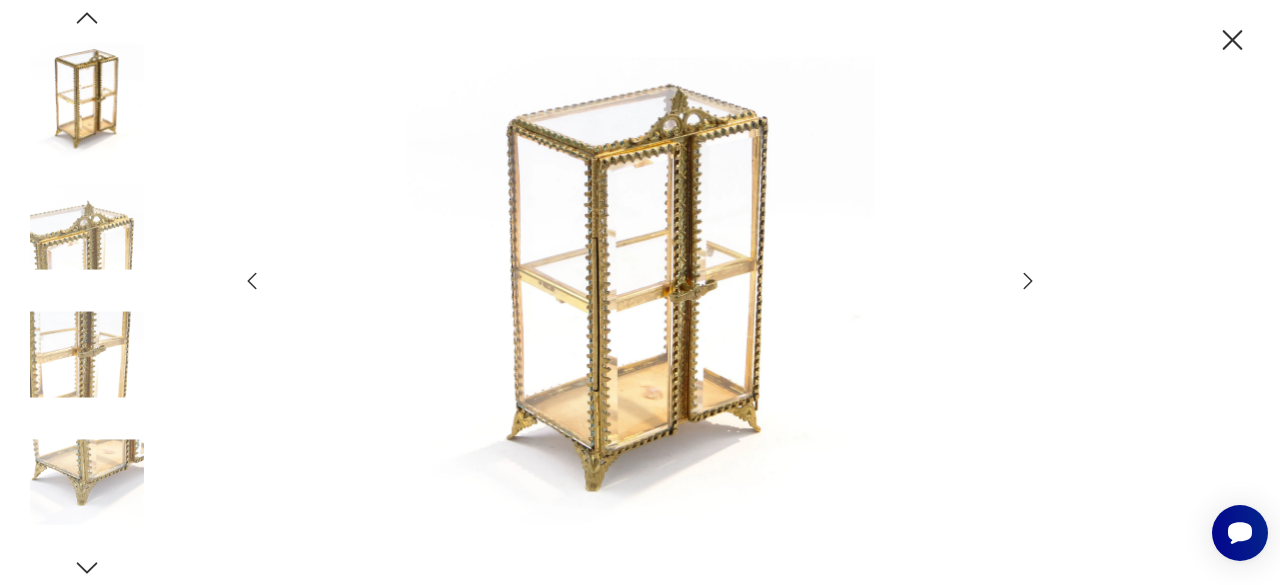 click at bounding box center [640, 291] 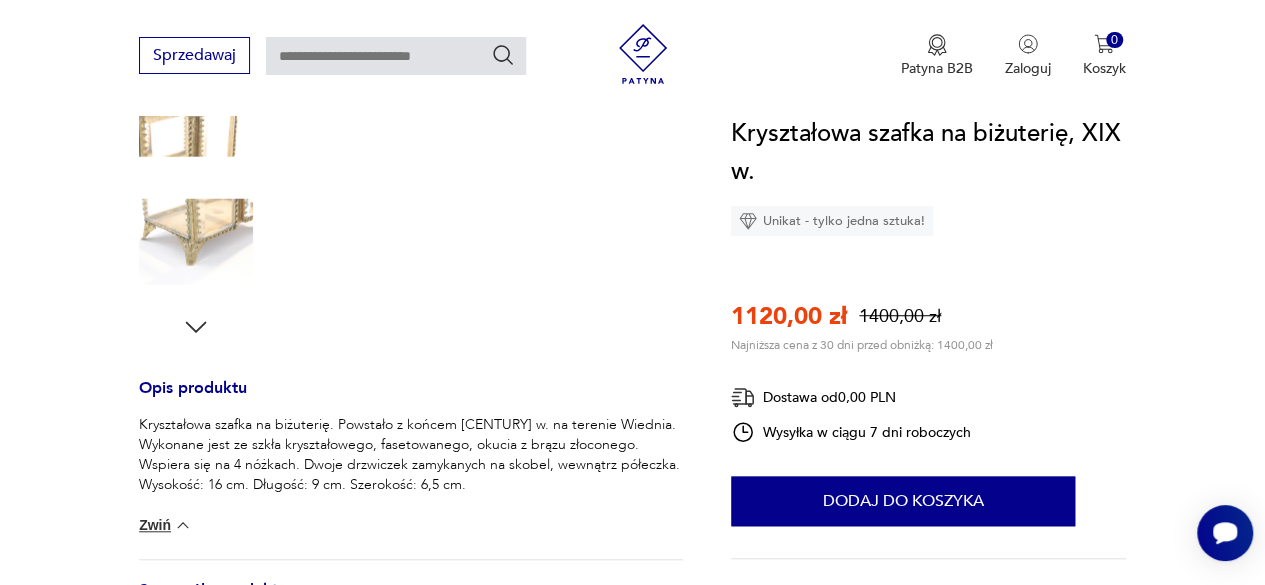 scroll, scrollTop: 600, scrollLeft: 0, axis: vertical 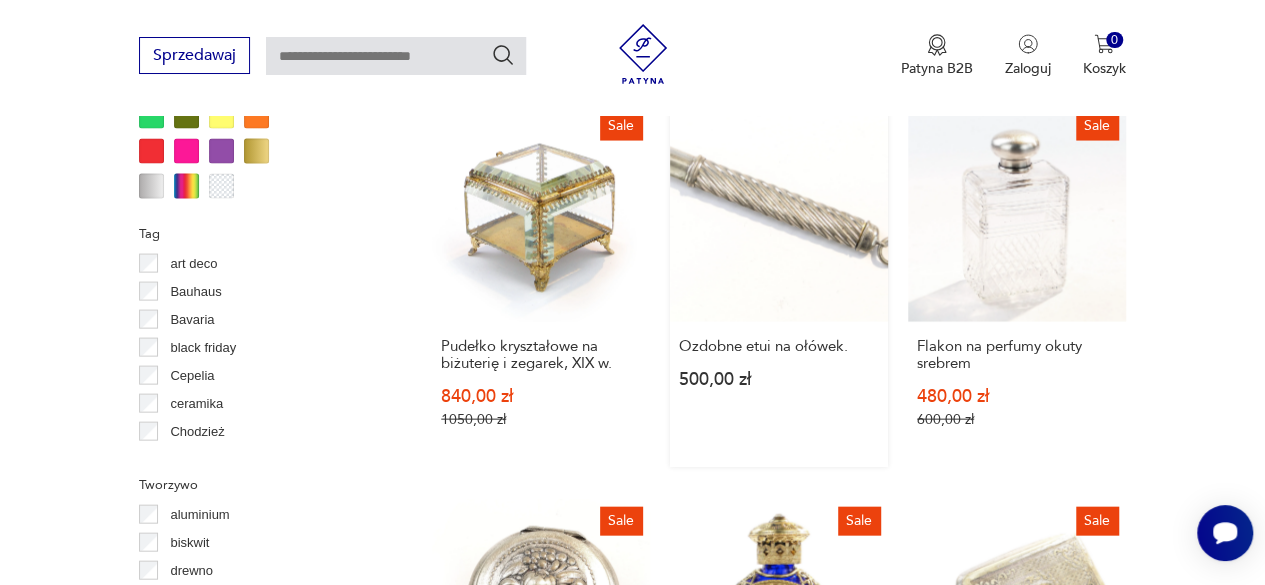click on "Ozdobne etui na ołówek. 500,00 zł" at bounding box center (779, 285) 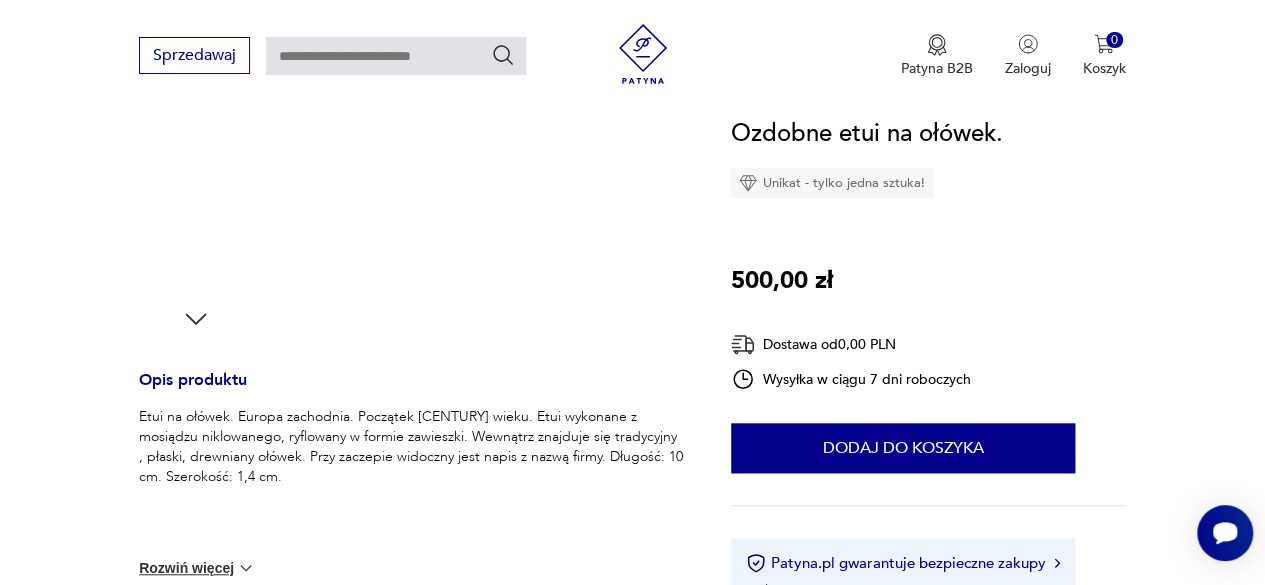 scroll, scrollTop: 600, scrollLeft: 0, axis: vertical 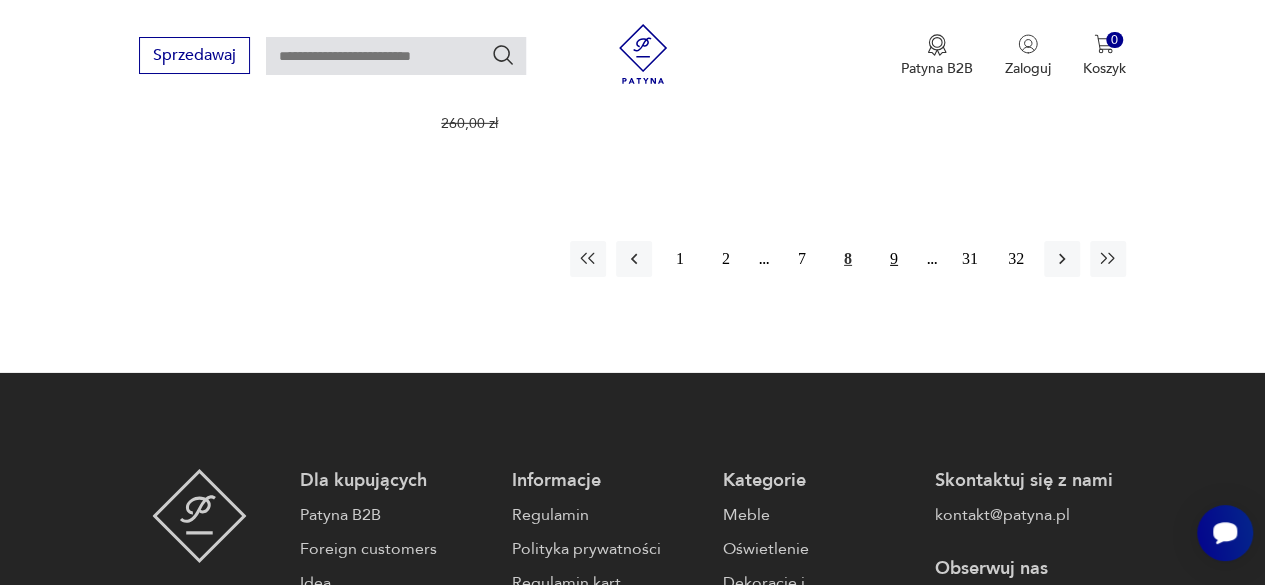 click on "9" at bounding box center (894, 259) 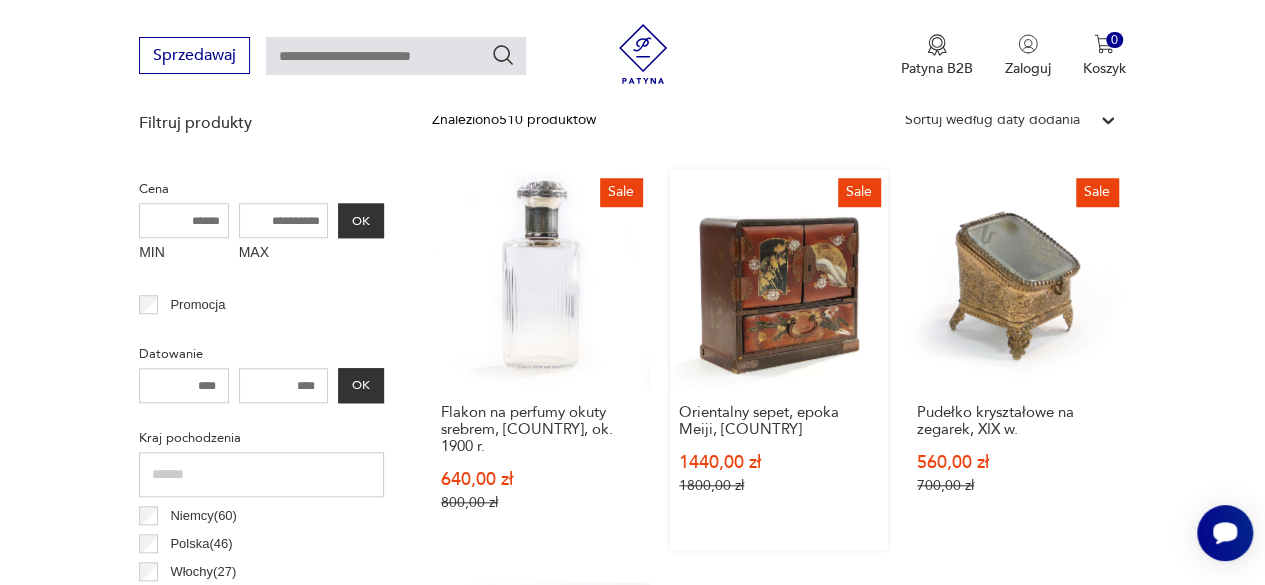 click on "Sale Orientalny sepet, epoka Meiji, [COUNTRY] 1440,00 zł 1800,00 zł" at bounding box center [779, 360] 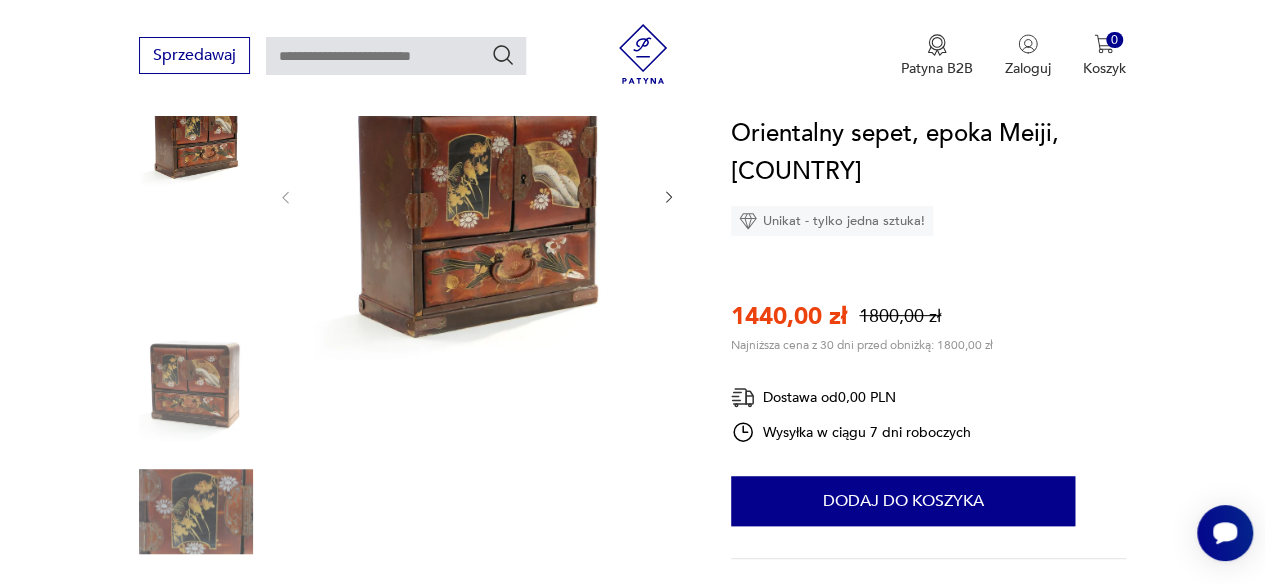 scroll, scrollTop: 200, scrollLeft: 0, axis: vertical 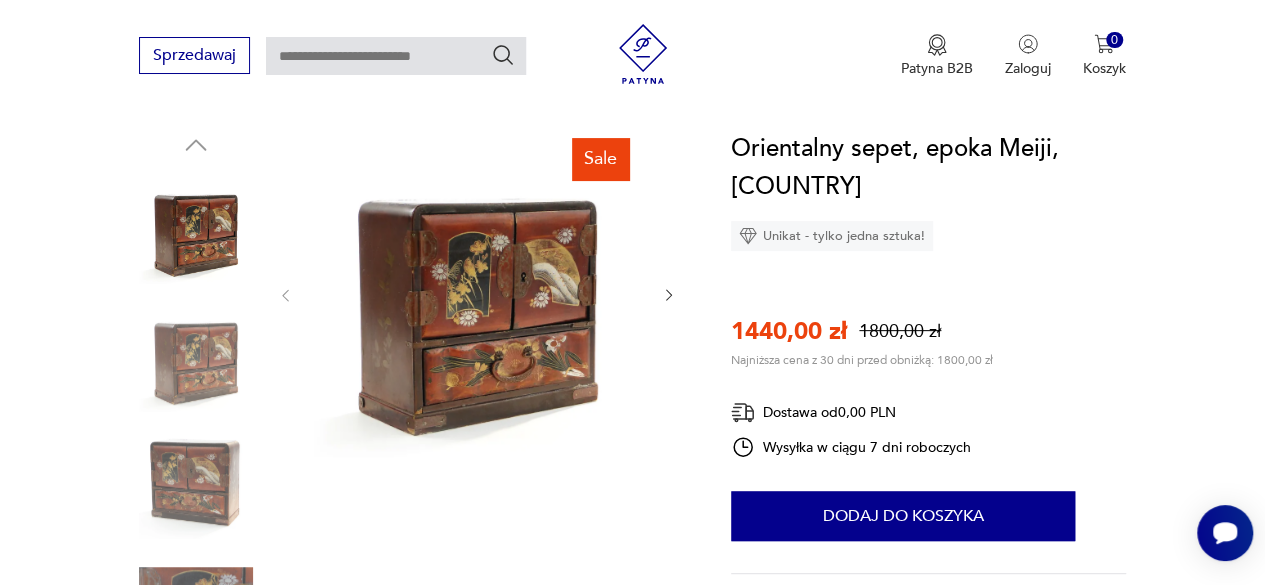 click at bounding box center (669, 296) 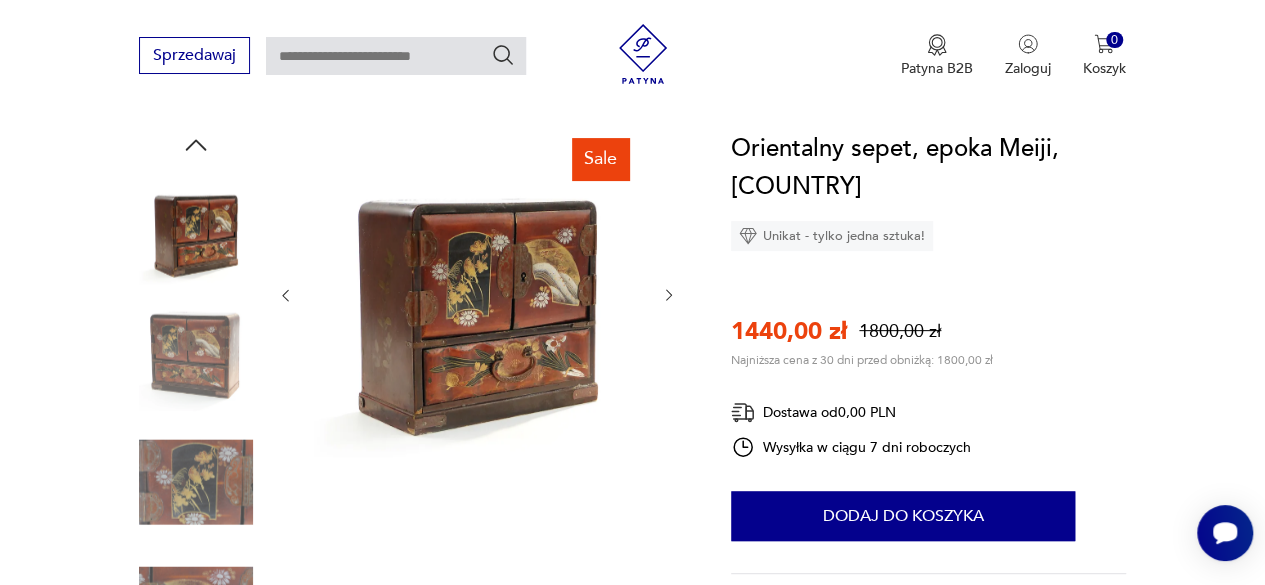 click 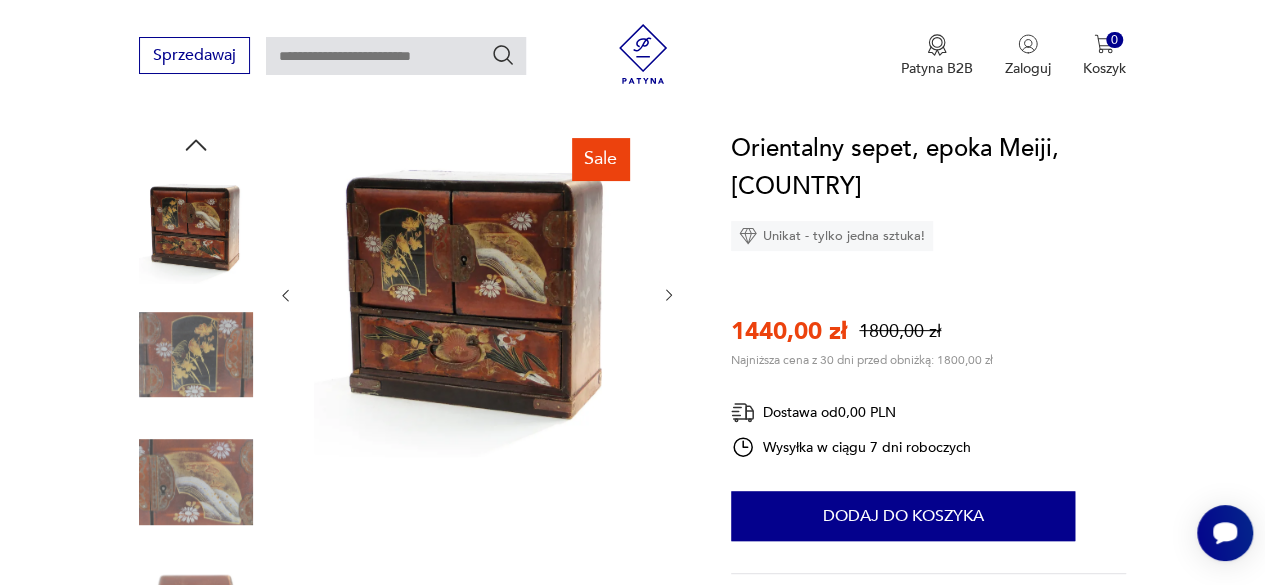 click 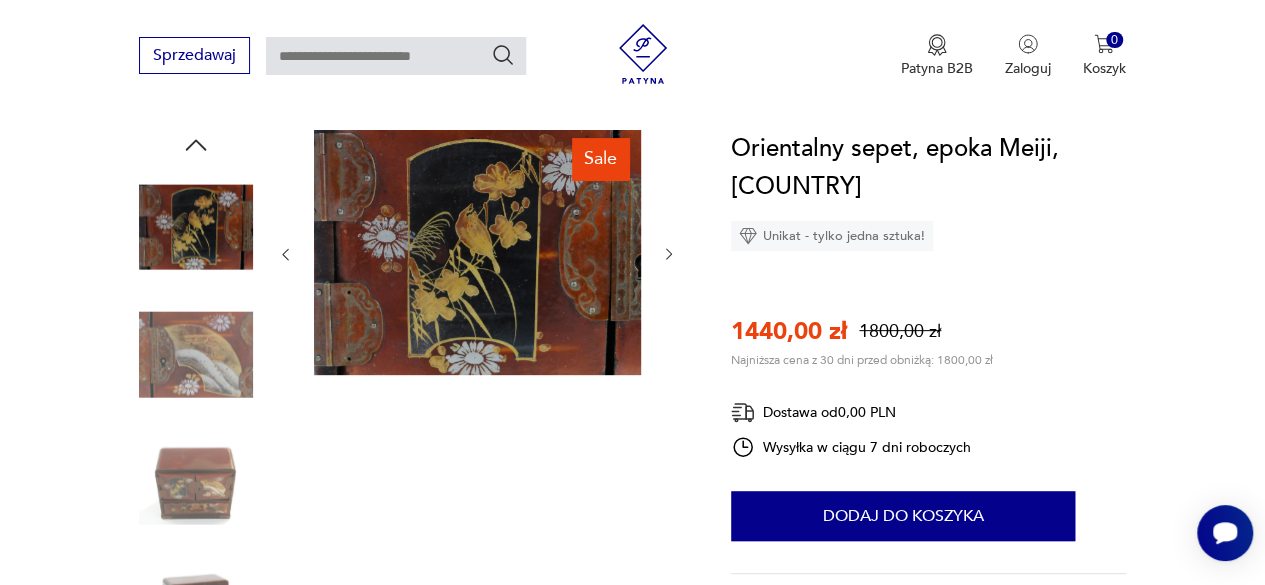 click at bounding box center (477, 254) 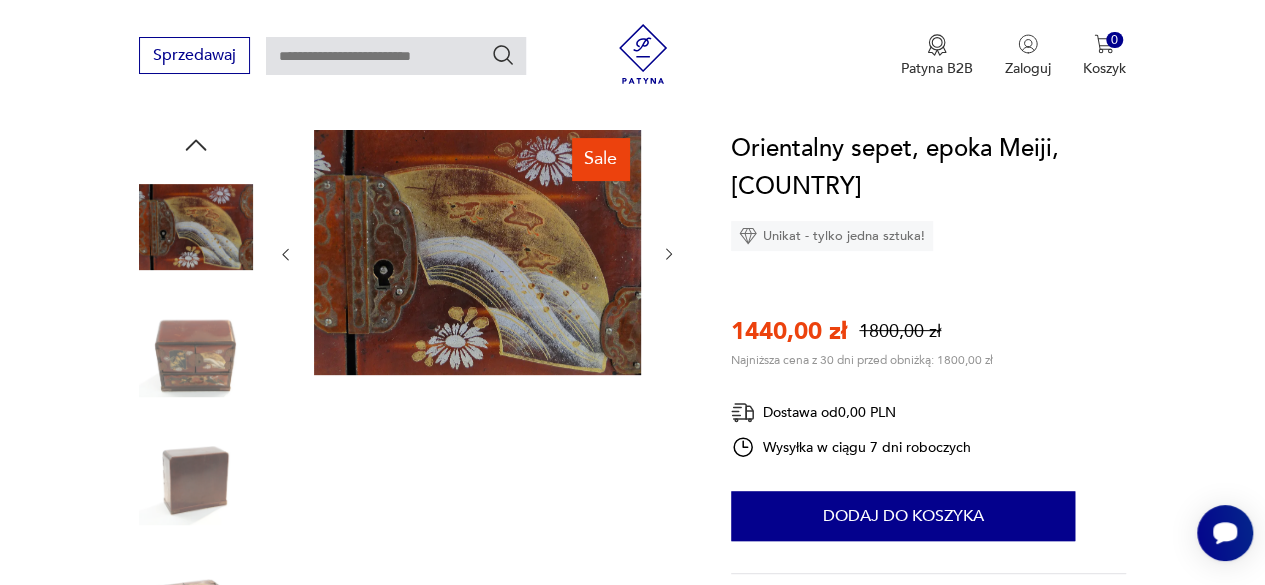 click 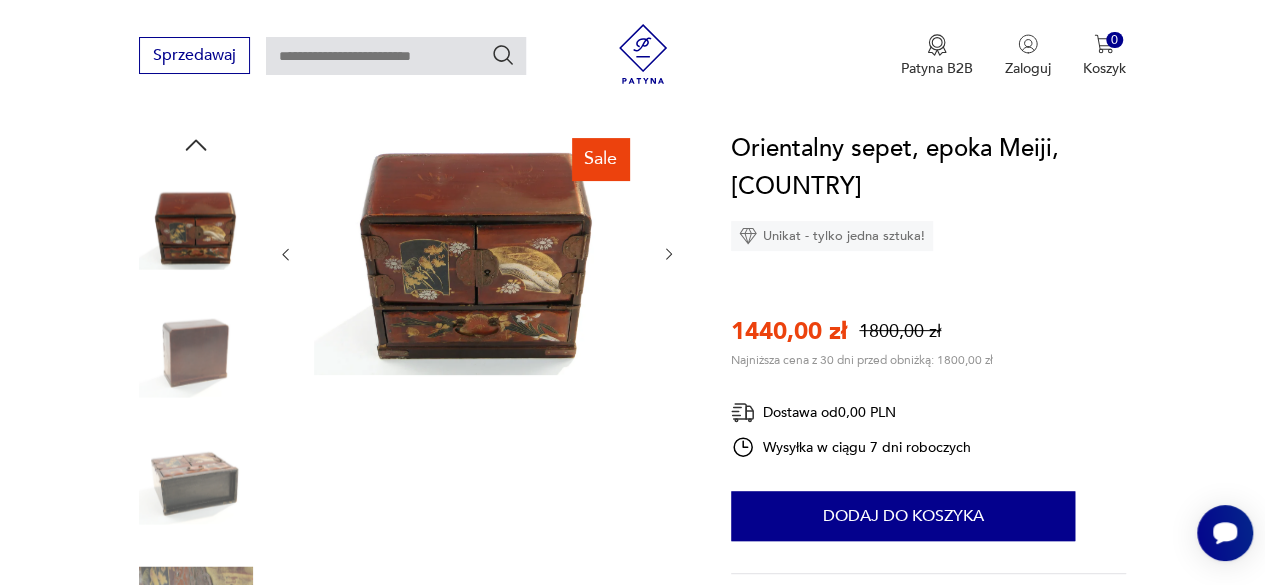 click 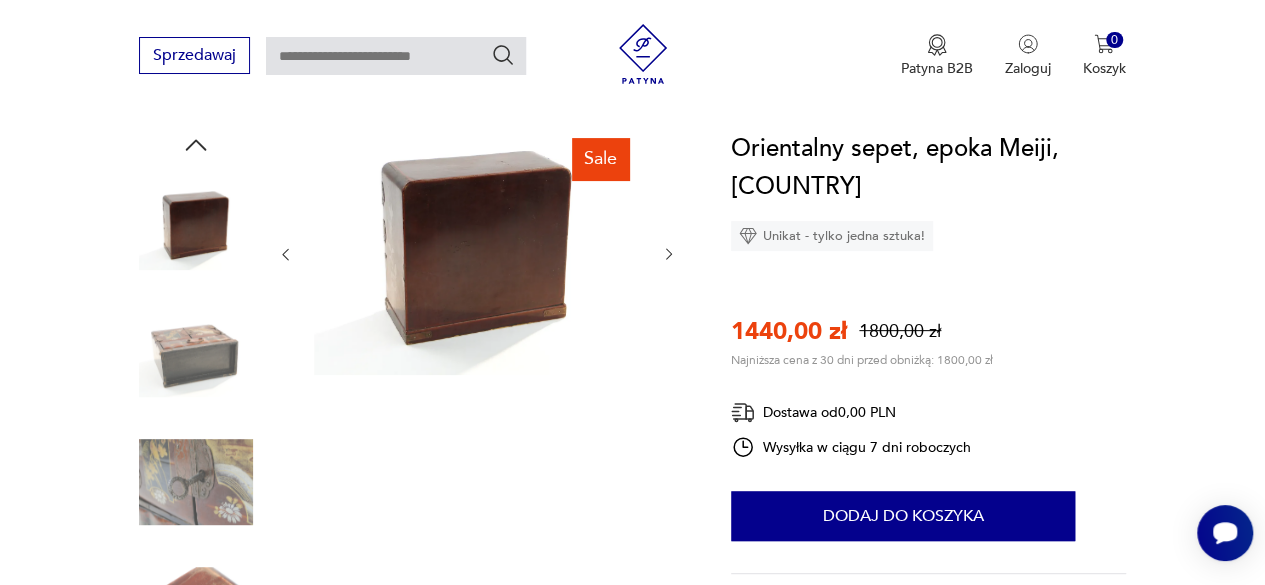 click 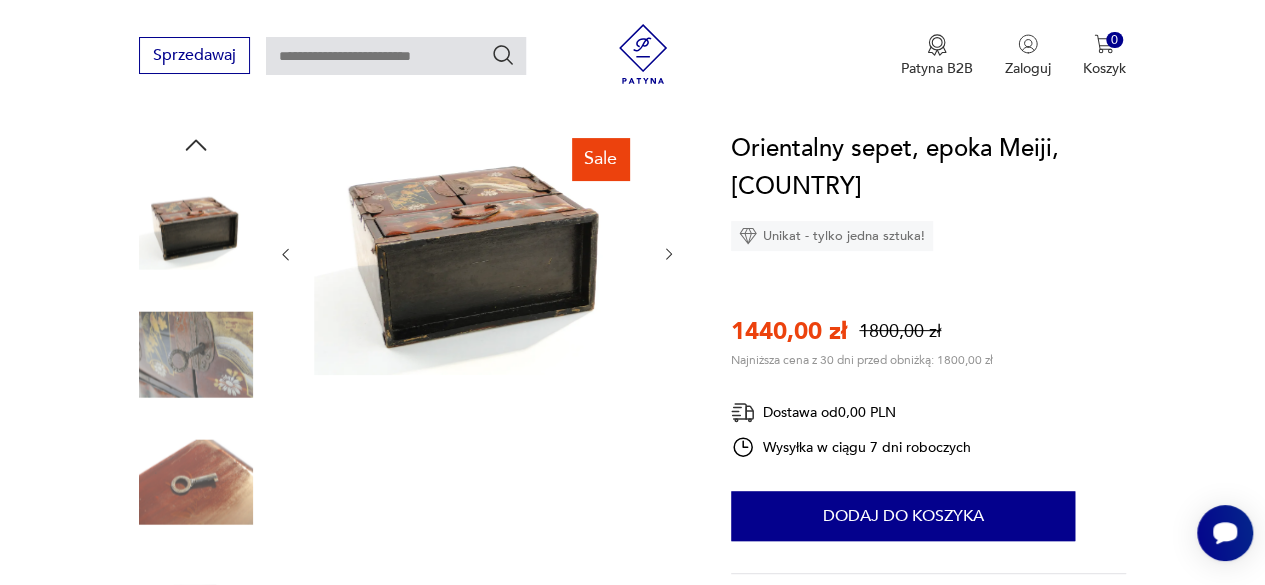click 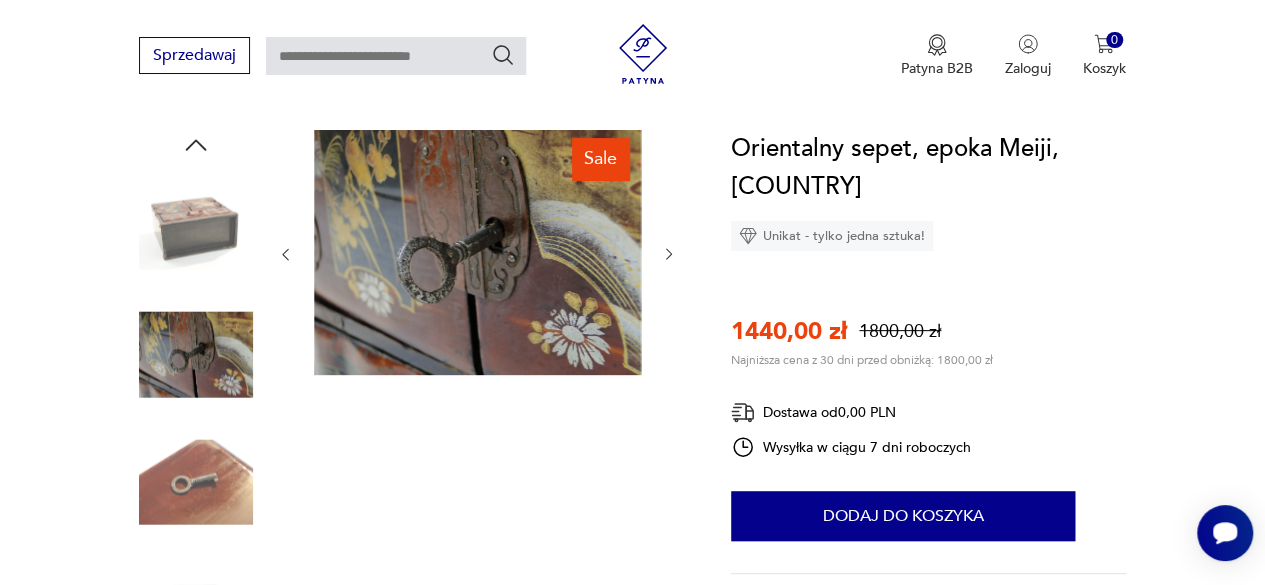 click 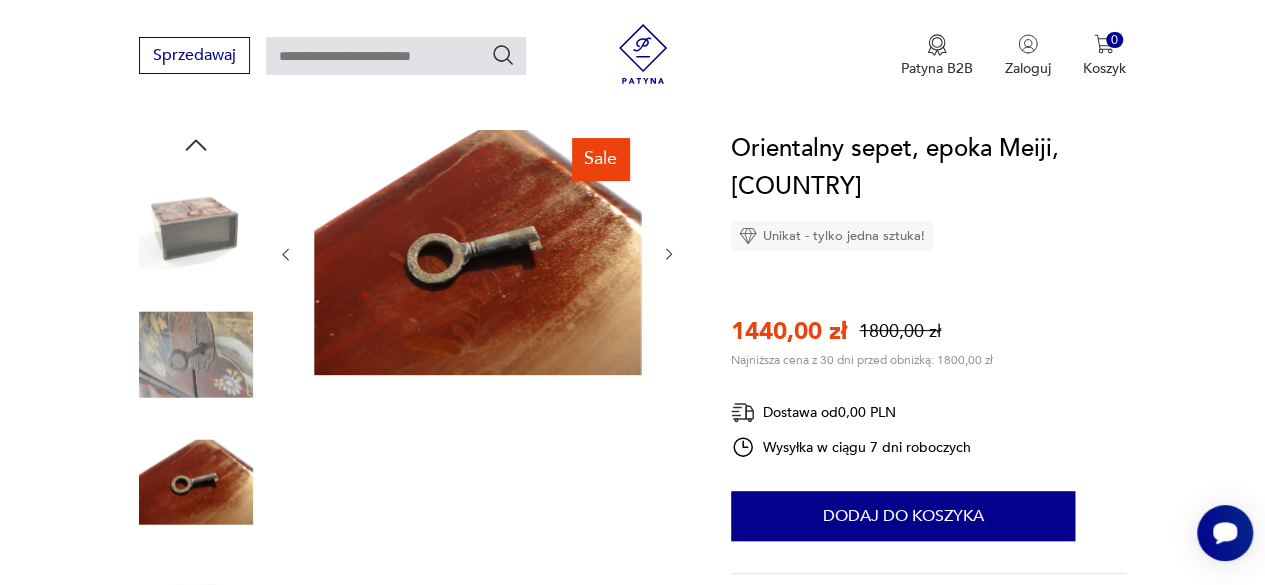 click 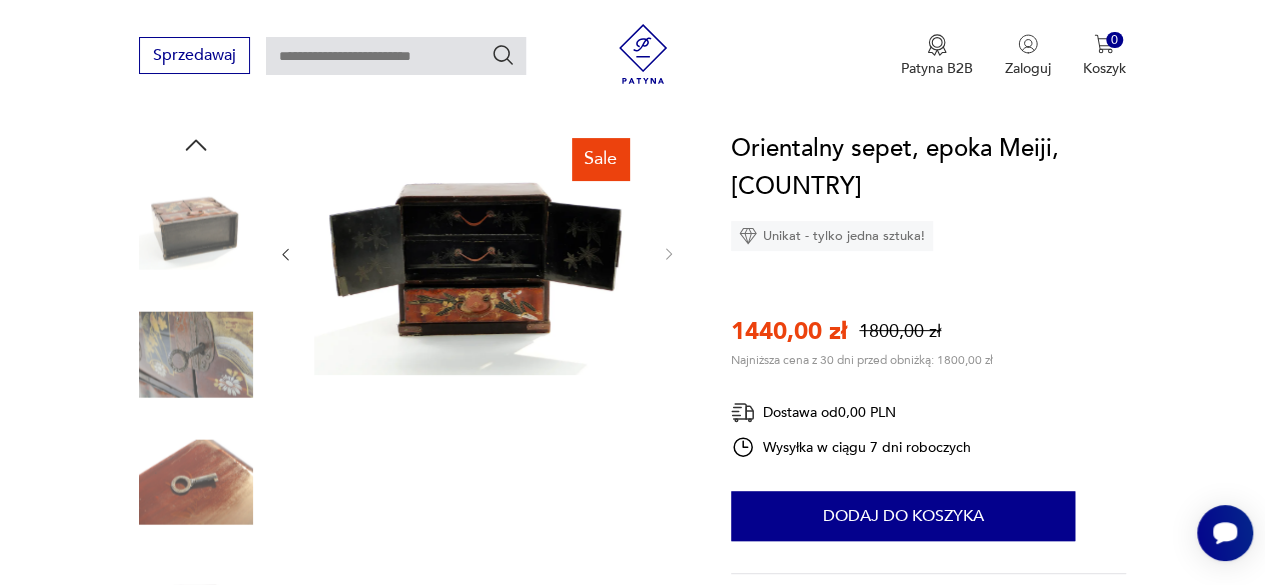 scroll, scrollTop: 730, scrollLeft: 0, axis: vertical 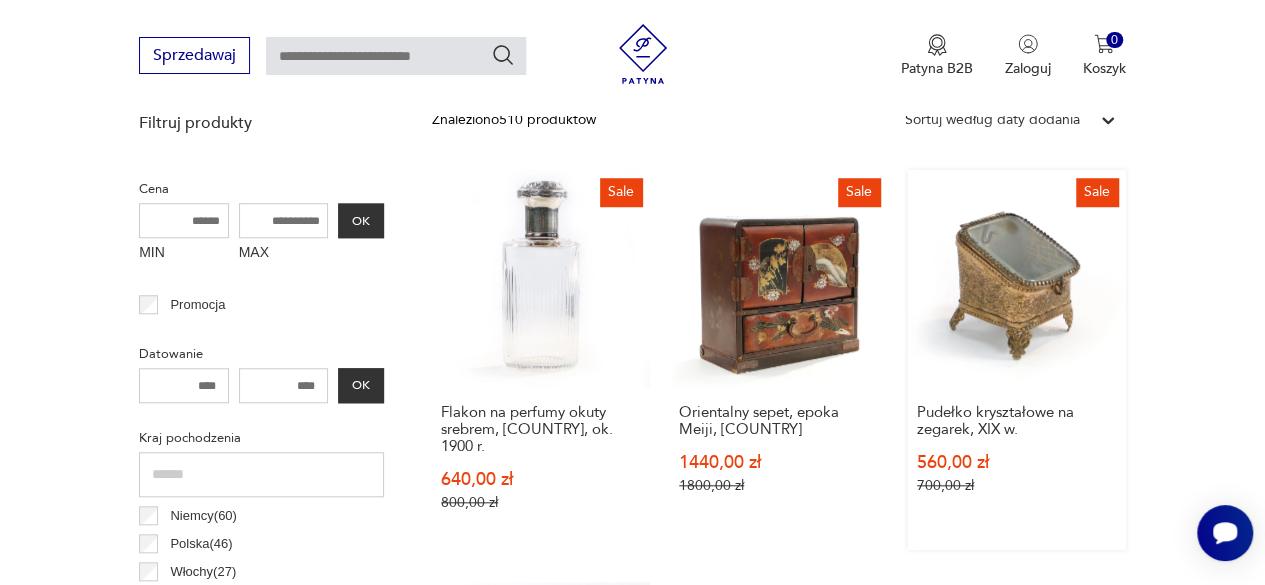 click on "Sale Pudełko kryształowe na zegarek, [CENTURY] w. 560,00 zł 700,00 zł" at bounding box center (1017, 360) 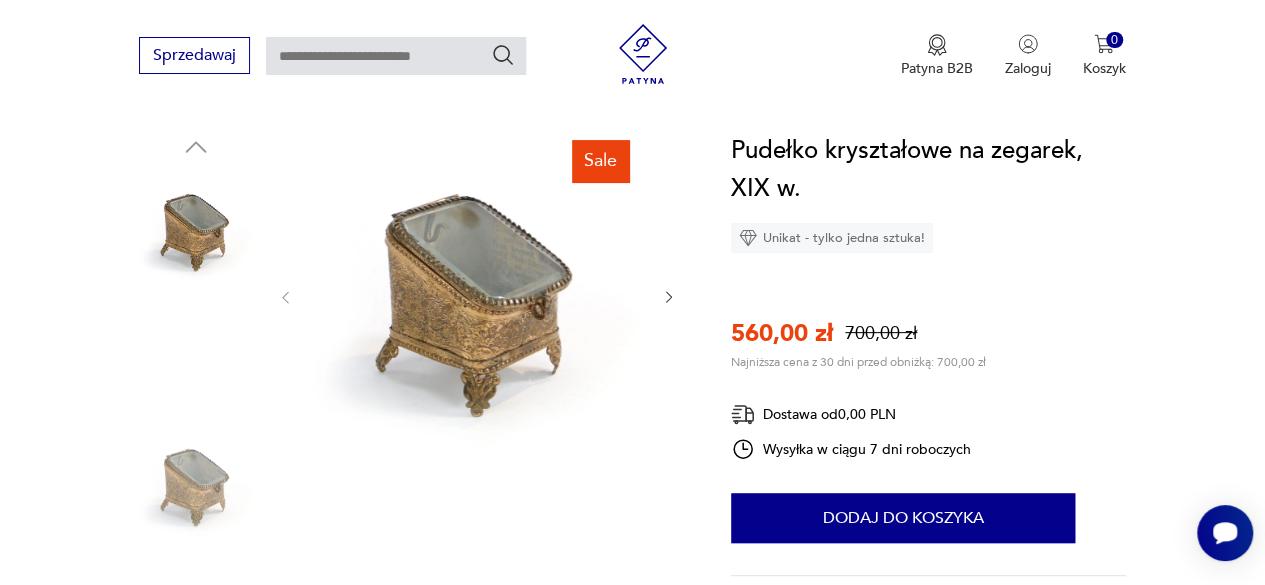 scroll, scrollTop: 200, scrollLeft: 0, axis: vertical 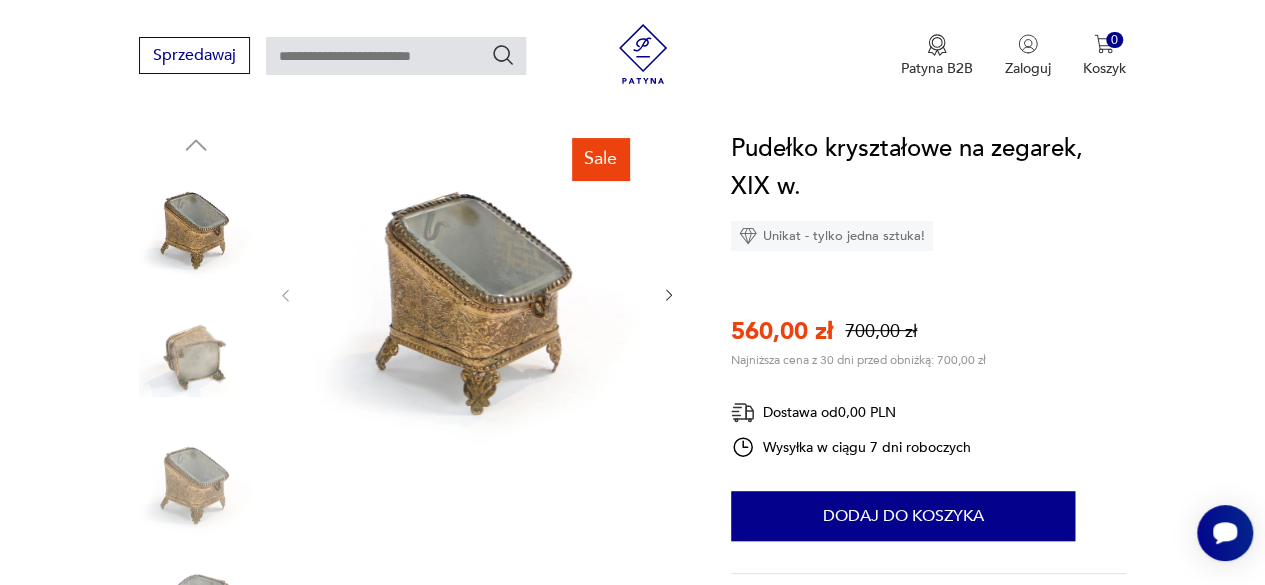click 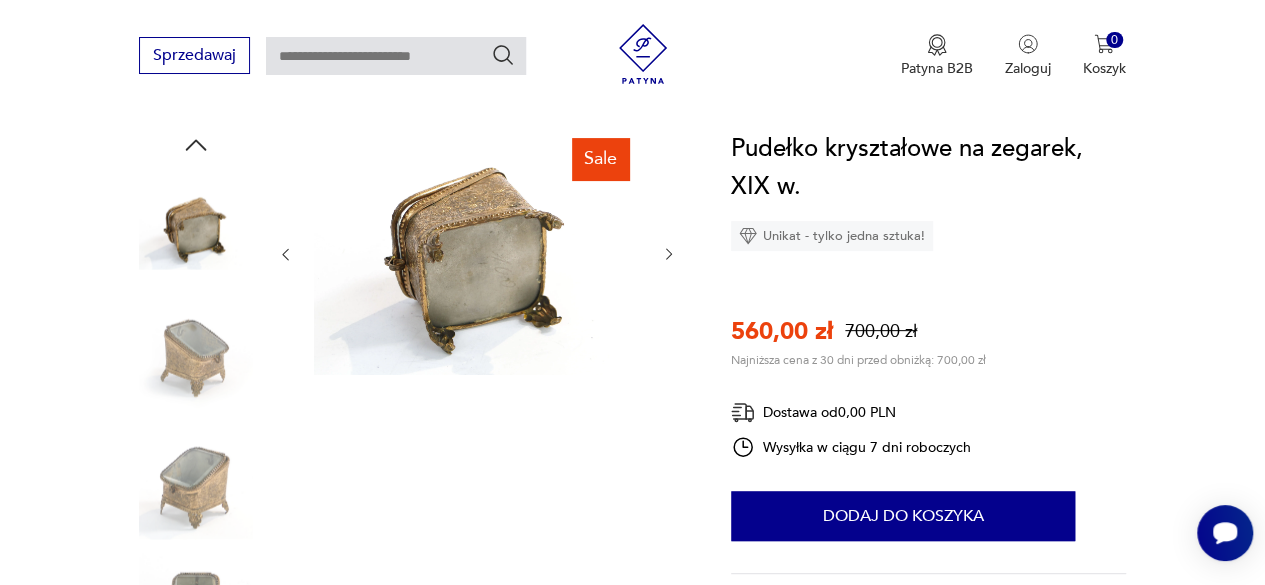 click at bounding box center [477, 254] 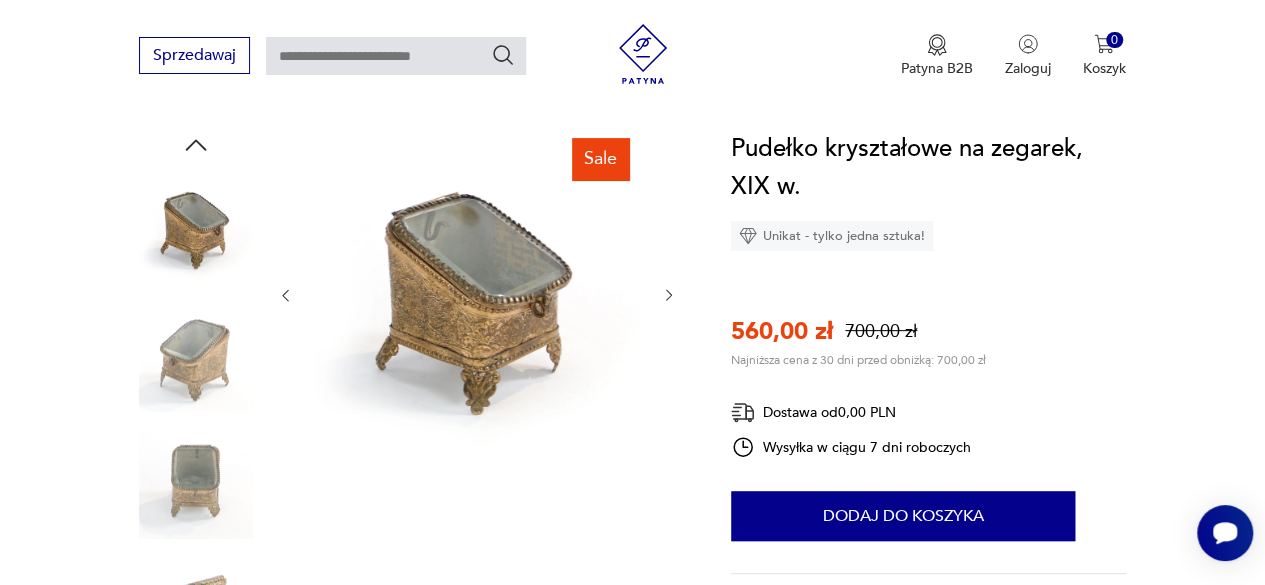 click at bounding box center (477, 295) 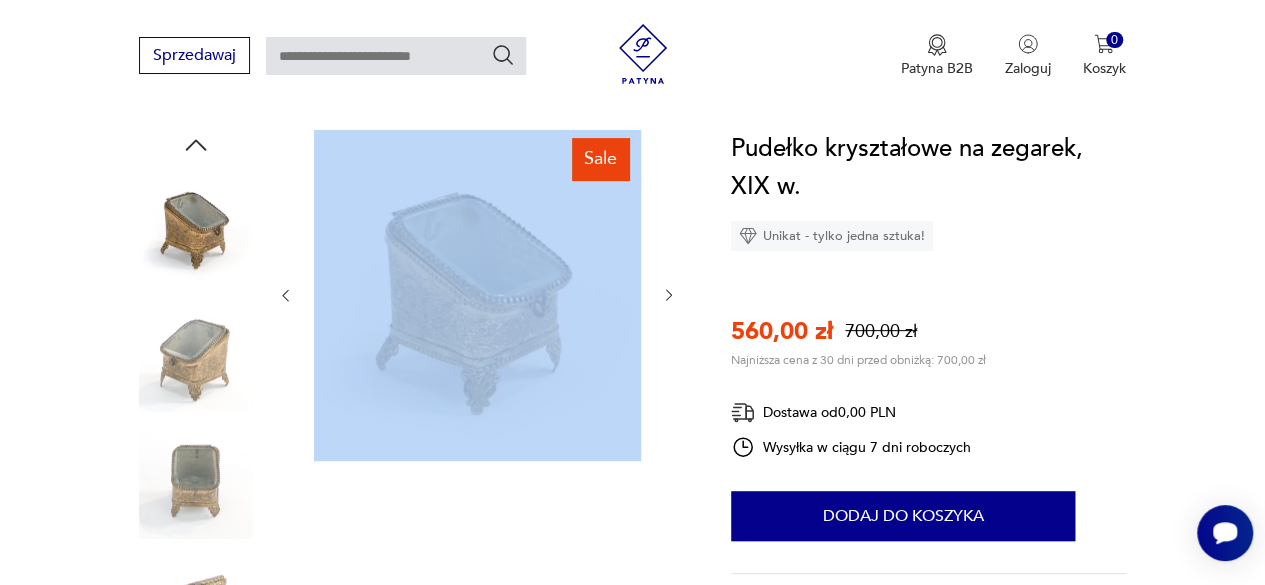 click at bounding box center (477, 295) 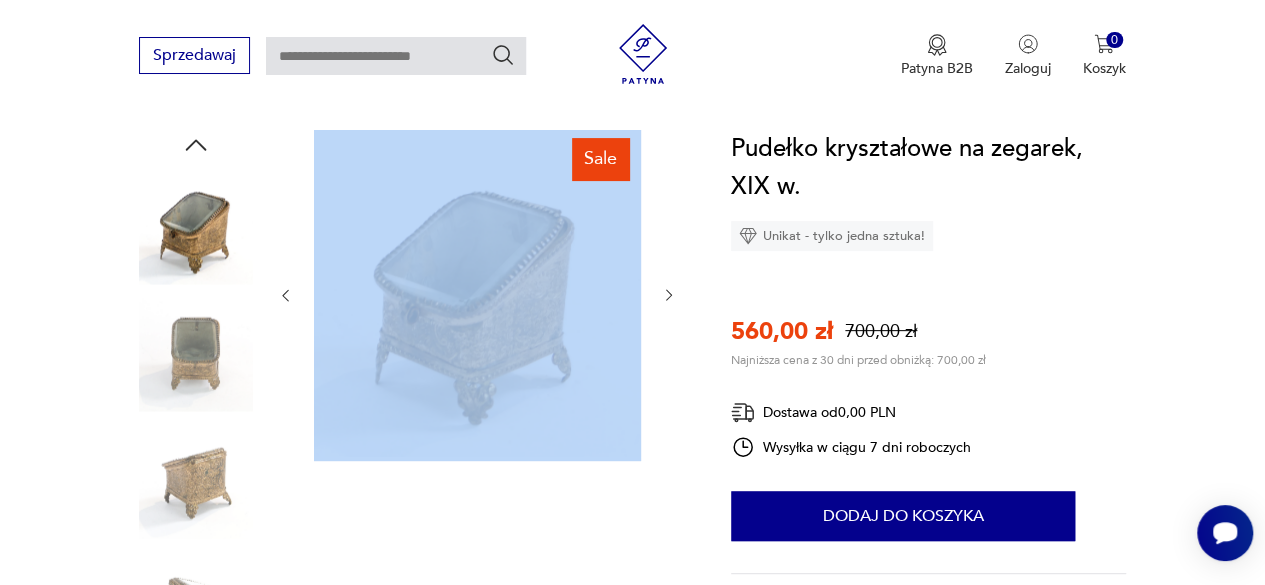 click 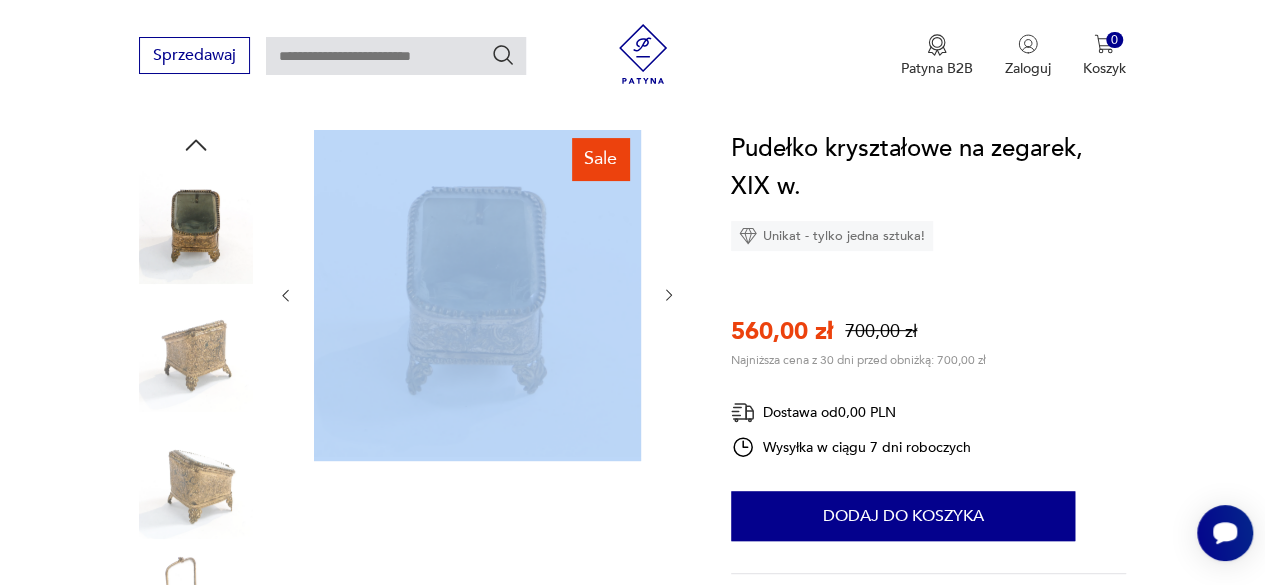 click 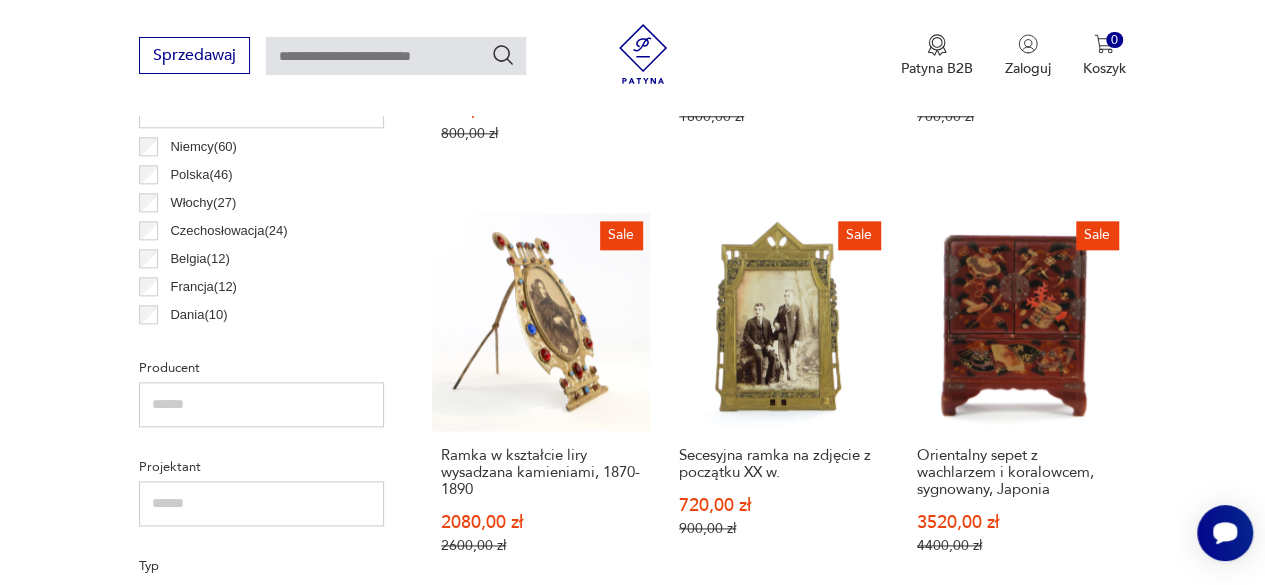 scroll, scrollTop: 1130, scrollLeft: 0, axis: vertical 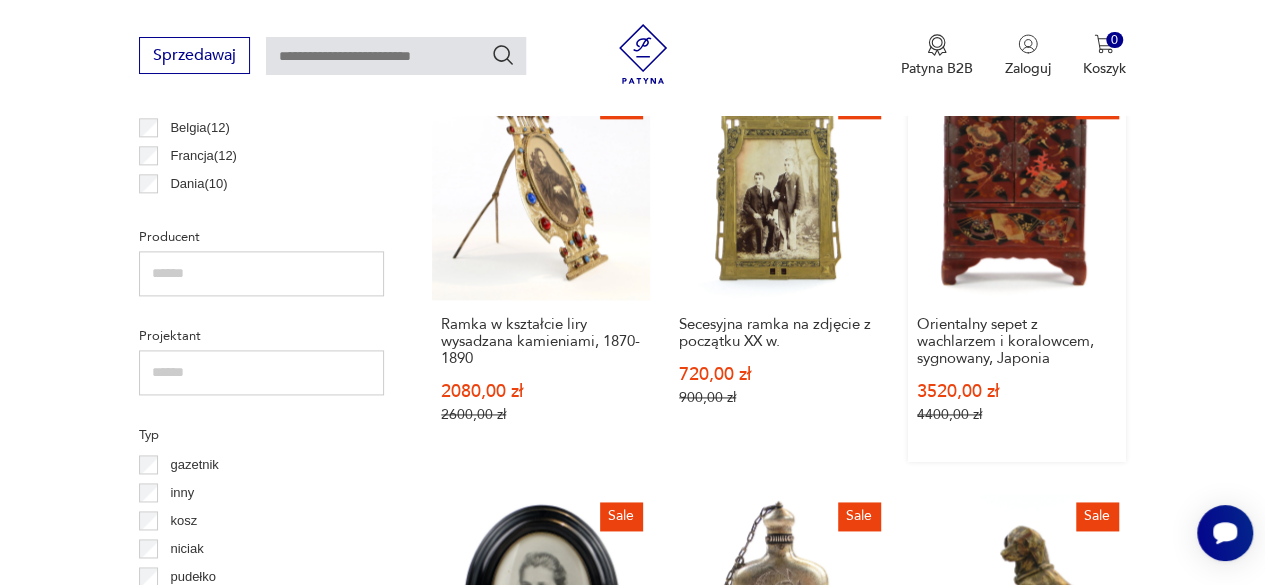 click on "Sale Orientalny sepet z wachlarzem i koralowcem, sygnowany, Japonia 3520,00 zł 4400,00 zł" at bounding box center (1017, 272) 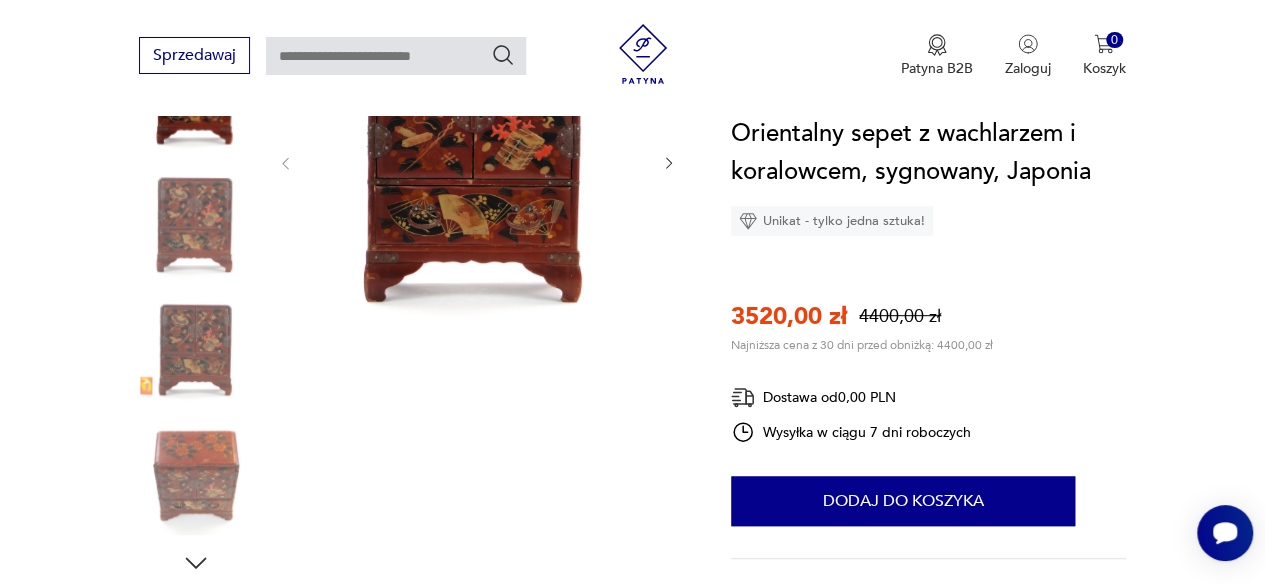 scroll, scrollTop: 701, scrollLeft: 0, axis: vertical 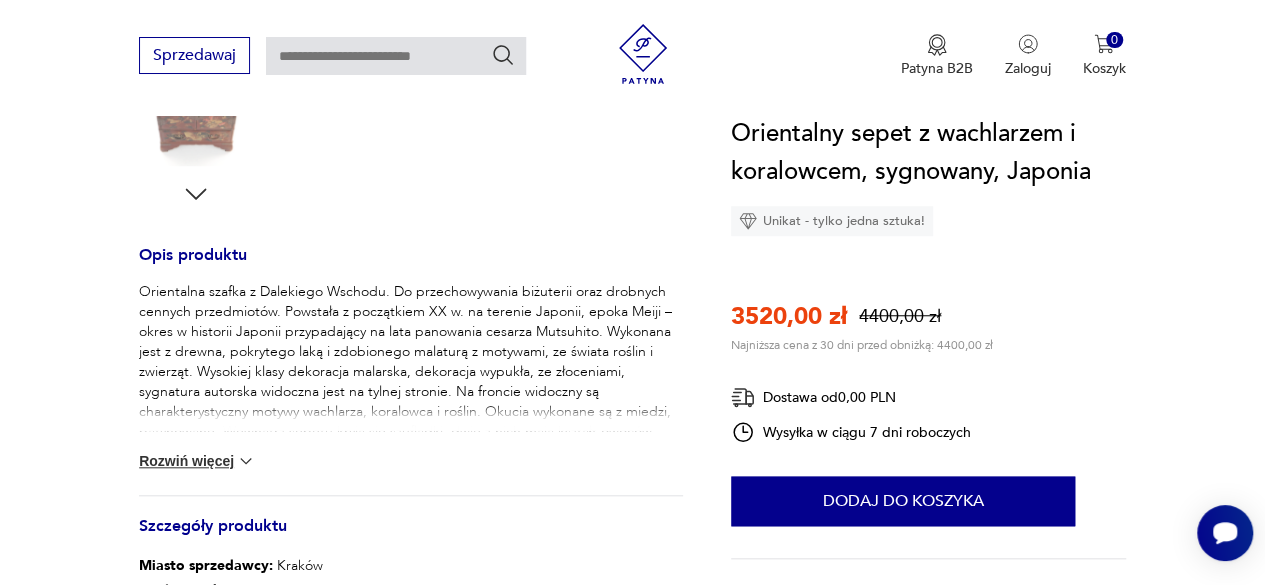drag, startPoint x: 226, startPoint y: 457, endPoint x: 236, endPoint y: 439, distance: 20.59126 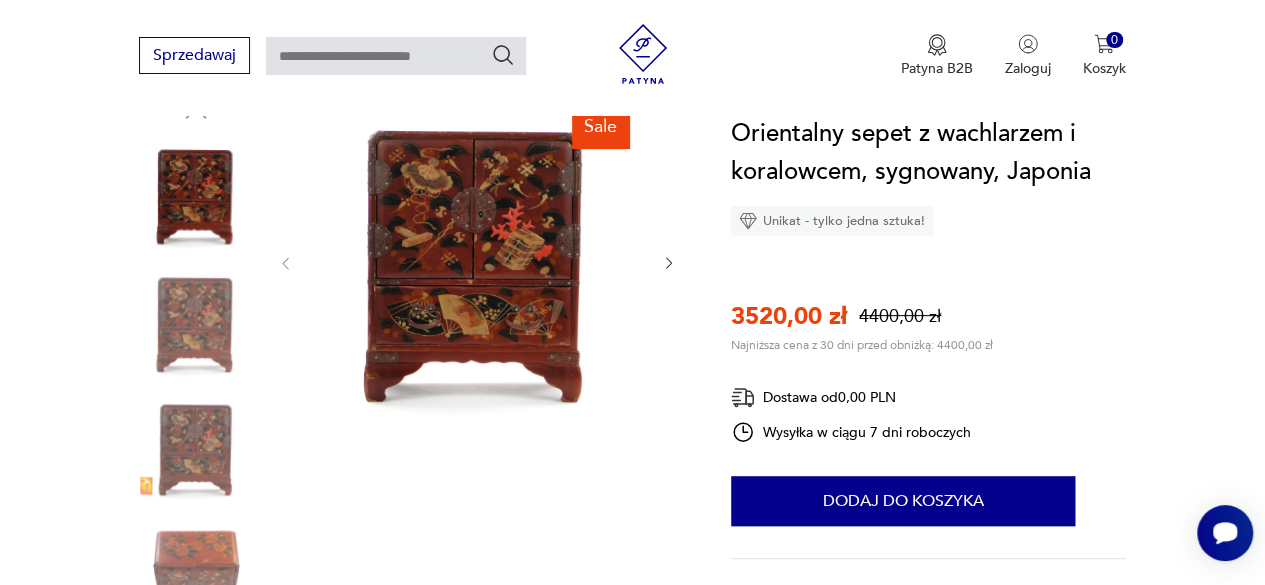 scroll, scrollTop: 201, scrollLeft: 0, axis: vertical 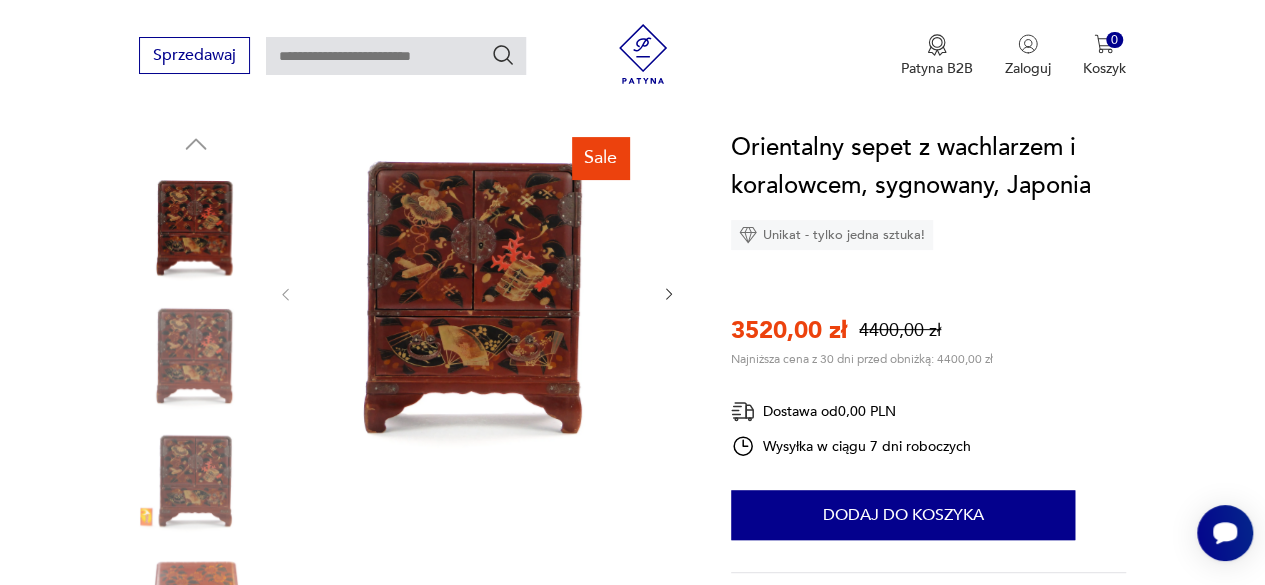 click 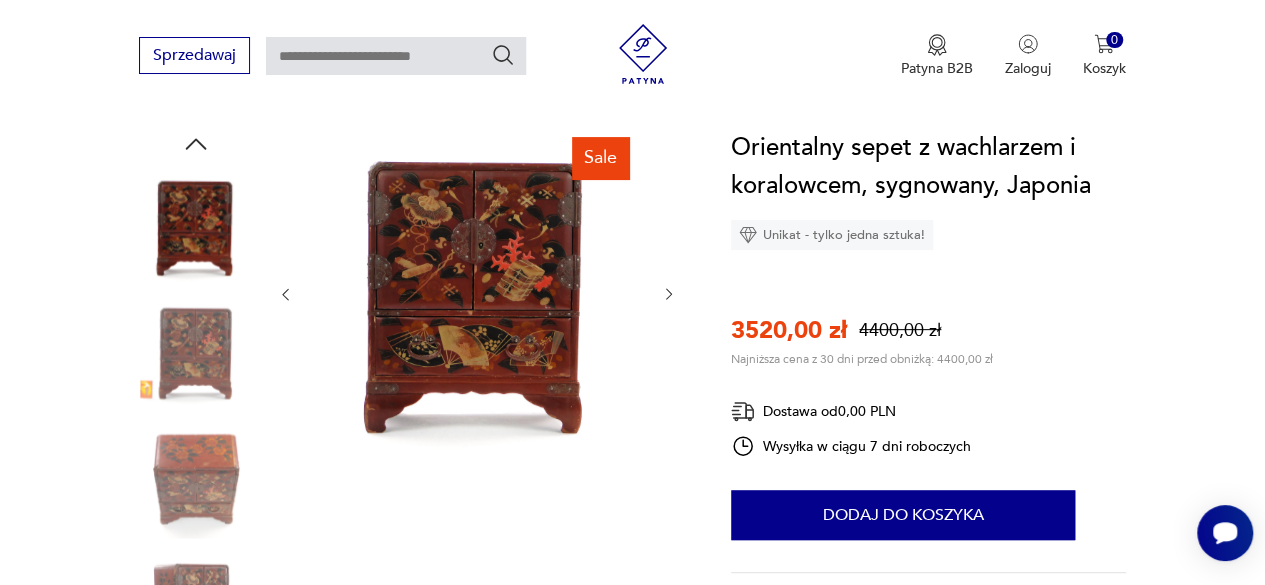 click 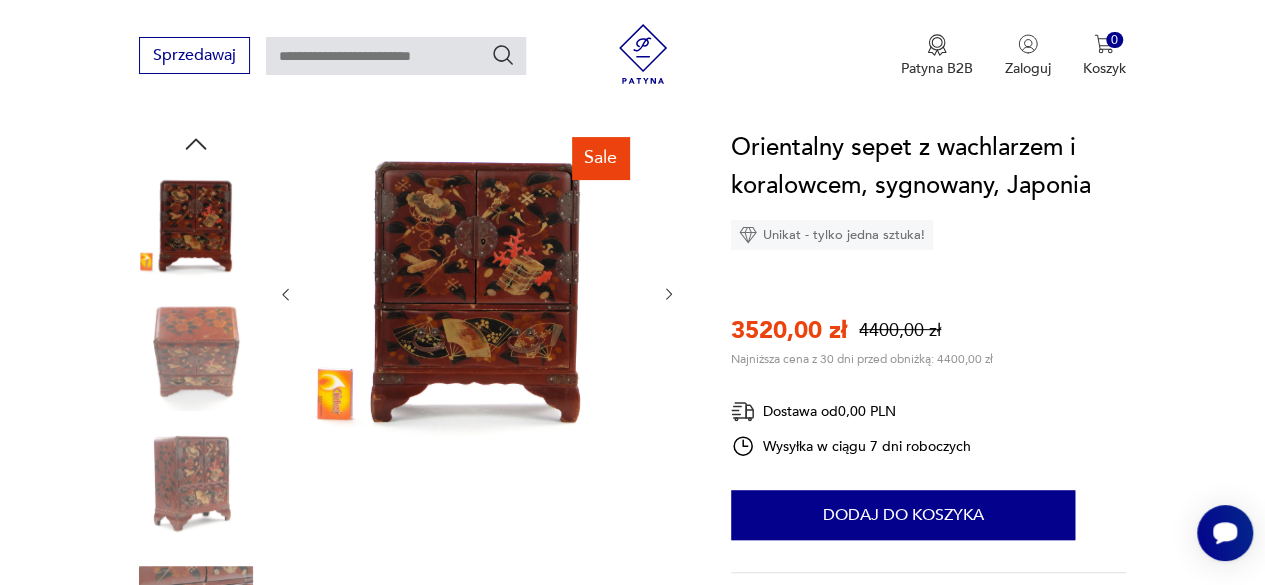 click 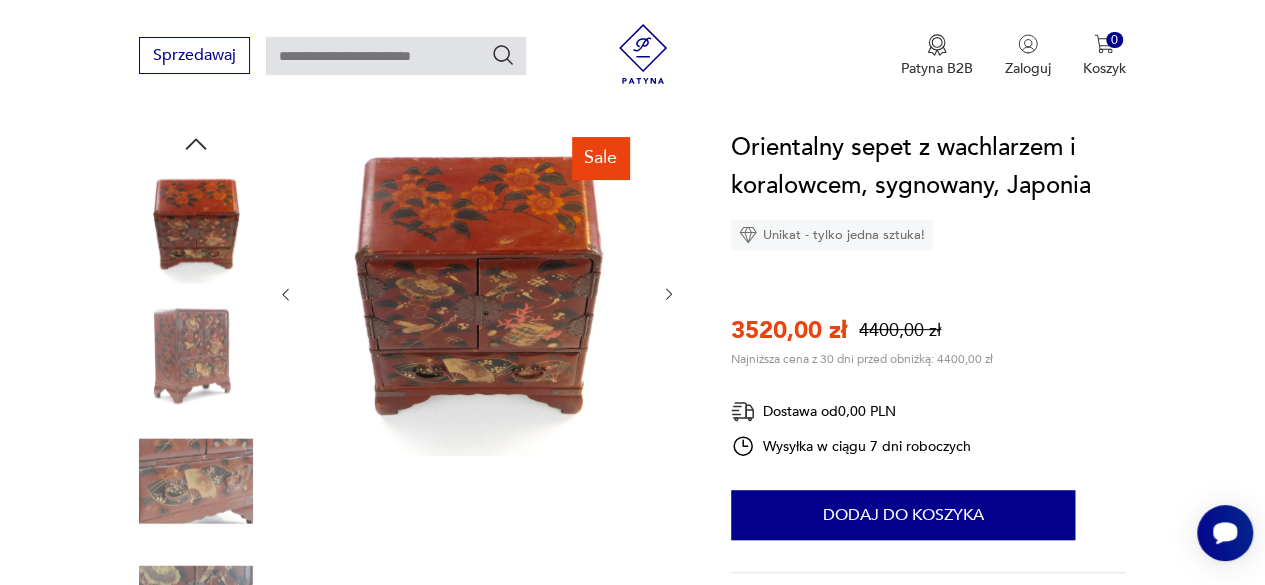 click 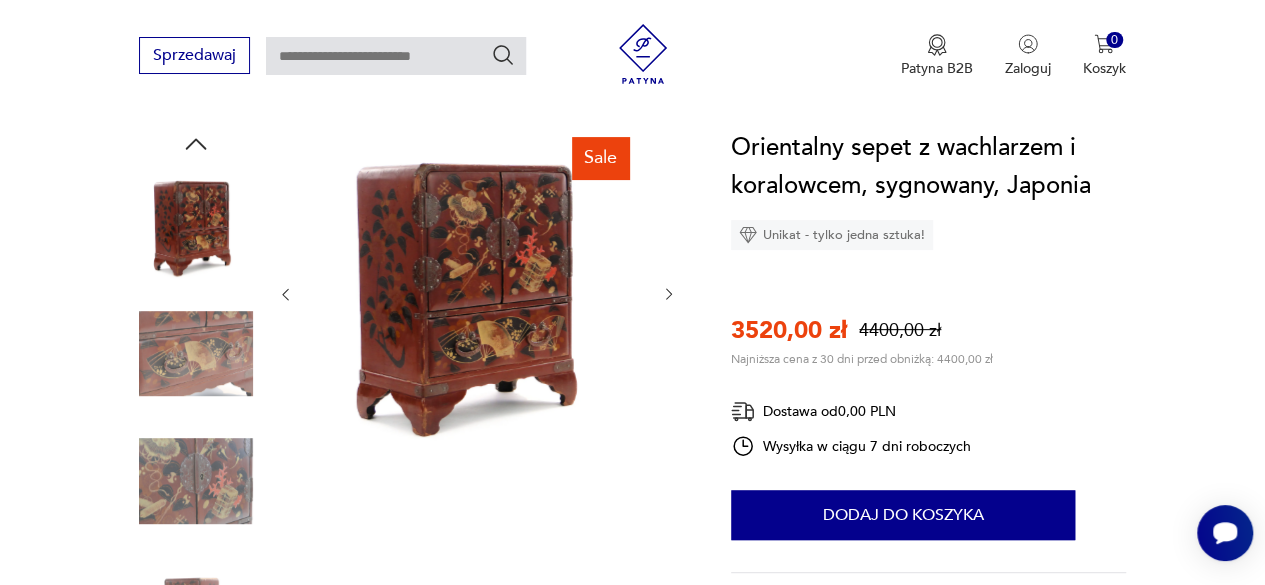 click 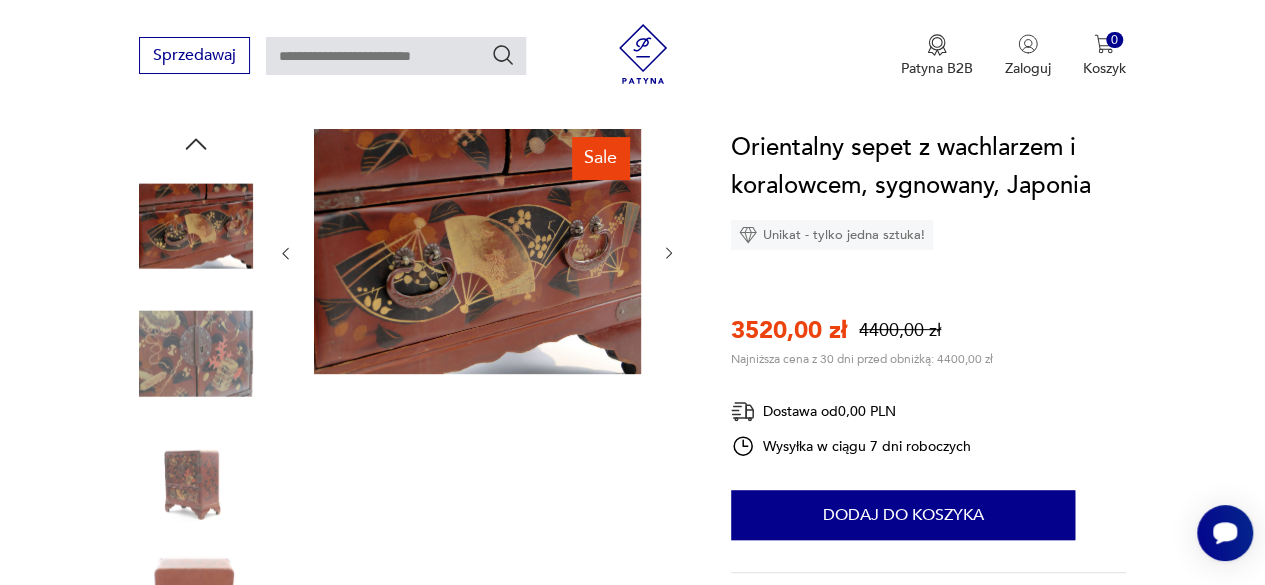 click 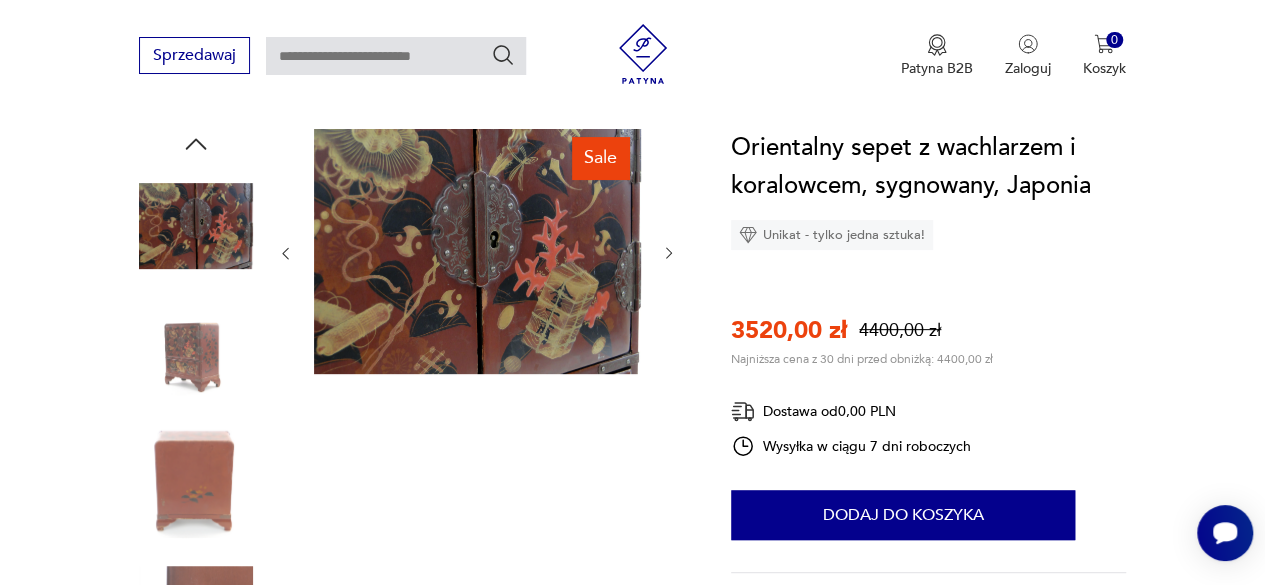 click 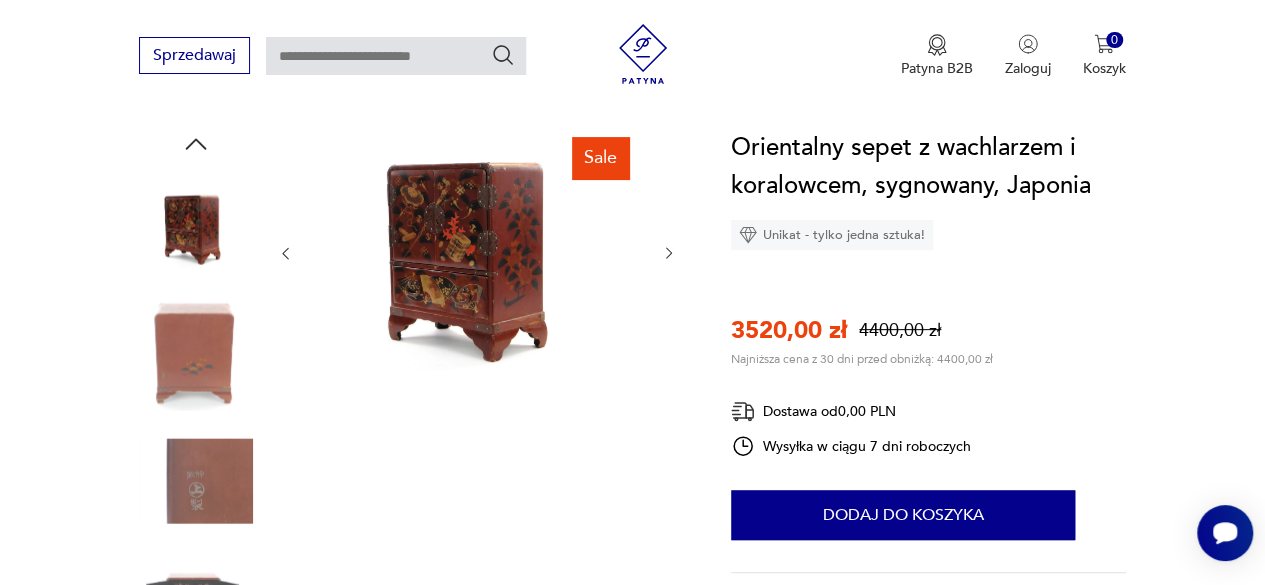 click 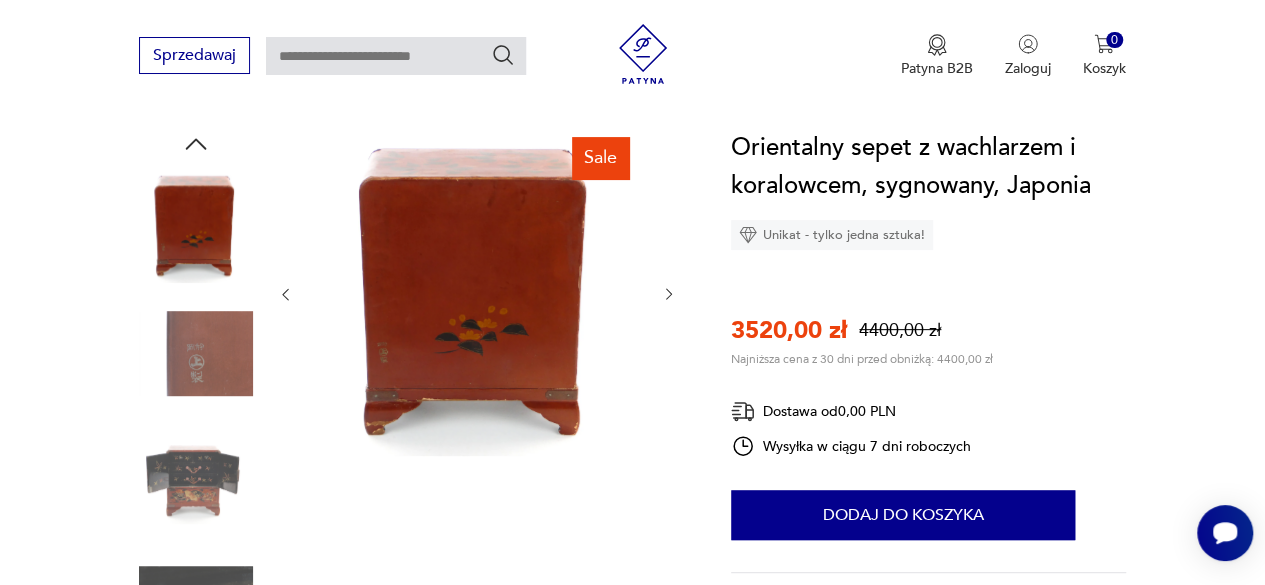 click at bounding box center (477, 294) 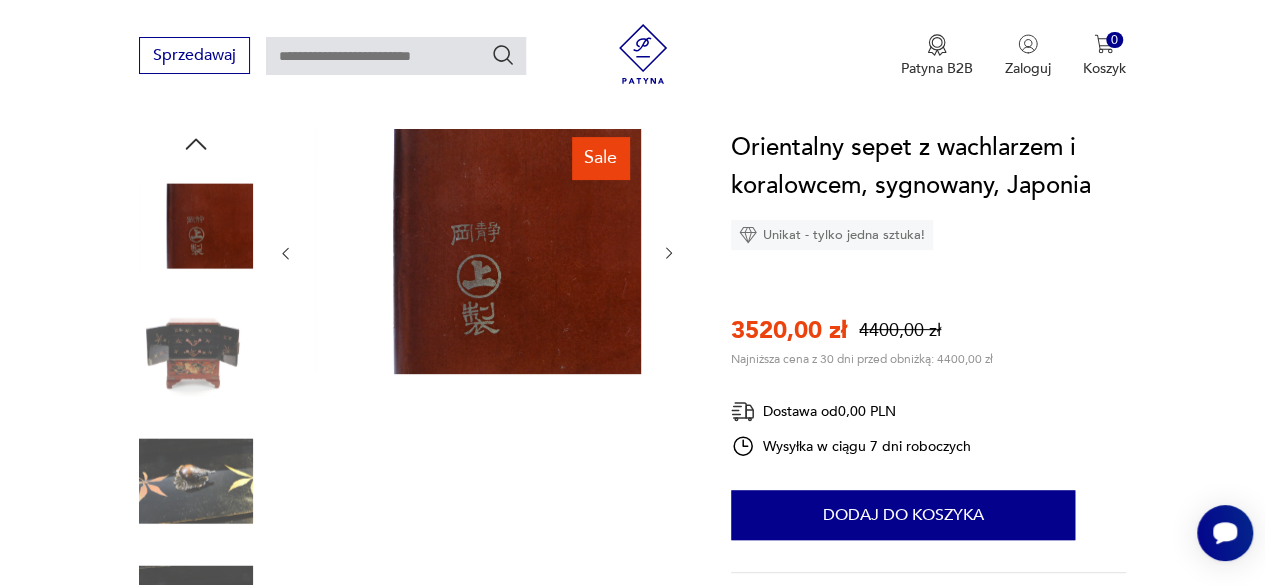 click 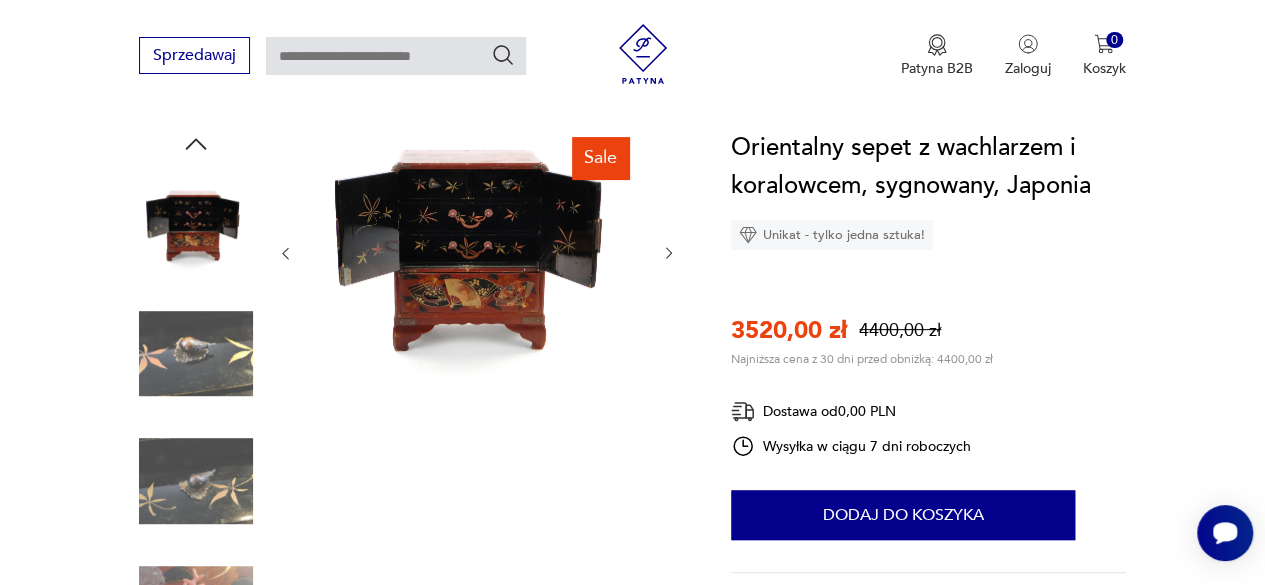 click at bounding box center (477, 251) 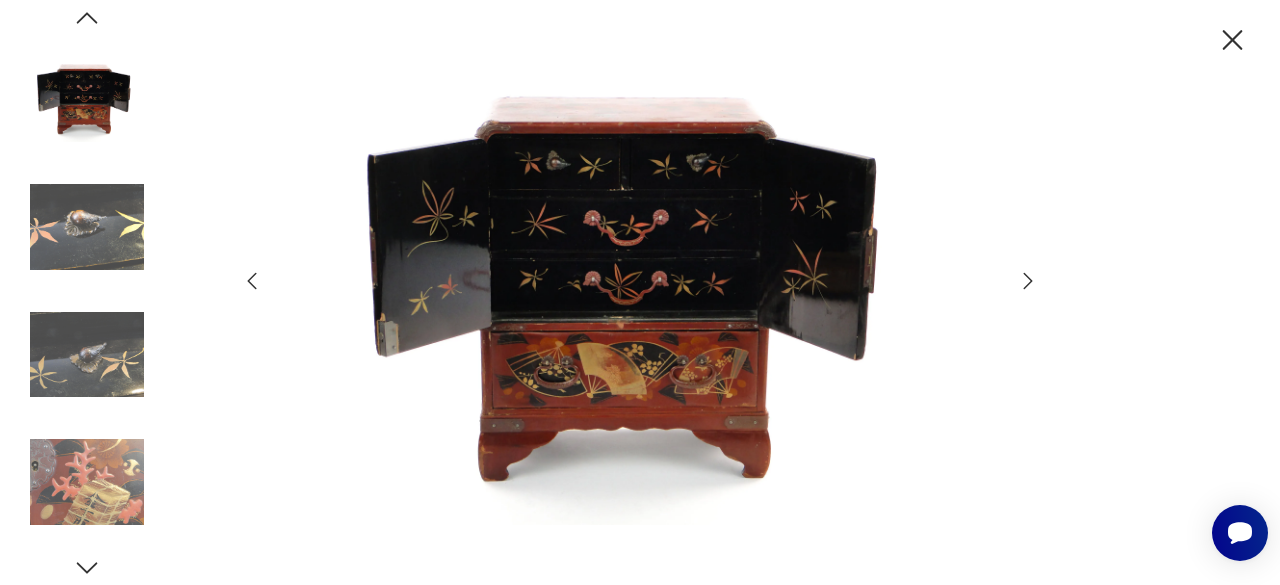 click 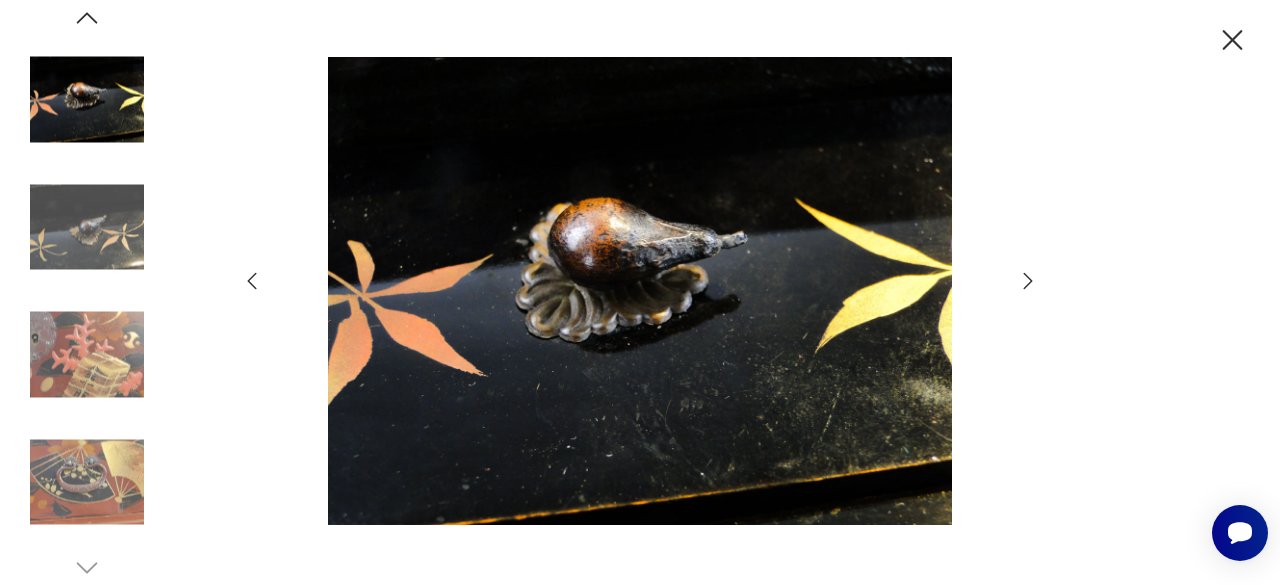click 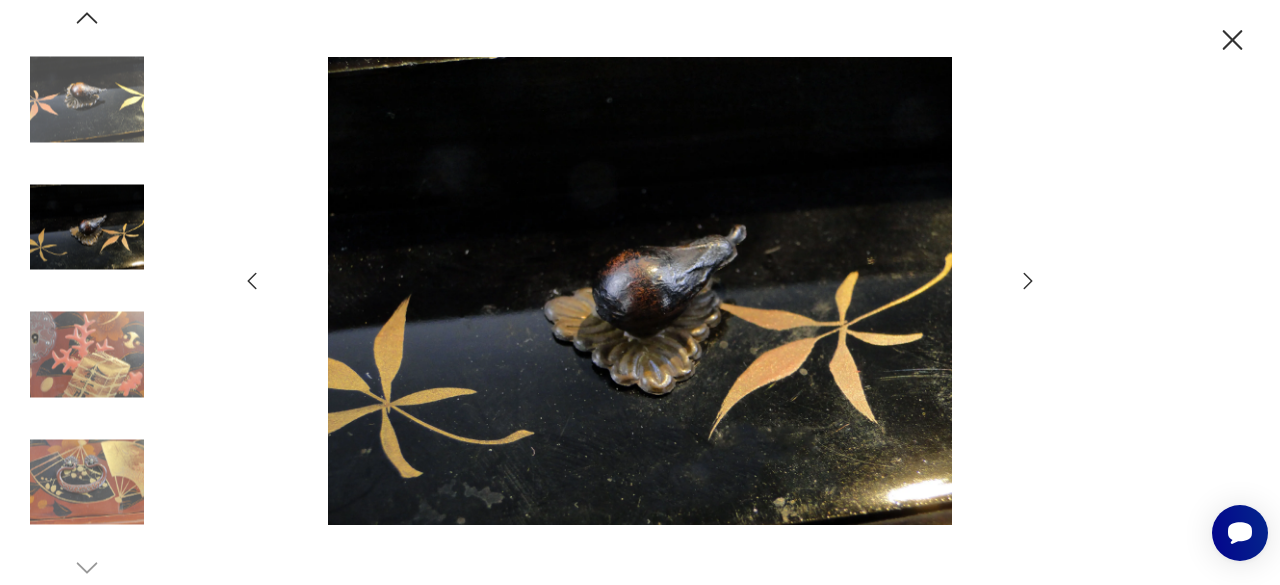 click 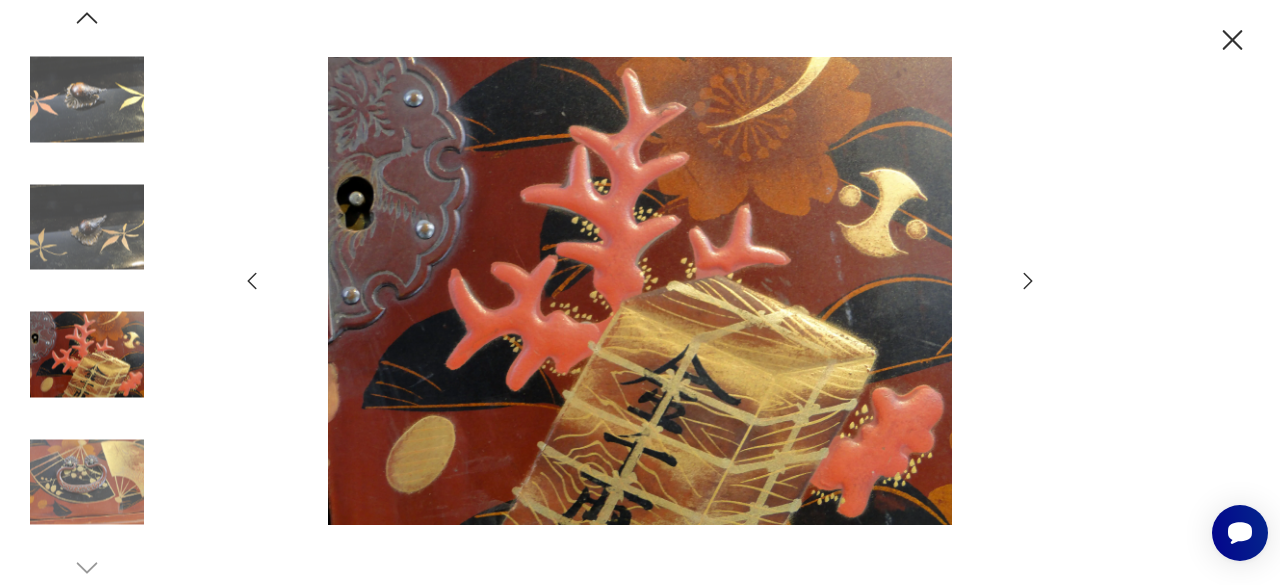 click 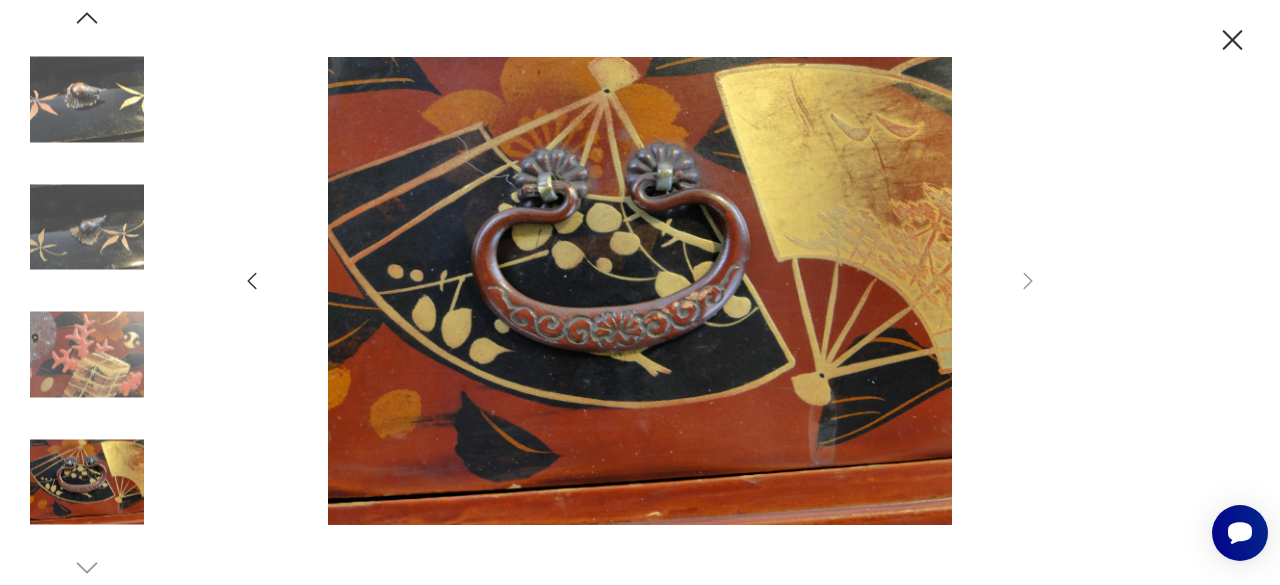 click 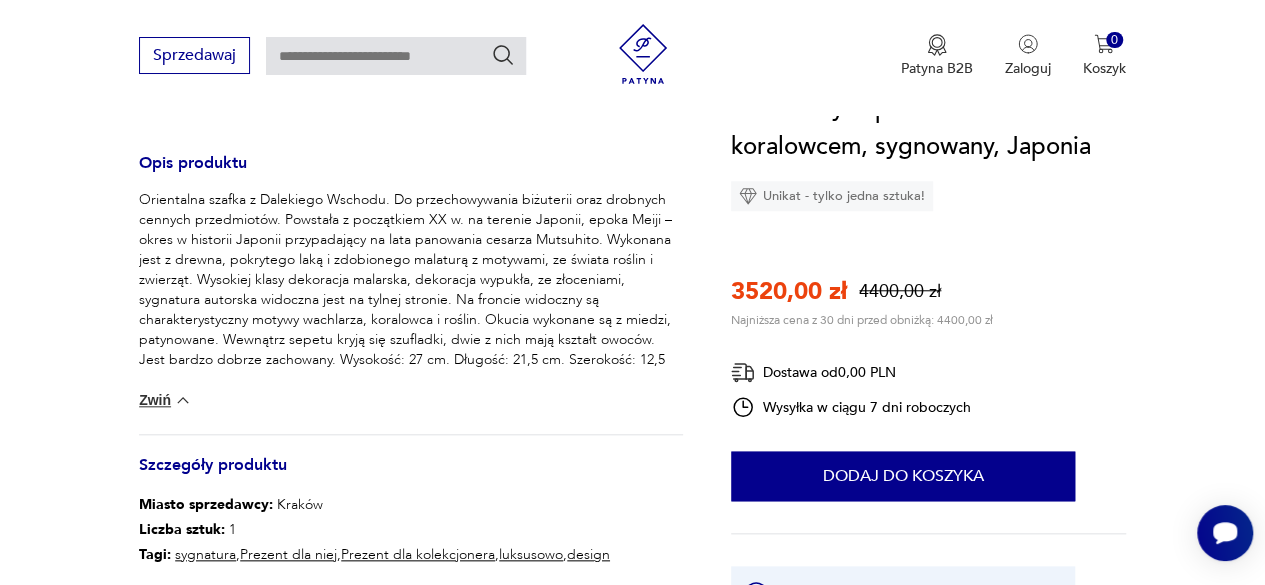 scroll, scrollTop: 801, scrollLeft: 0, axis: vertical 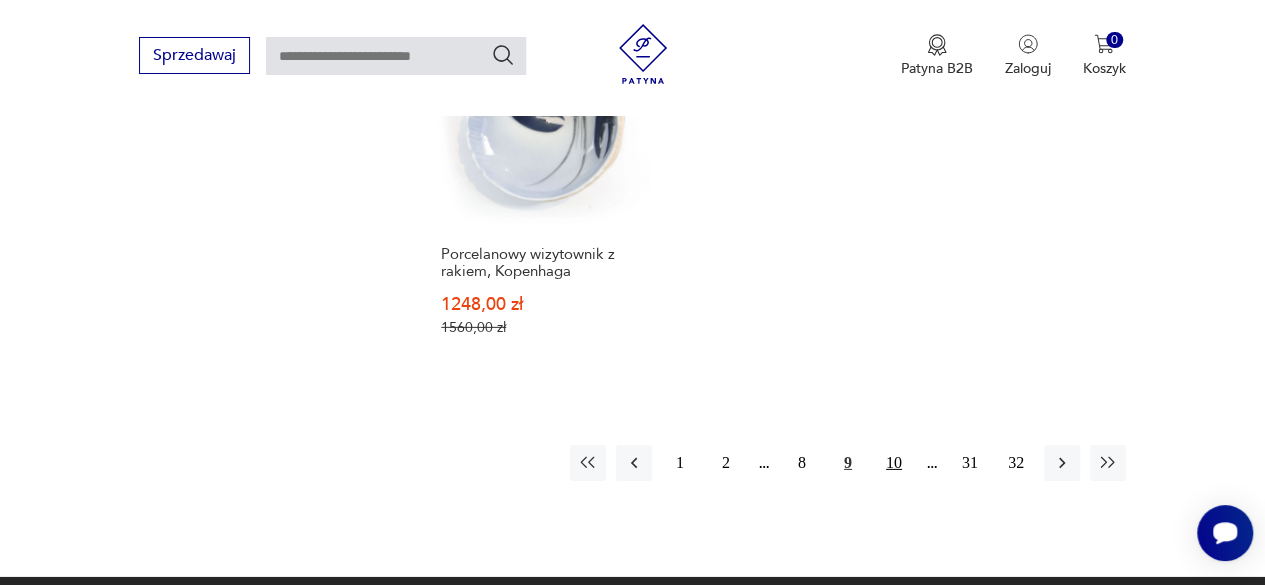 click on "10" at bounding box center (894, 463) 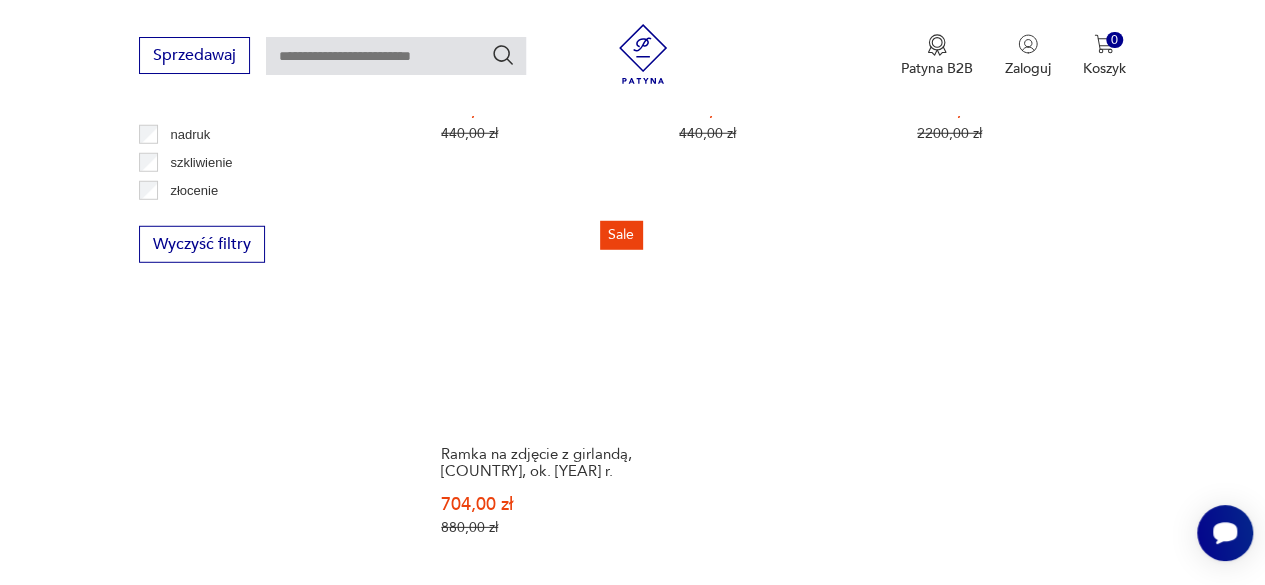 scroll, scrollTop: 2930, scrollLeft: 0, axis: vertical 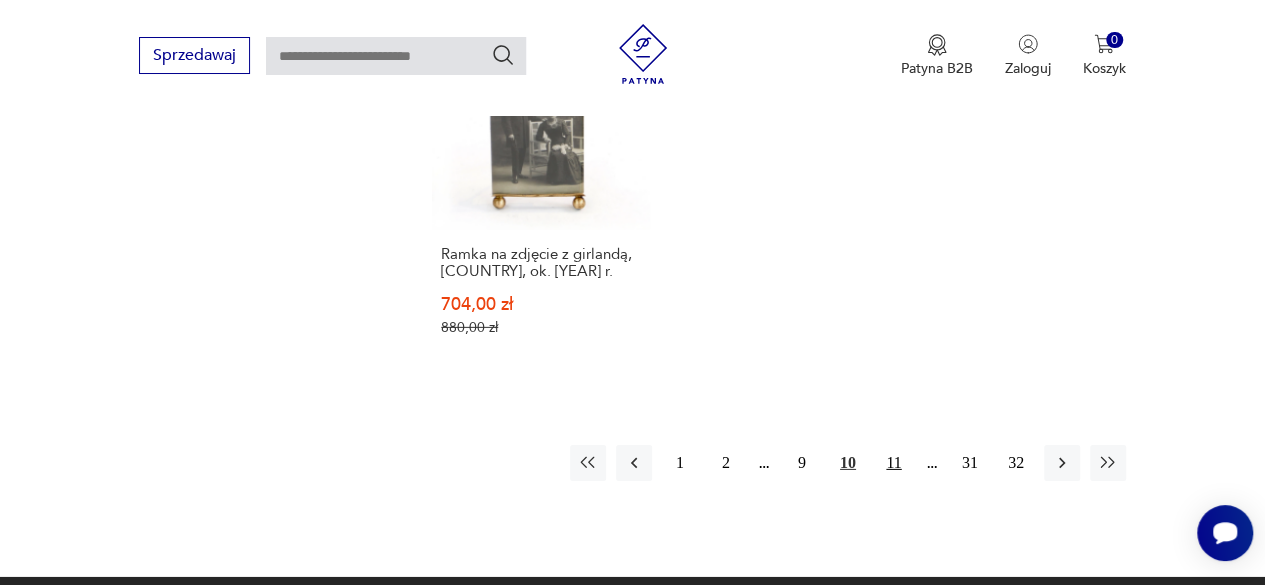 click on "11" at bounding box center (894, 463) 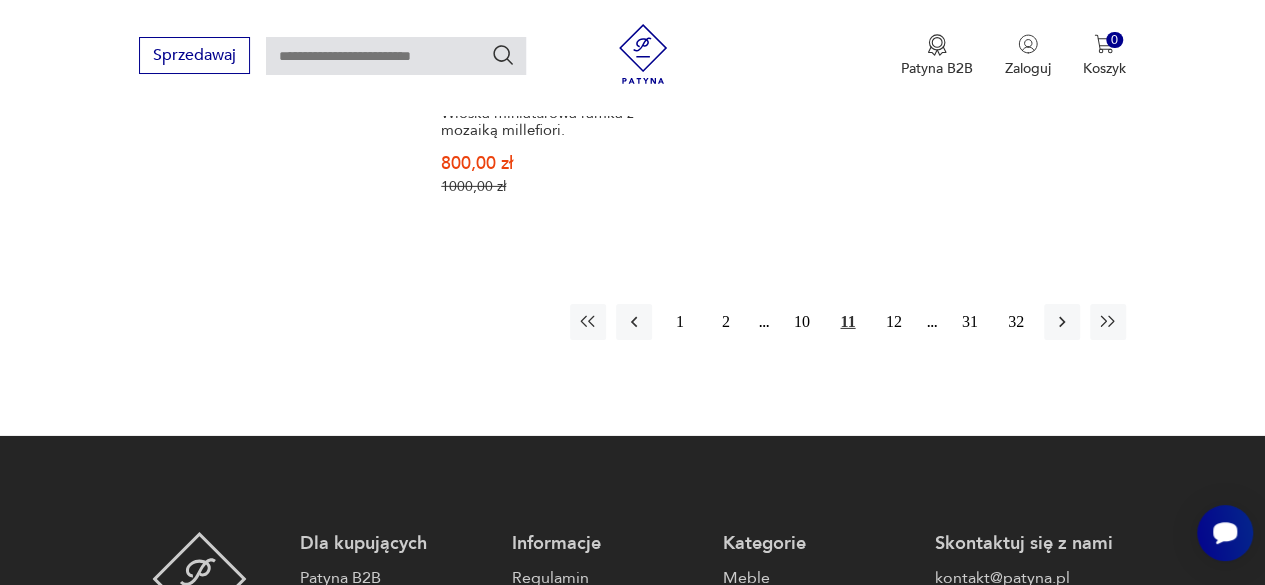 scroll, scrollTop: 3130, scrollLeft: 0, axis: vertical 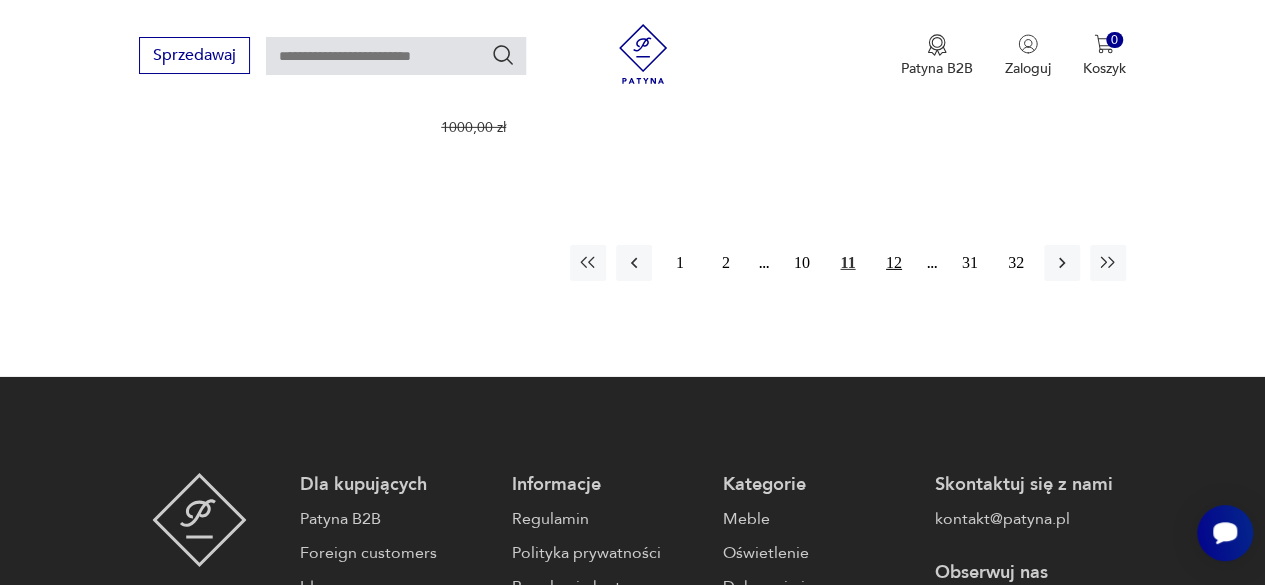 click on "12" at bounding box center [894, 263] 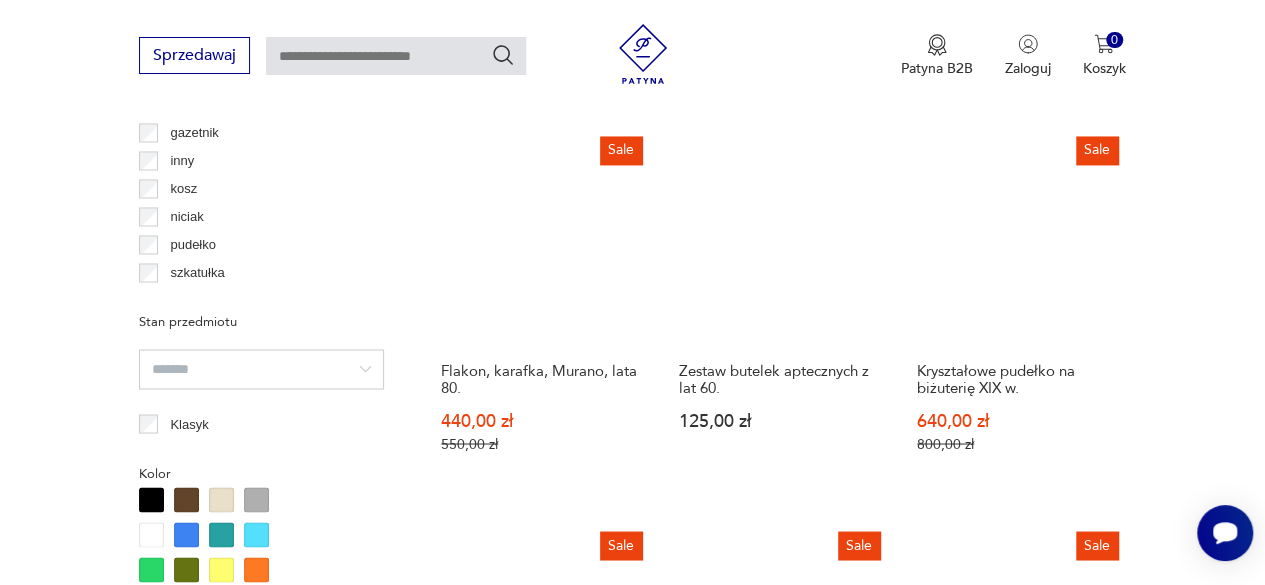 scroll, scrollTop: 1530, scrollLeft: 0, axis: vertical 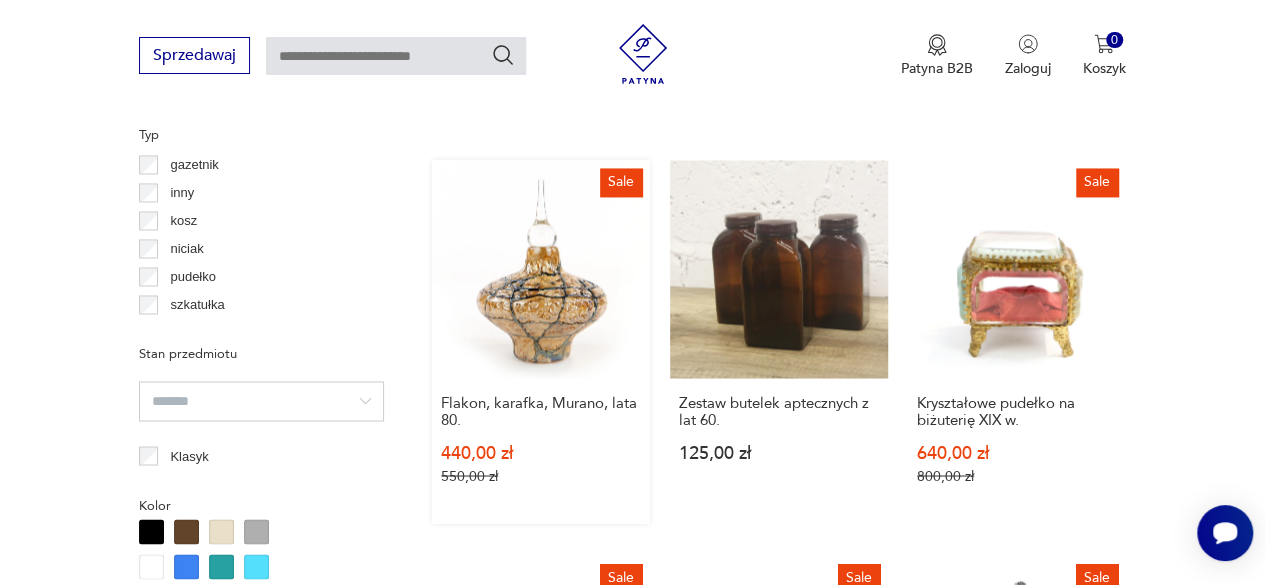 click on "Sale Flakon, karafka, Murano, lata [DECADE]. 440,00 zł 550,00 zł" at bounding box center (541, 341) 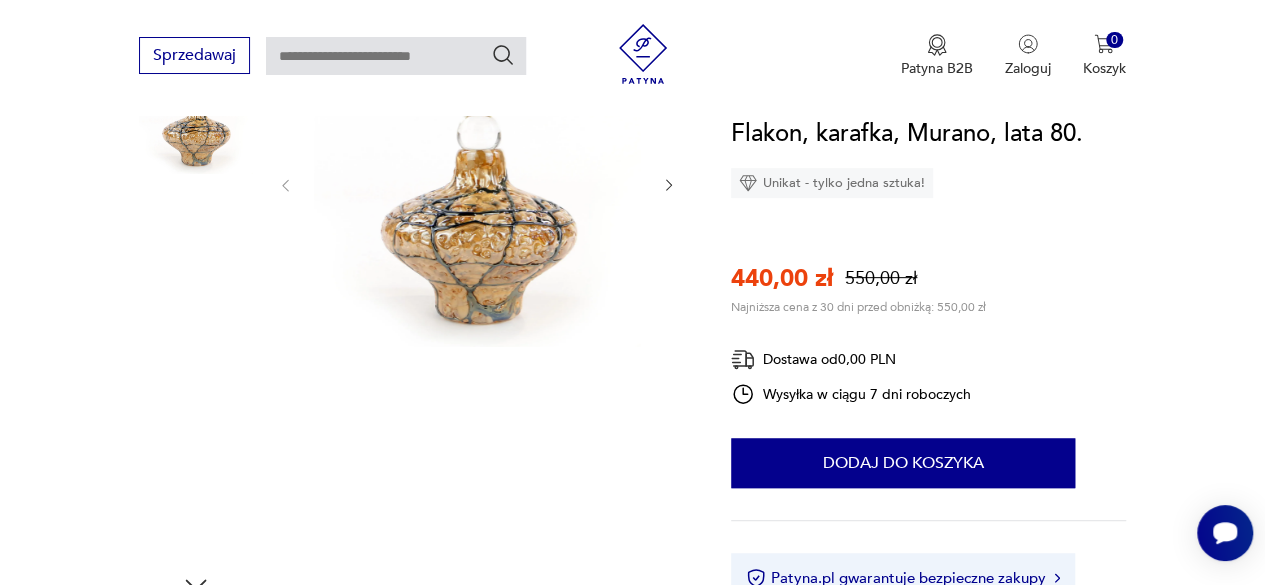 scroll, scrollTop: 200, scrollLeft: 0, axis: vertical 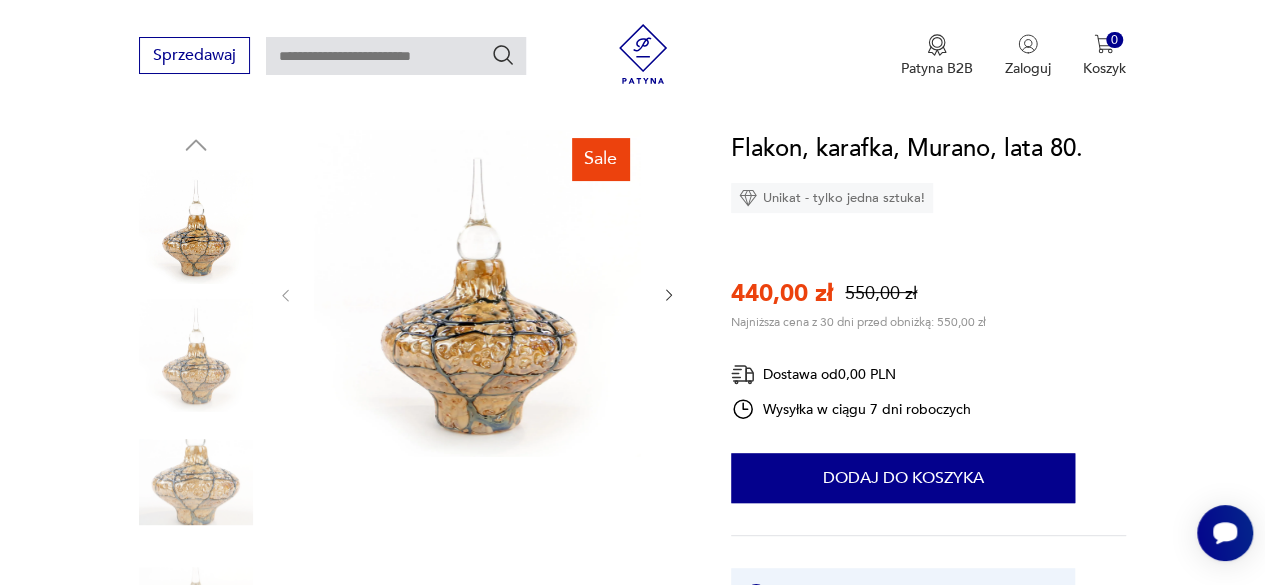 click 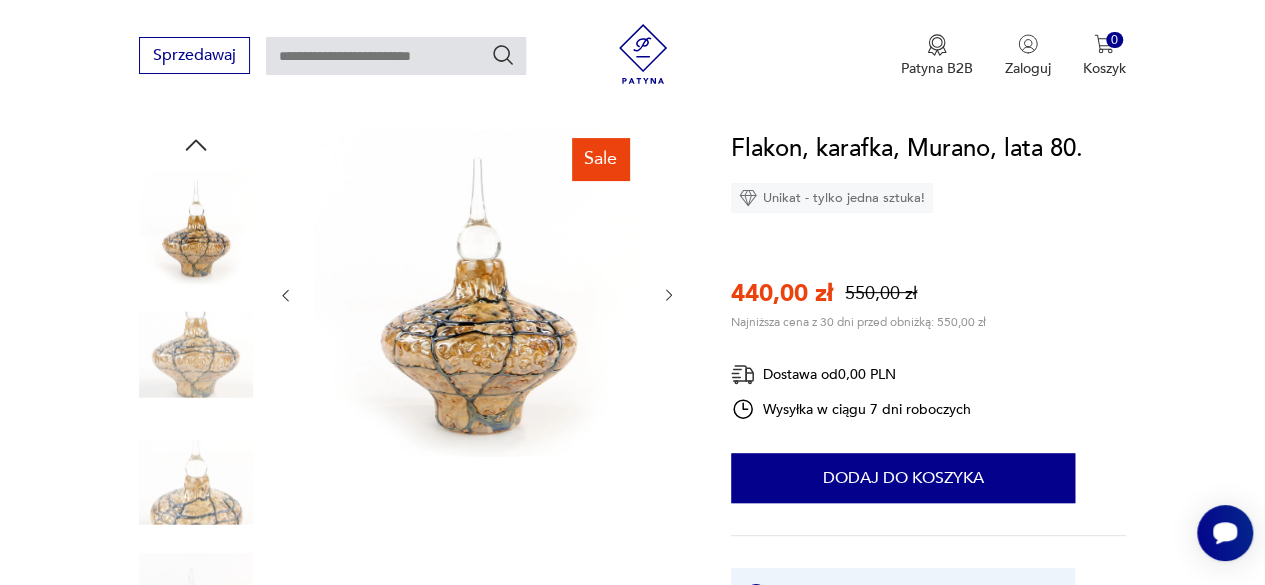 click 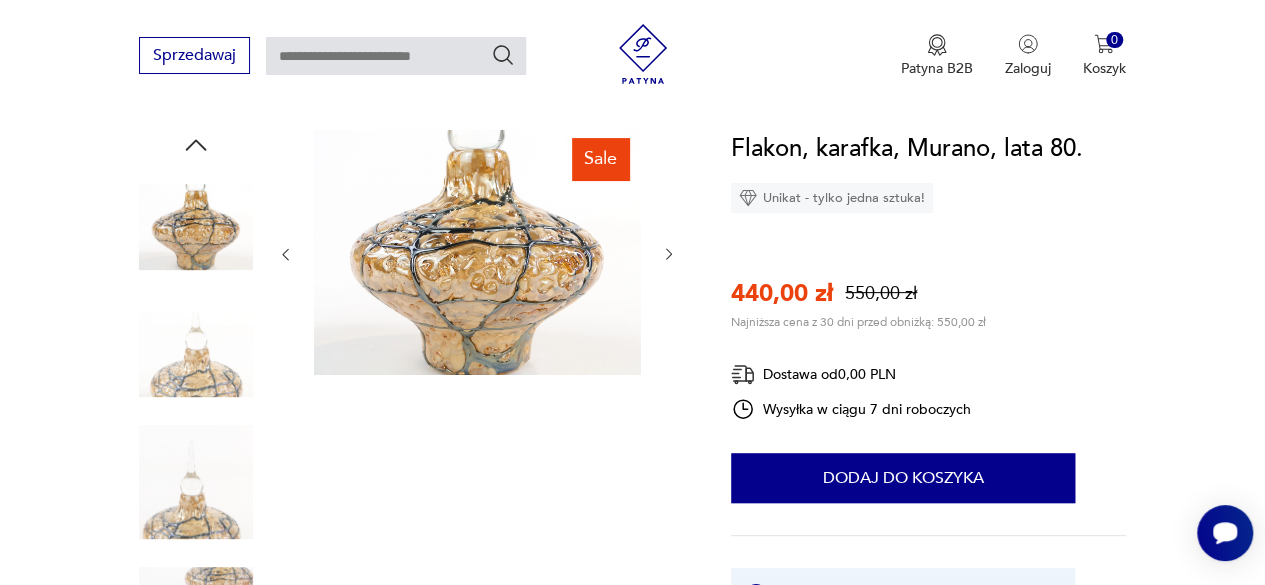 click at bounding box center [477, 254] 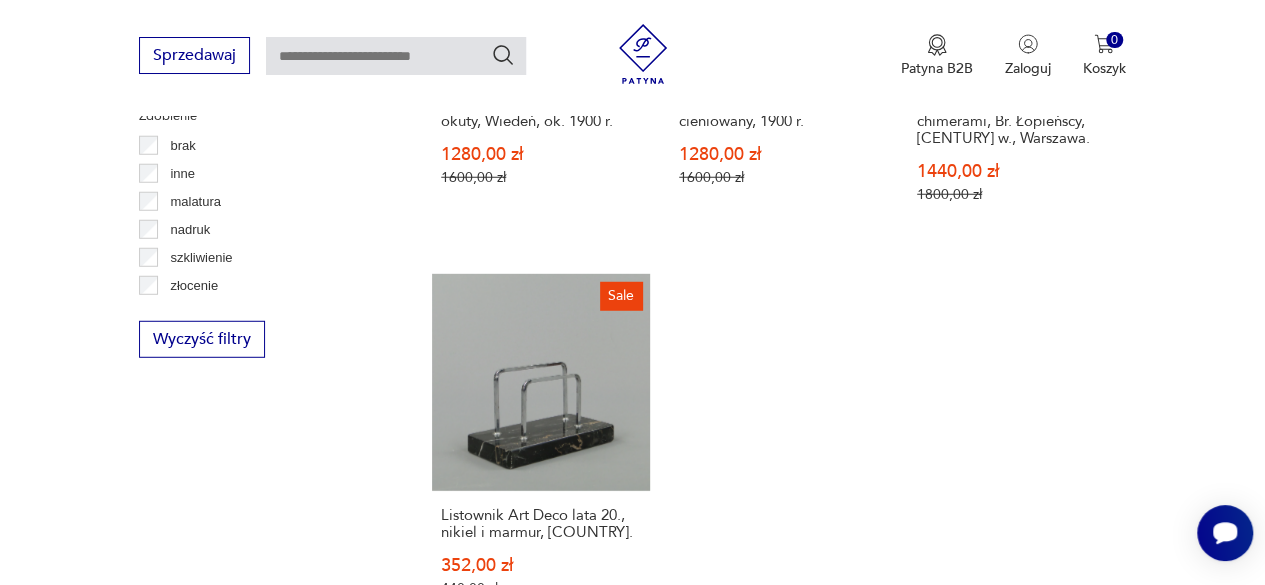 scroll, scrollTop: 2915, scrollLeft: 0, axis: vertical 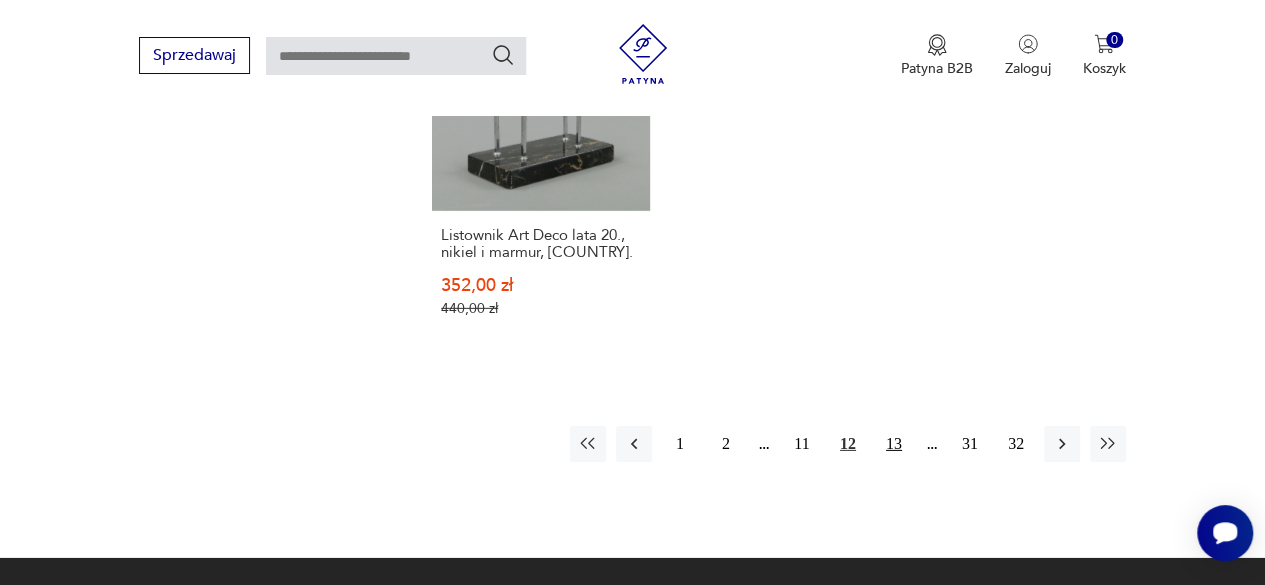 click on "13" at bounding box center [894, 444] 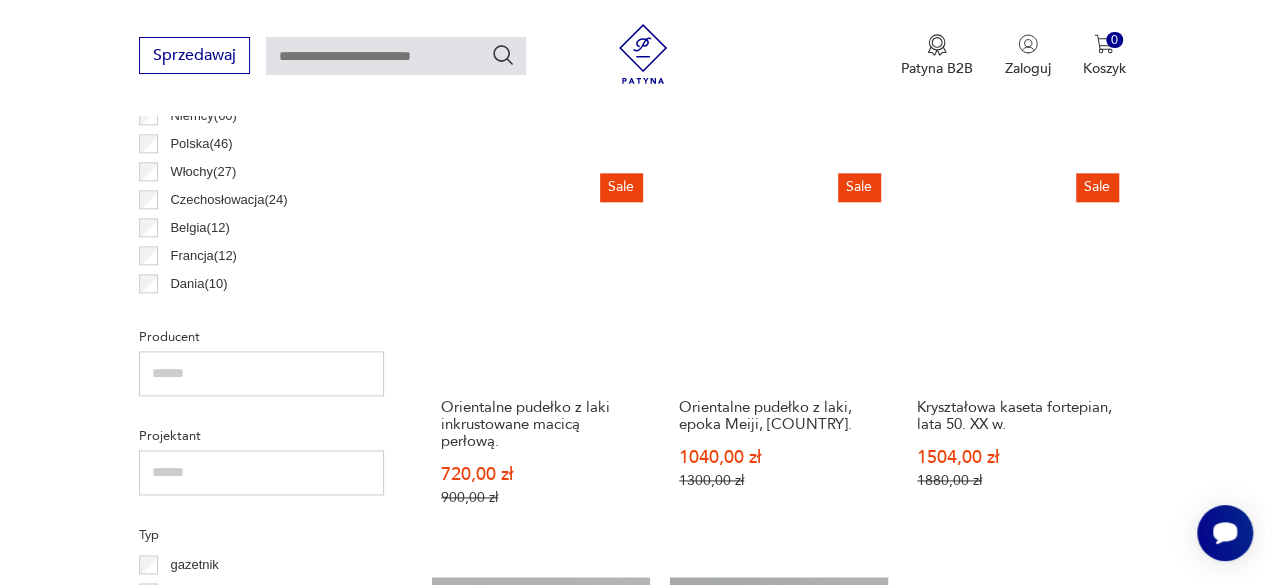 scroll, scrollTop: 730, scrollLeft: 0, axis: vertical 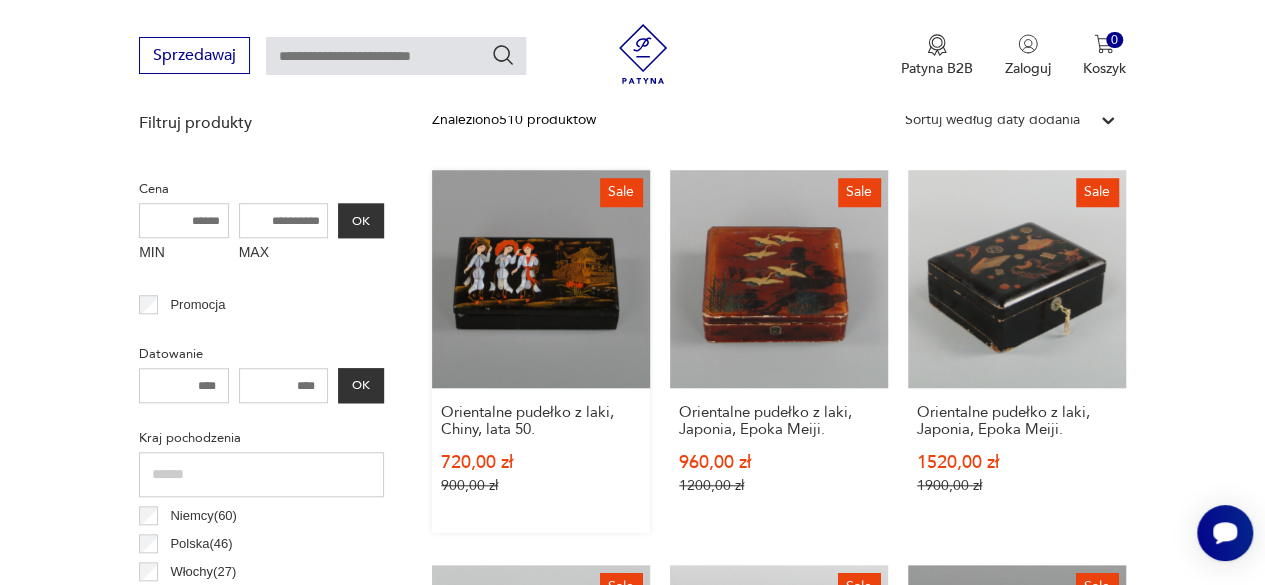 click on "Sale Orientalne pudełko z laki, Chiny, lata [DECADE]. 720,00 zł 900,00 zł" at bounding box center (541, 351) 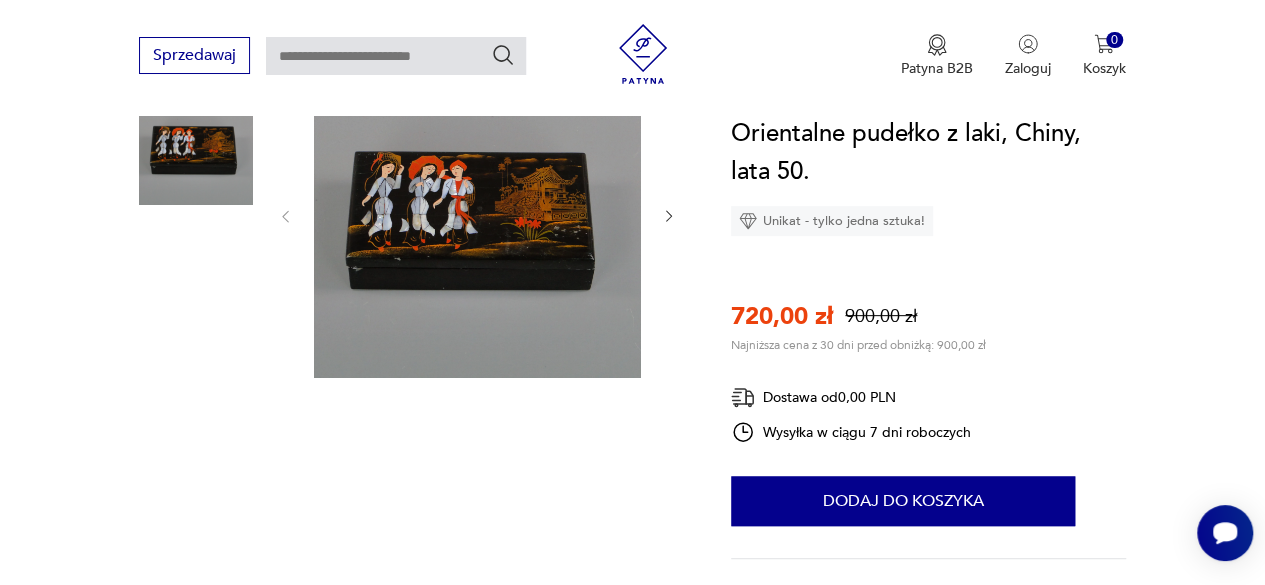scroll, scrollTop: 300, scrollLeft: 0, axis: vertical 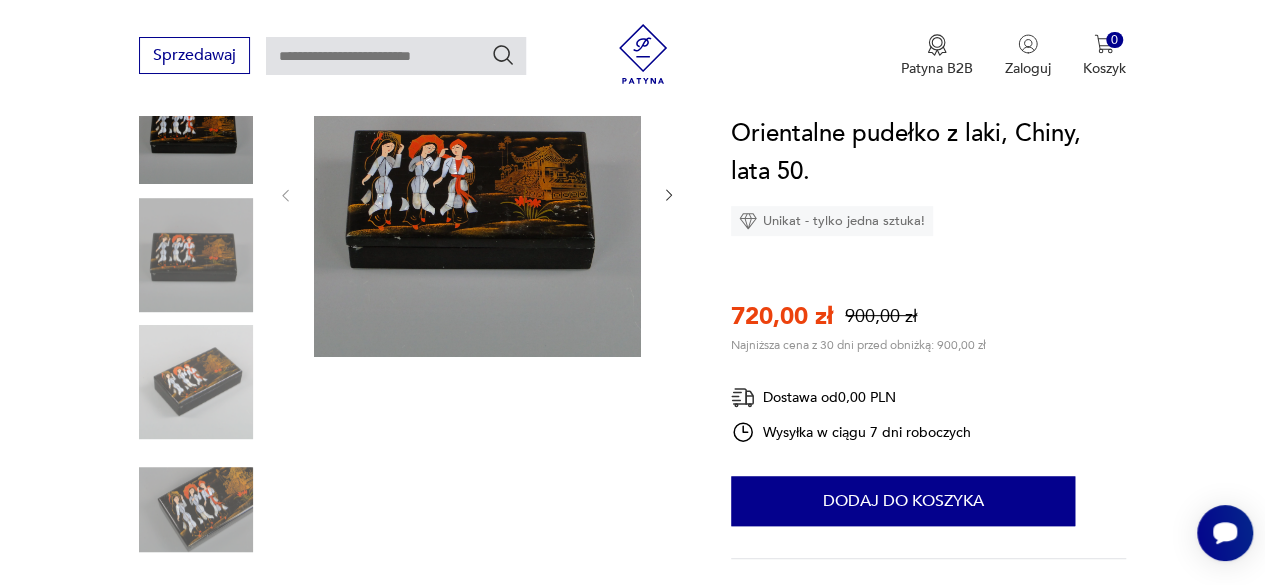click 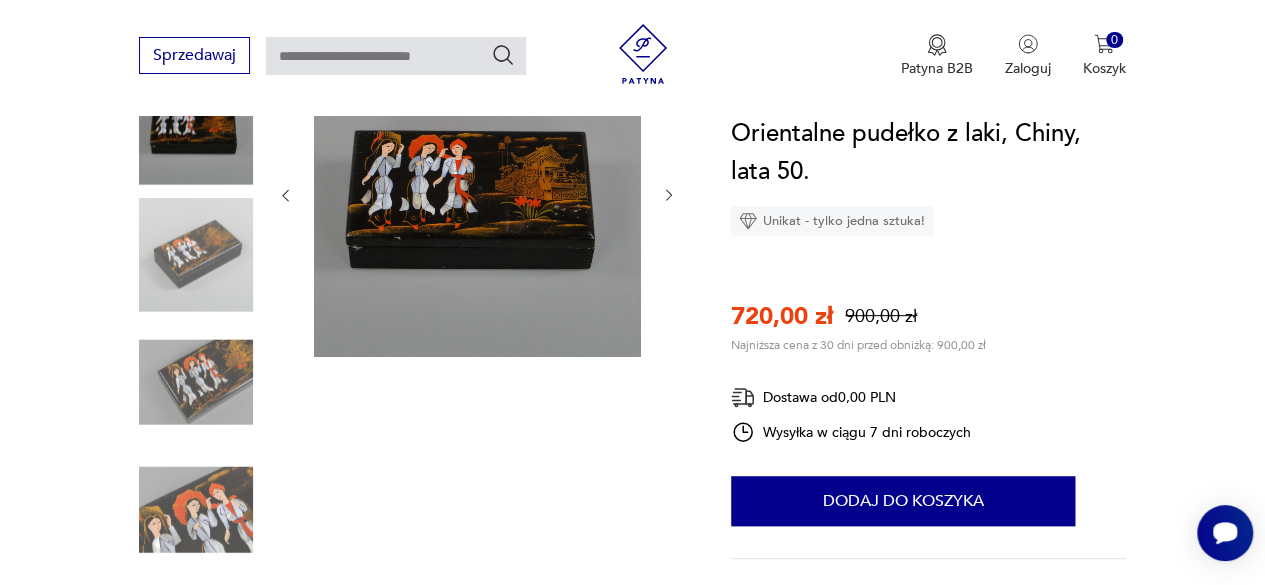 click 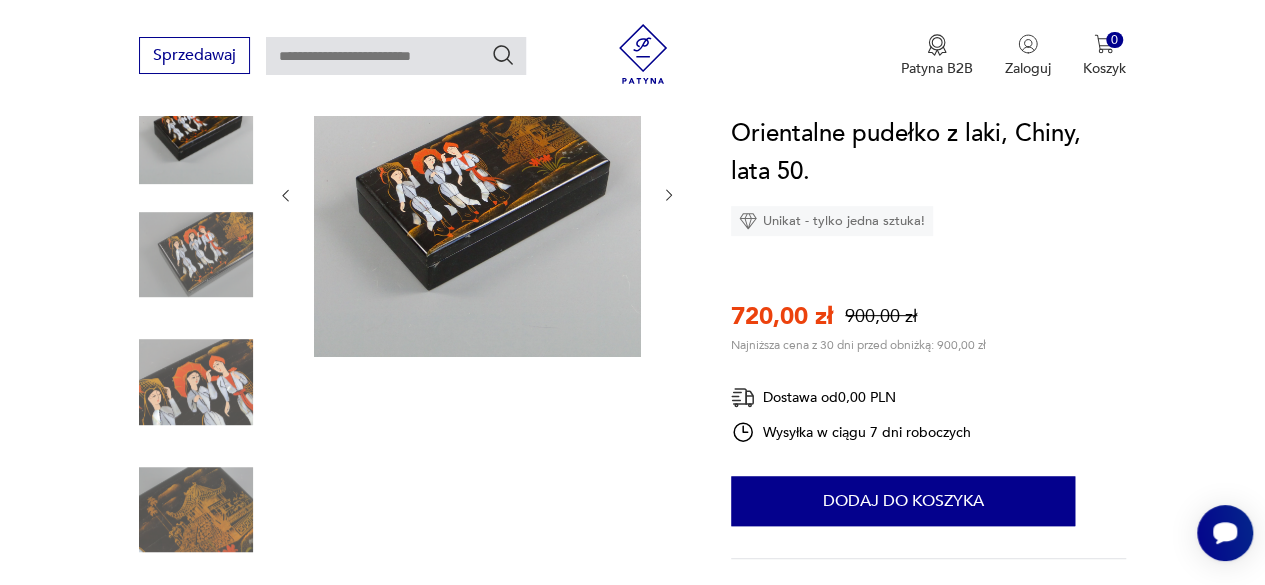 click 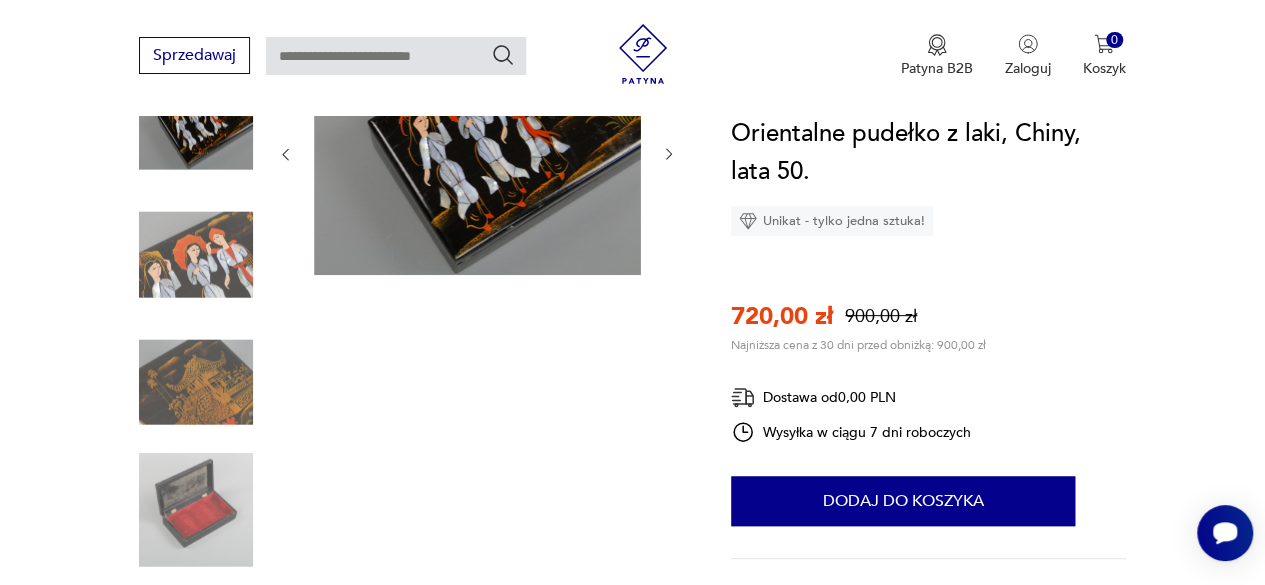 click at bounding box center (477, 154) 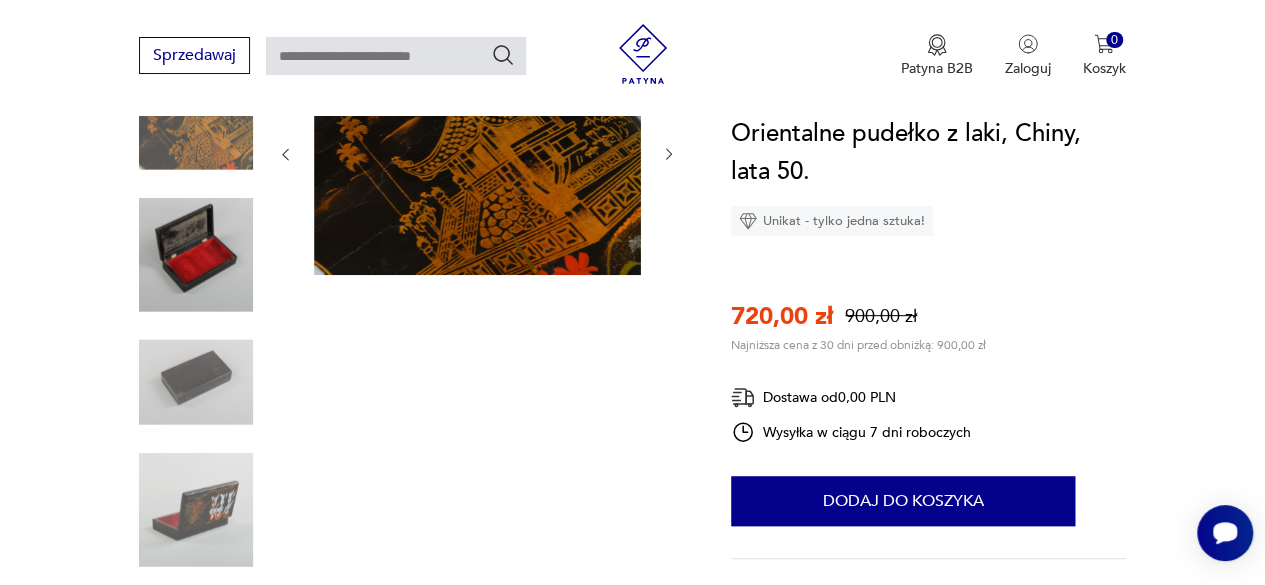 click at bounding box center [196, 255] 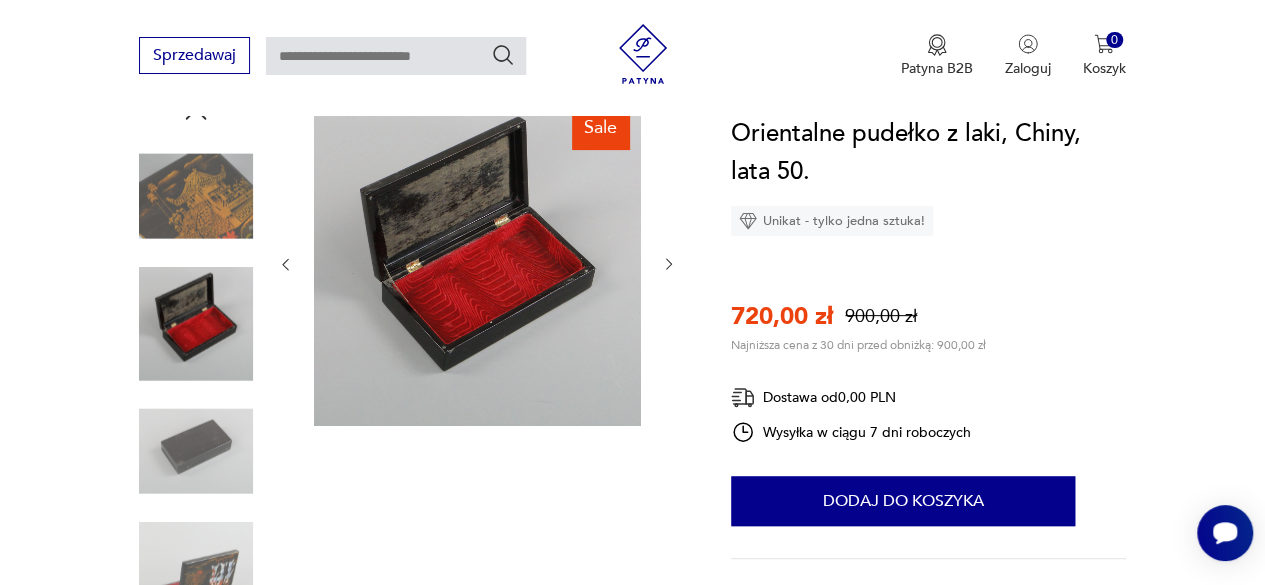 scroll, scrollTop: 200, scrollLeft: 0, axis: vertical 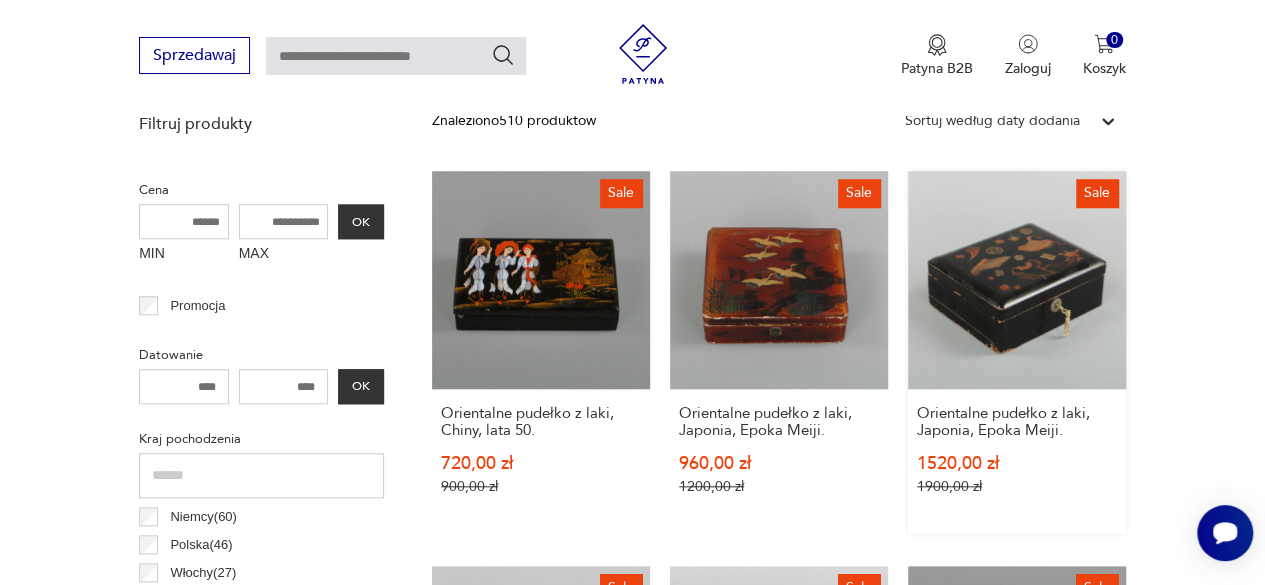 click on "Sale Orientalne pudełko z laki, [COUNTRY], Epoka Meiji. 1520,00 zł 1900,00 zł" at bounding box center (1017, 352) 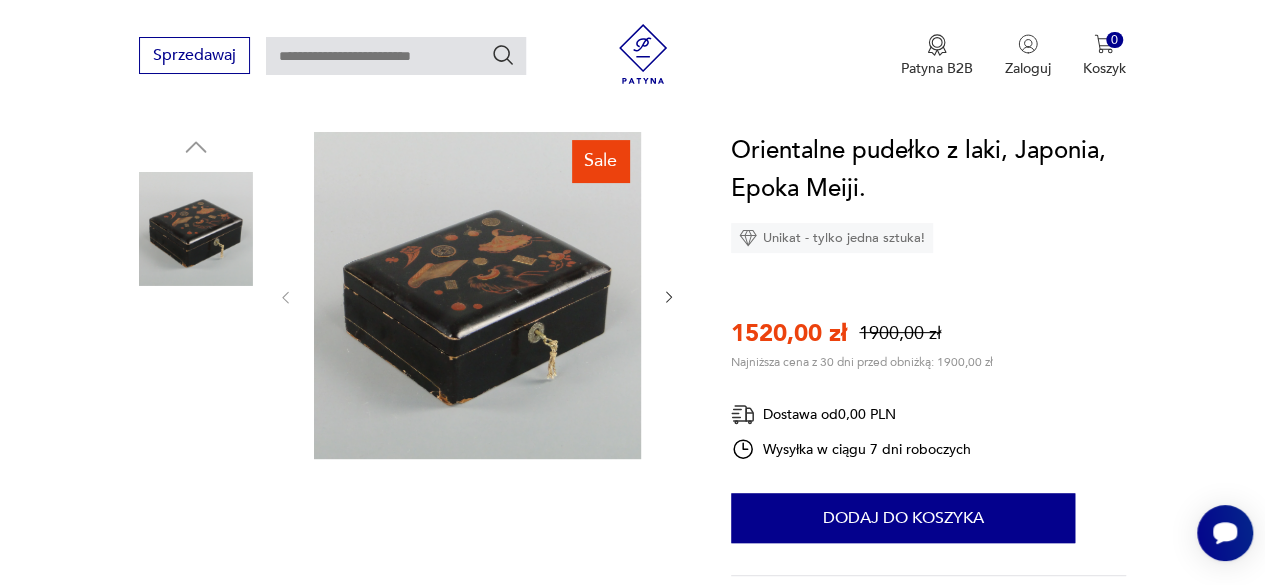 scroll, scrollTop: 200, scrollLeft: 0, axis: vertical 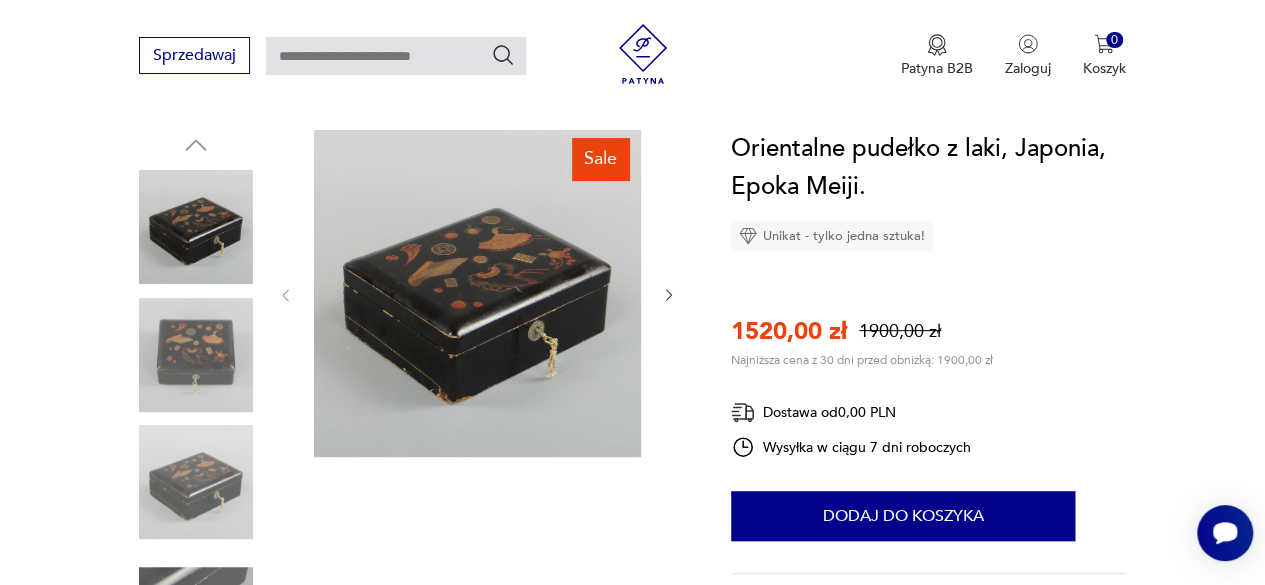 click 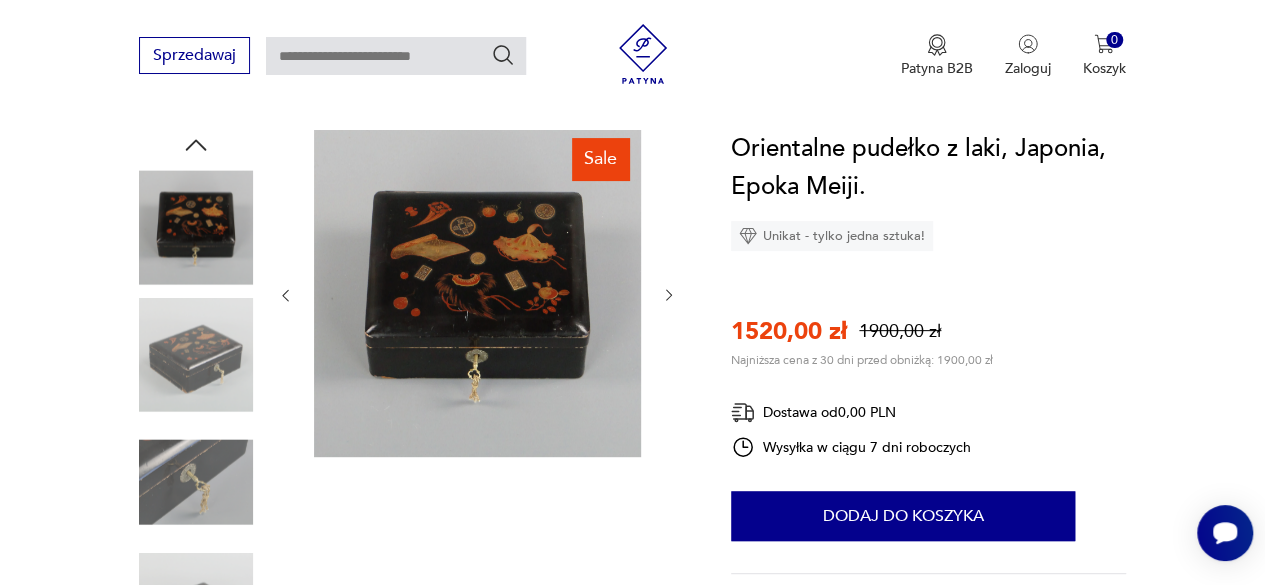 click 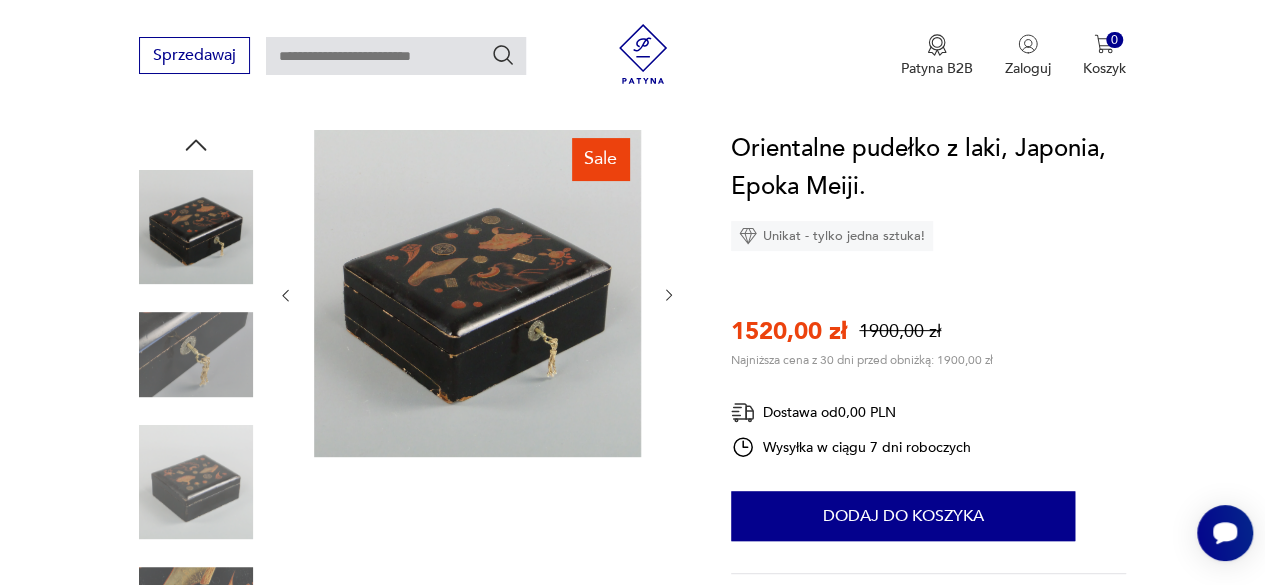 click 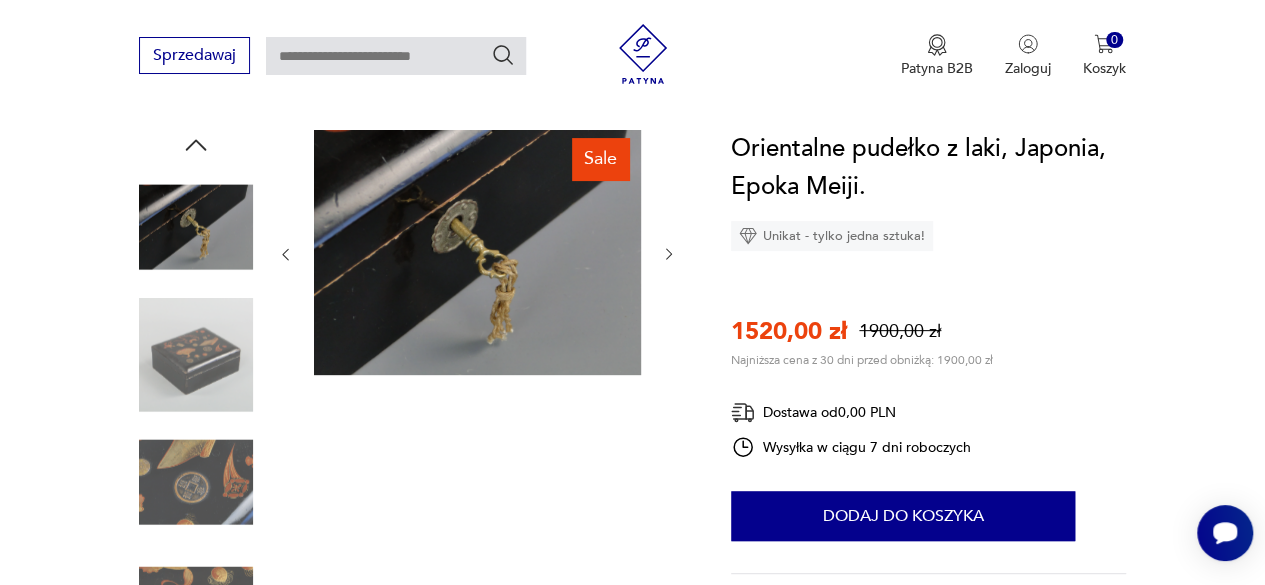 click at bounding box center [477, 254] 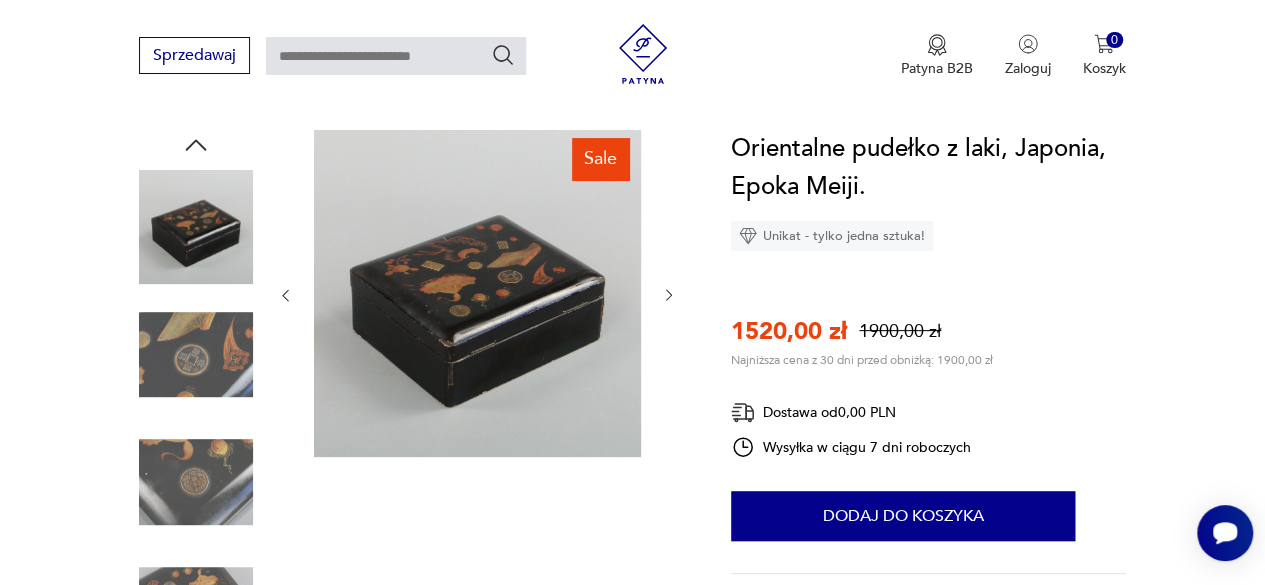click at bounding box center (669, 296) 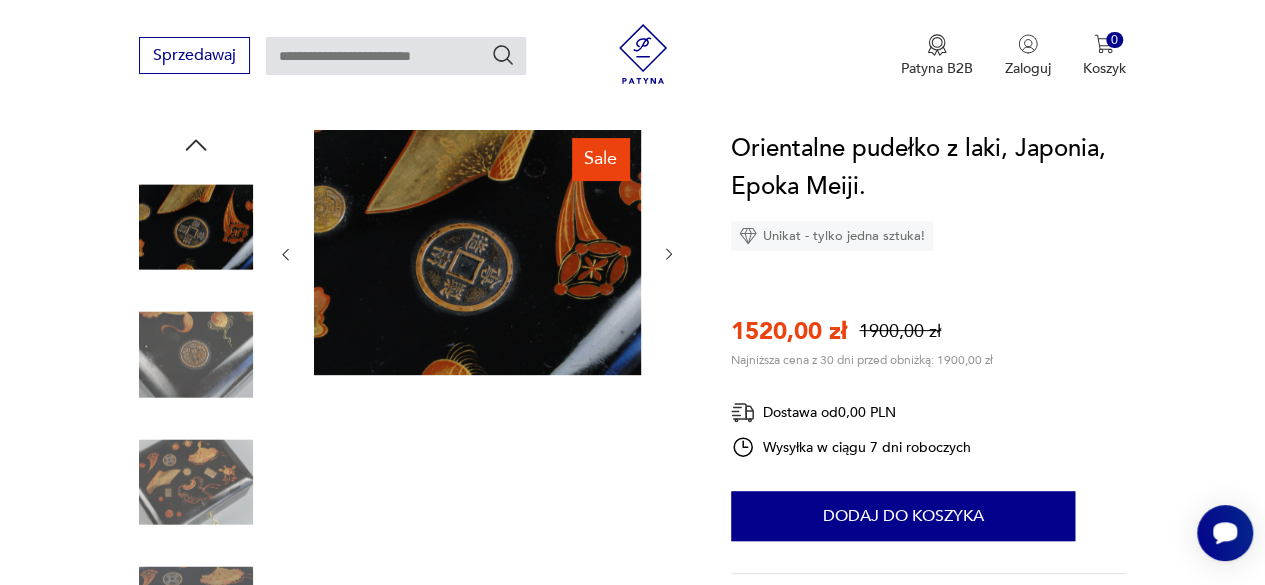 click 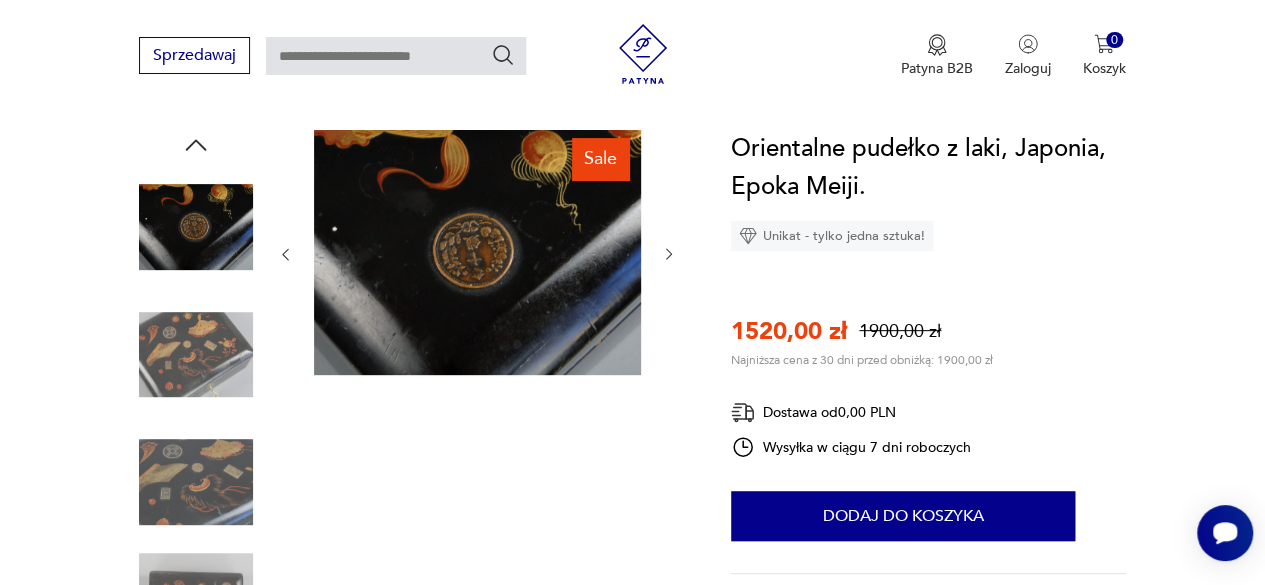 click 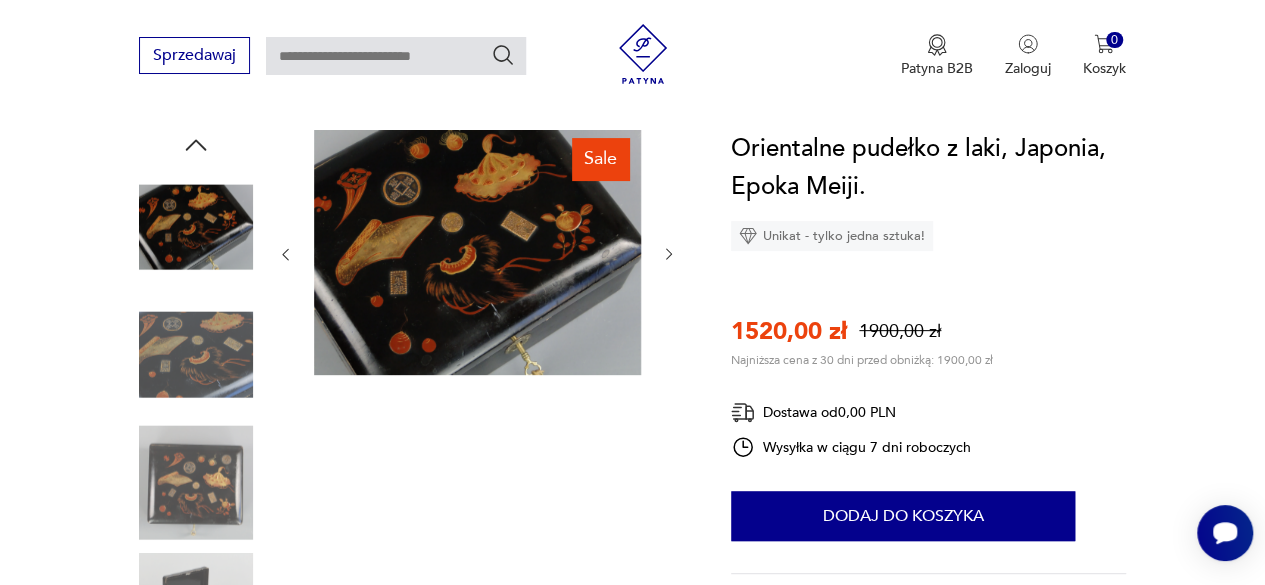 click 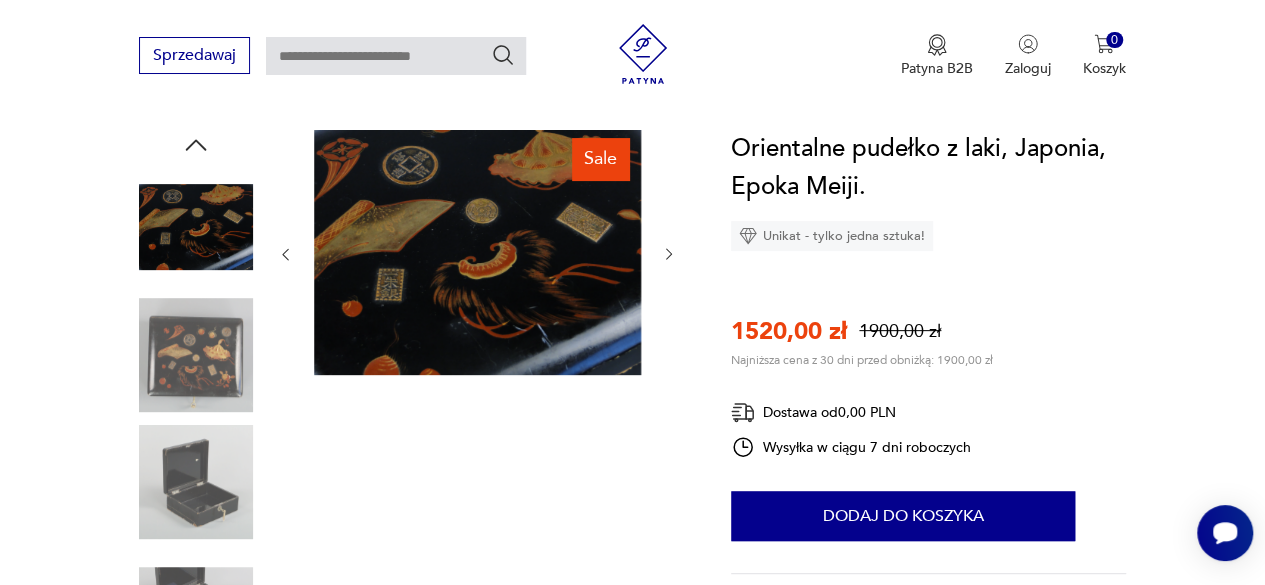 click 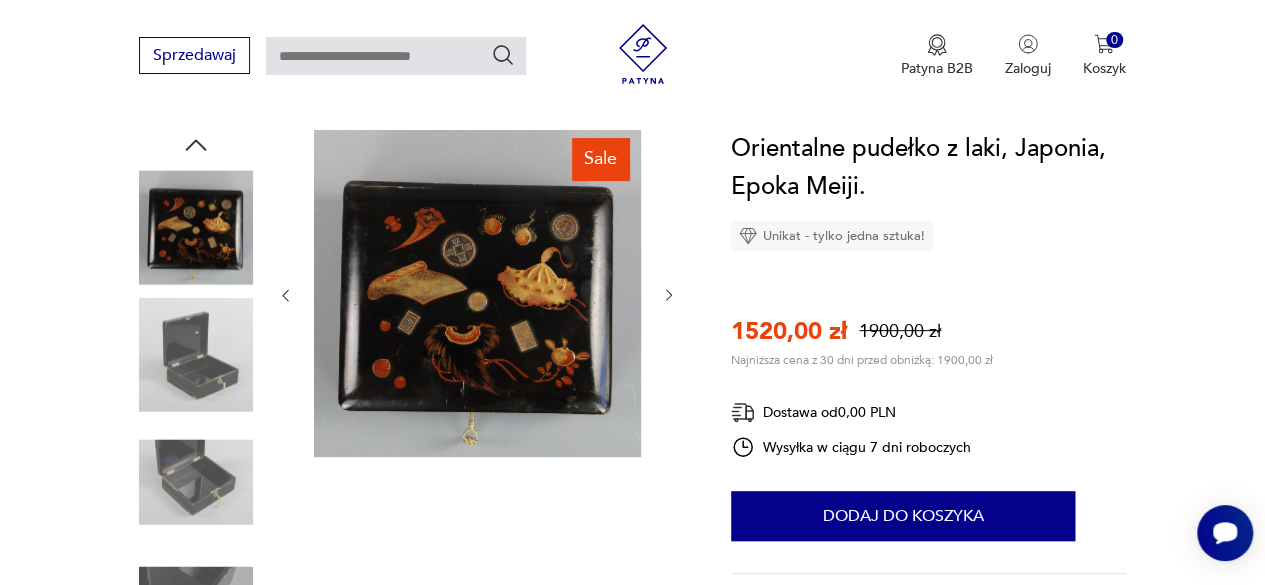 click 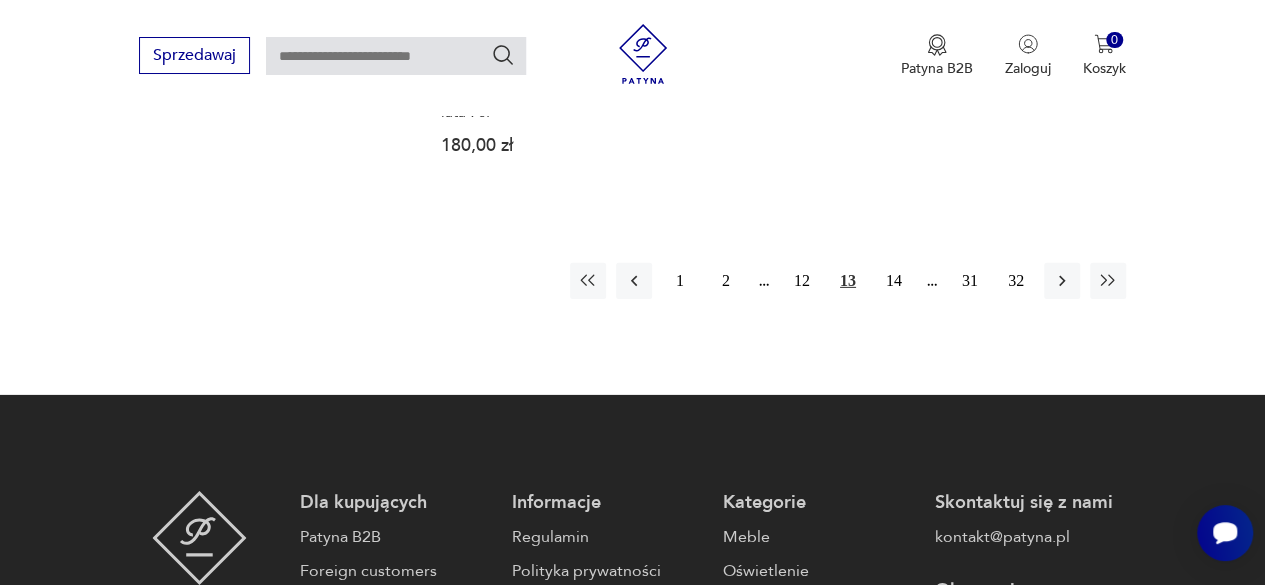 scroll, scrollTop: 3029, scrollLeft: 0, axis: vertical 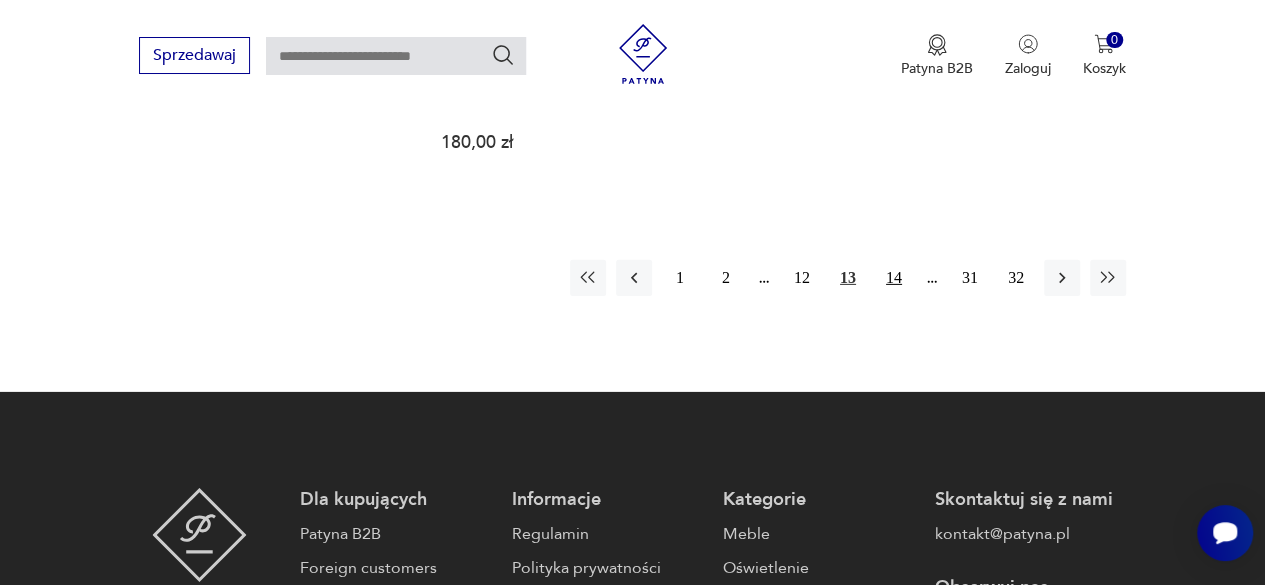click on "14" at bounding box center (894, 278) 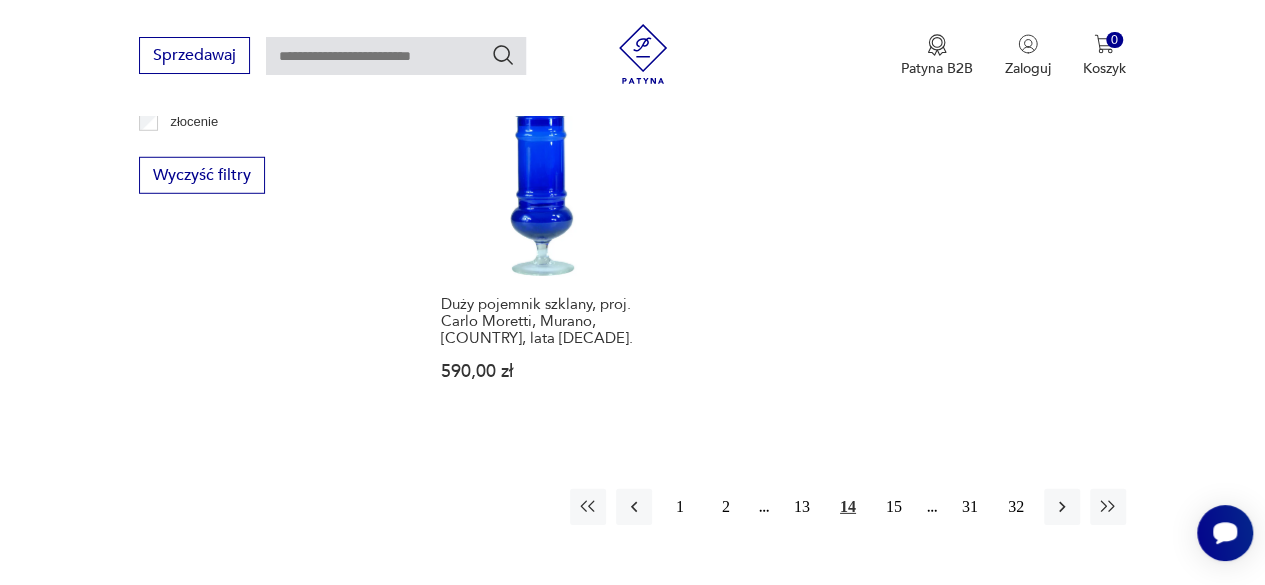 scroll, scrollTop: 2830, scrollLeft: 0, axis: vertical 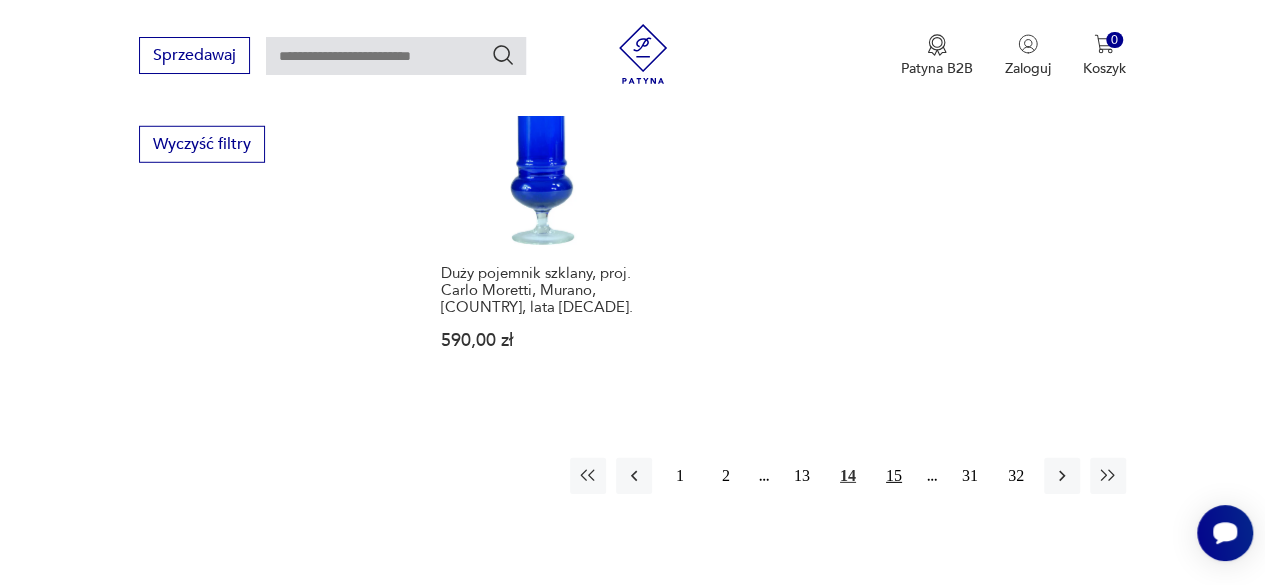 click on "15" at bounding box center [894, 476] 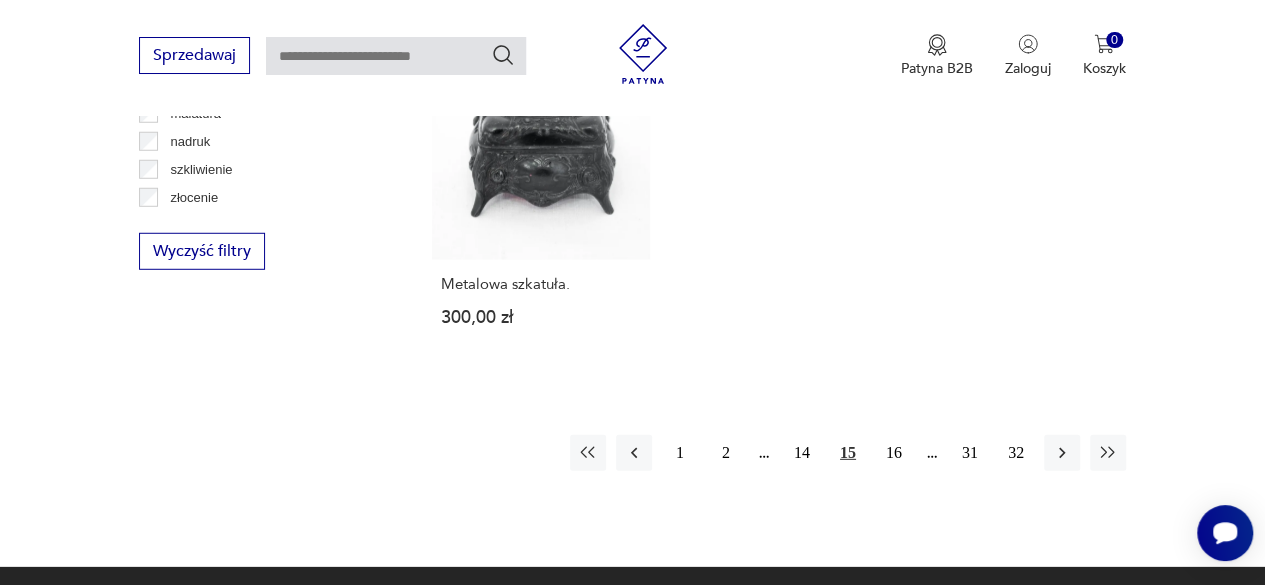 scroll, scrollTop: 2730, scrollLeft: 0, axis: vertical 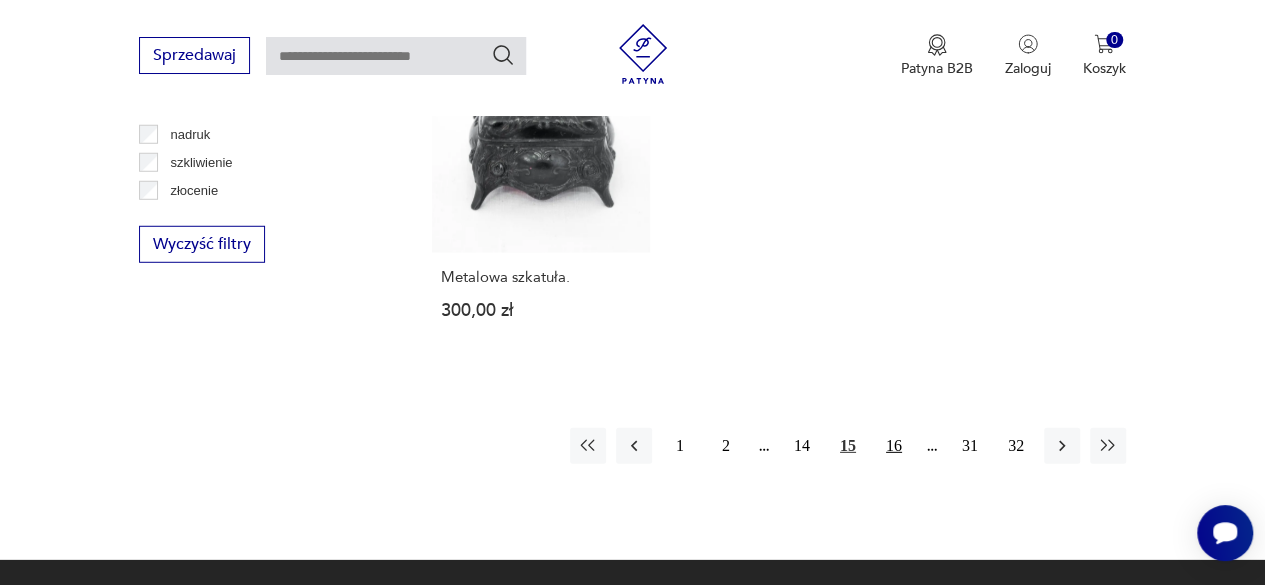 click on "16" at bounding box center [894, 446] 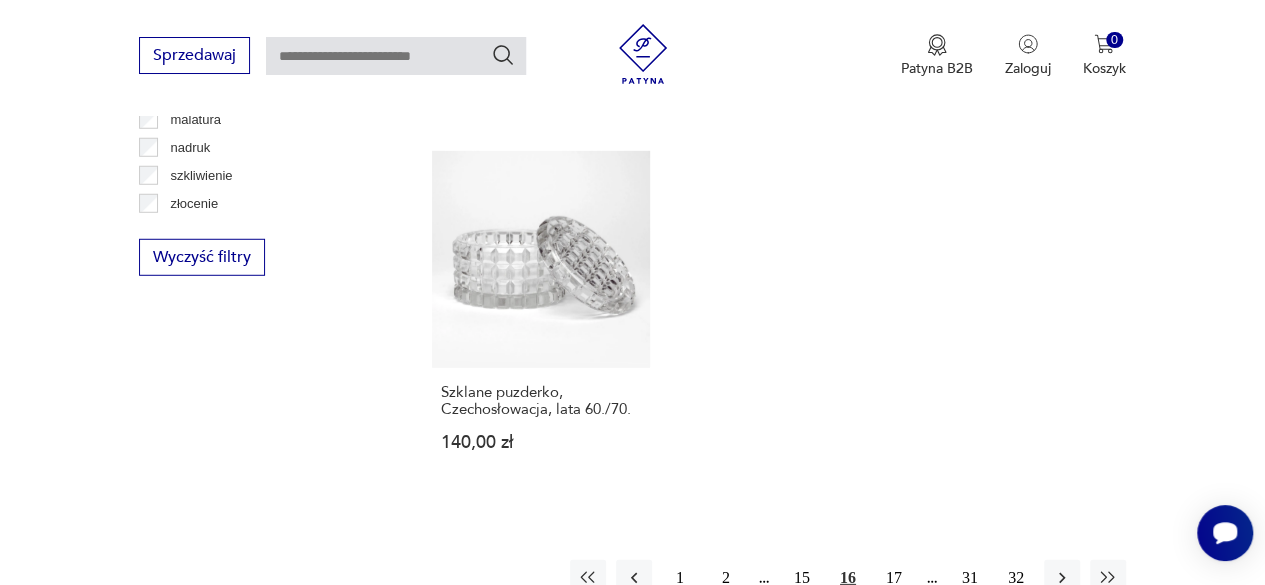 scroll, scrollTop: 2730, scrollLeft: 0, axis: vertical 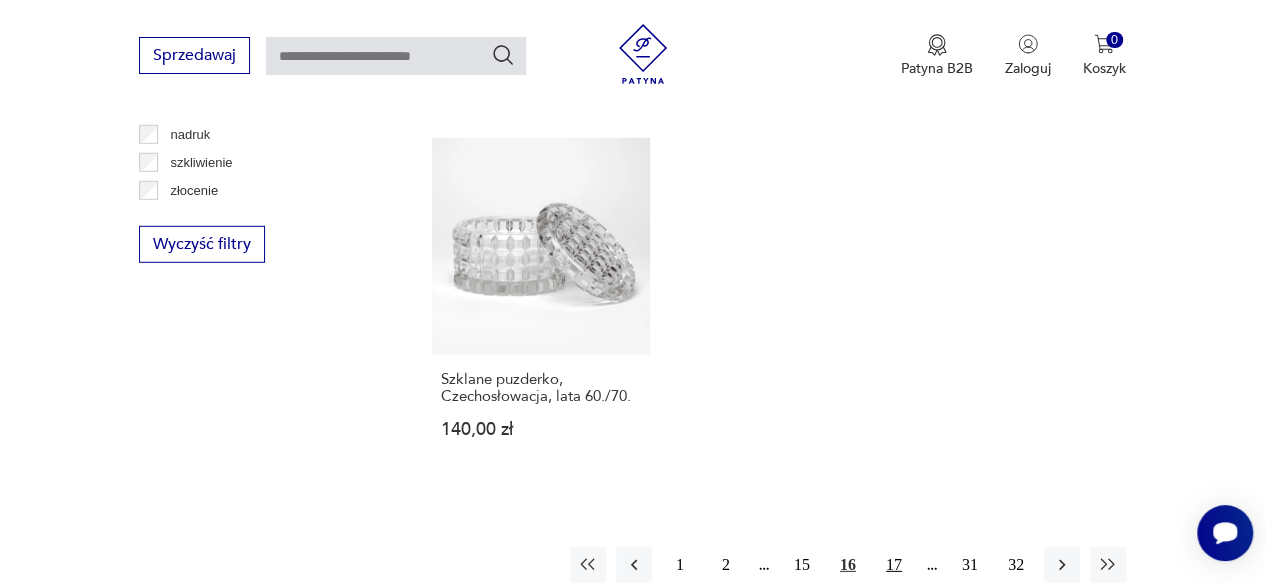 click on "17" at bounding box center (894, 565) 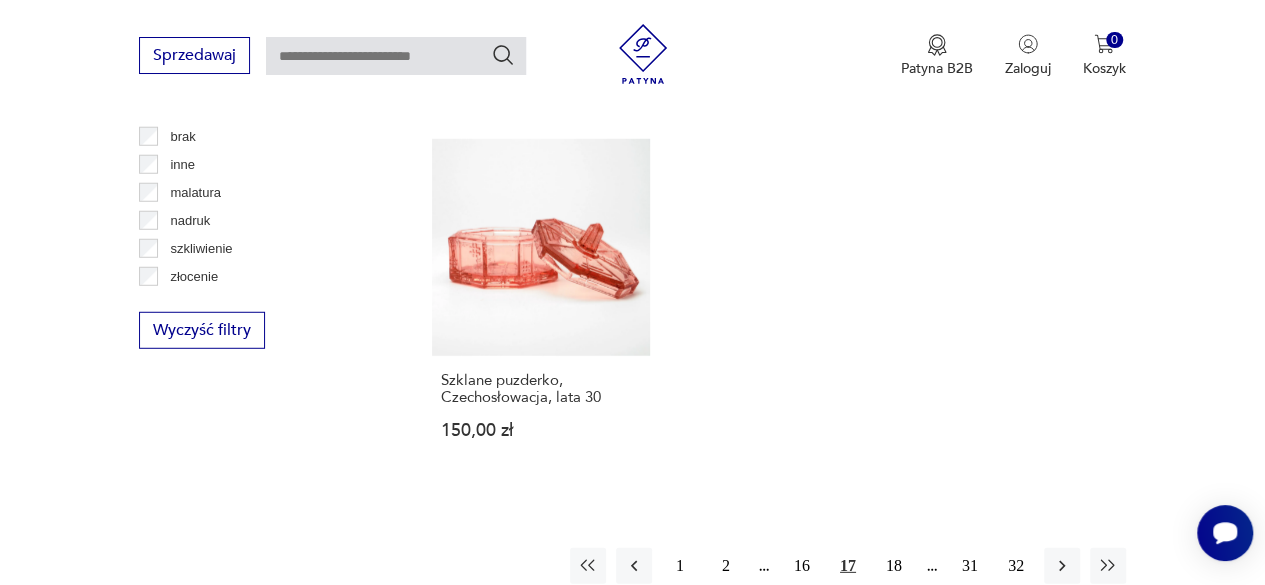scroll, scrollTop: 2930, scrollLeft: 0, axis: vertical 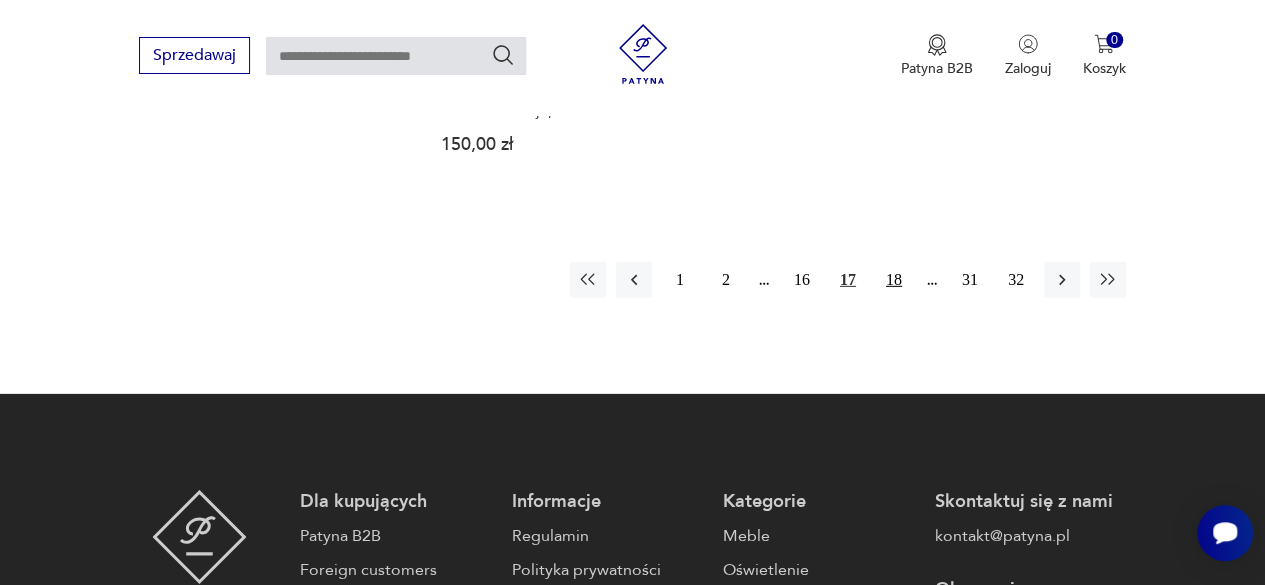 click on "18" at bounding box center (894, 280) 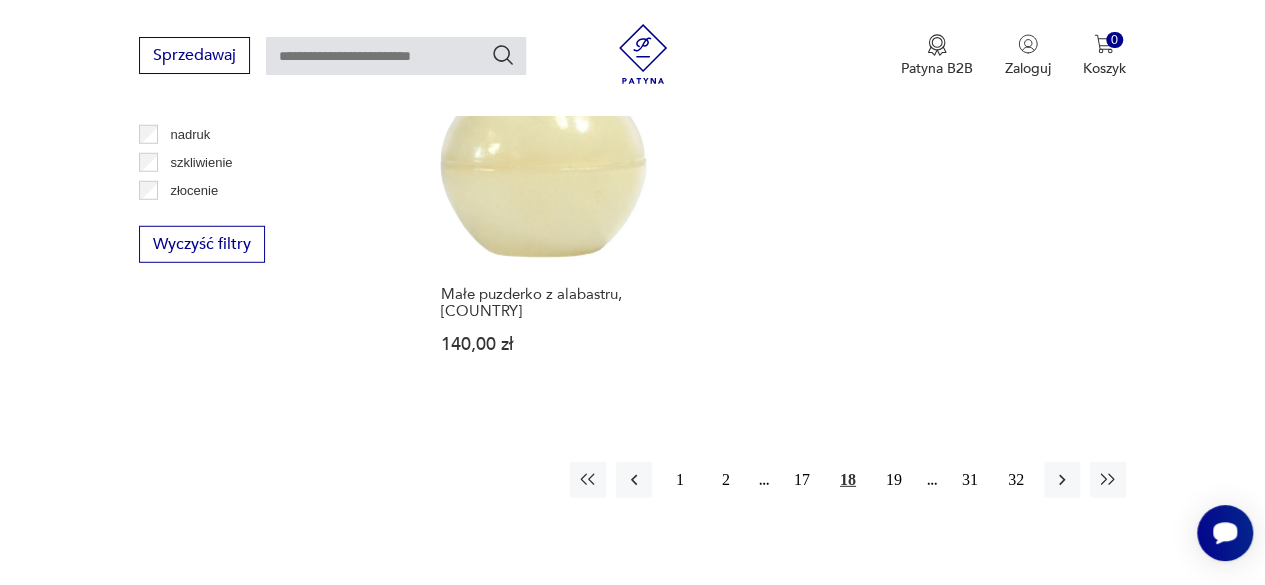 scroll, scrollTop: 2730, scrollLeft: 0, axis: vertical 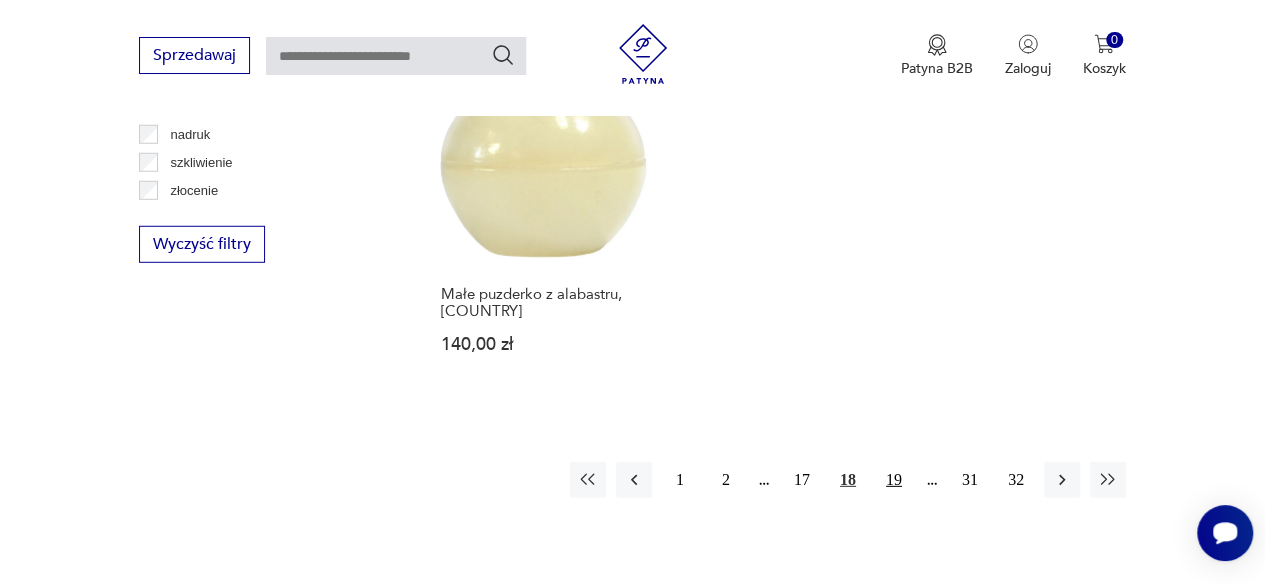 click on "19" at bounding box center (894, 480) 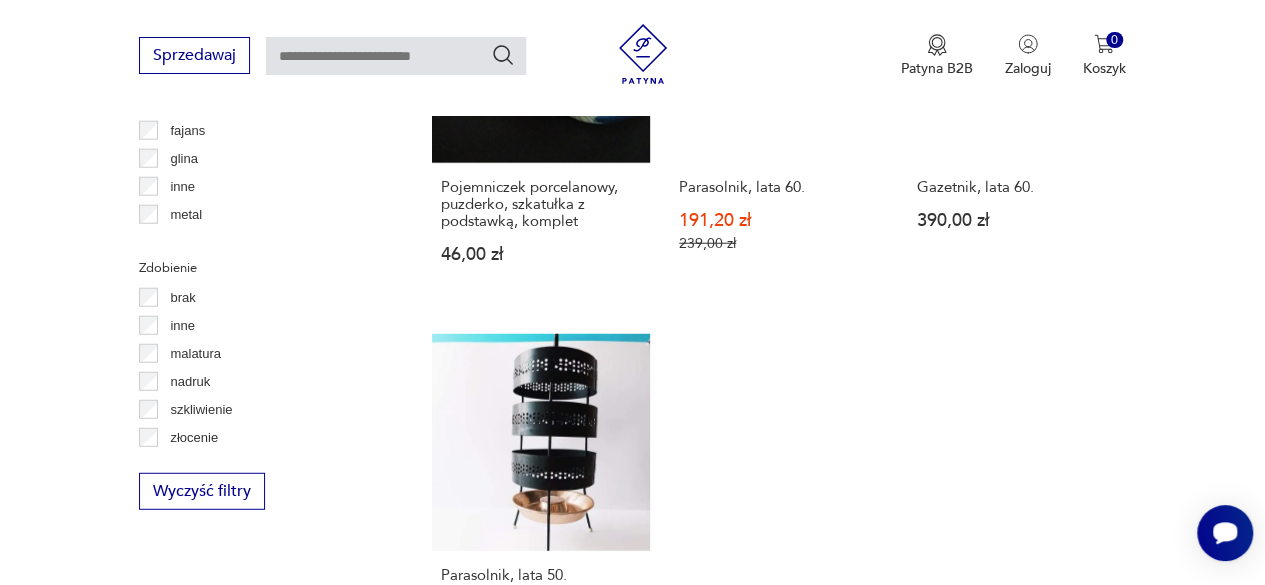 scroll, scrollTop: 2730, scrollLeft: 0, axis: vertical 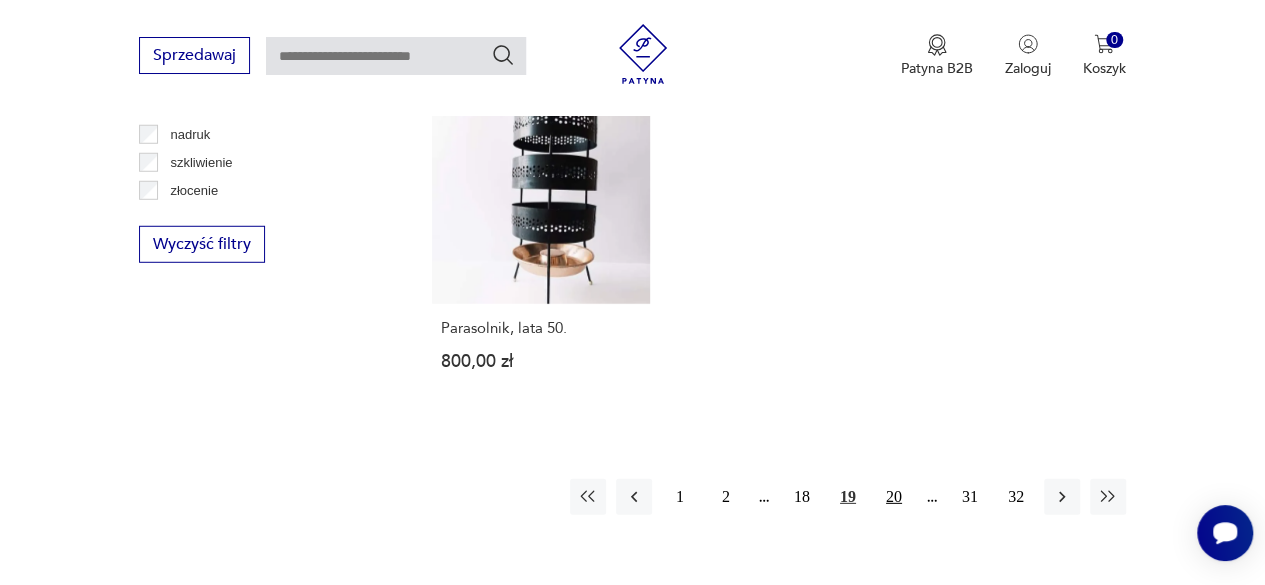 click on "20" at bounding box center (894, 497) 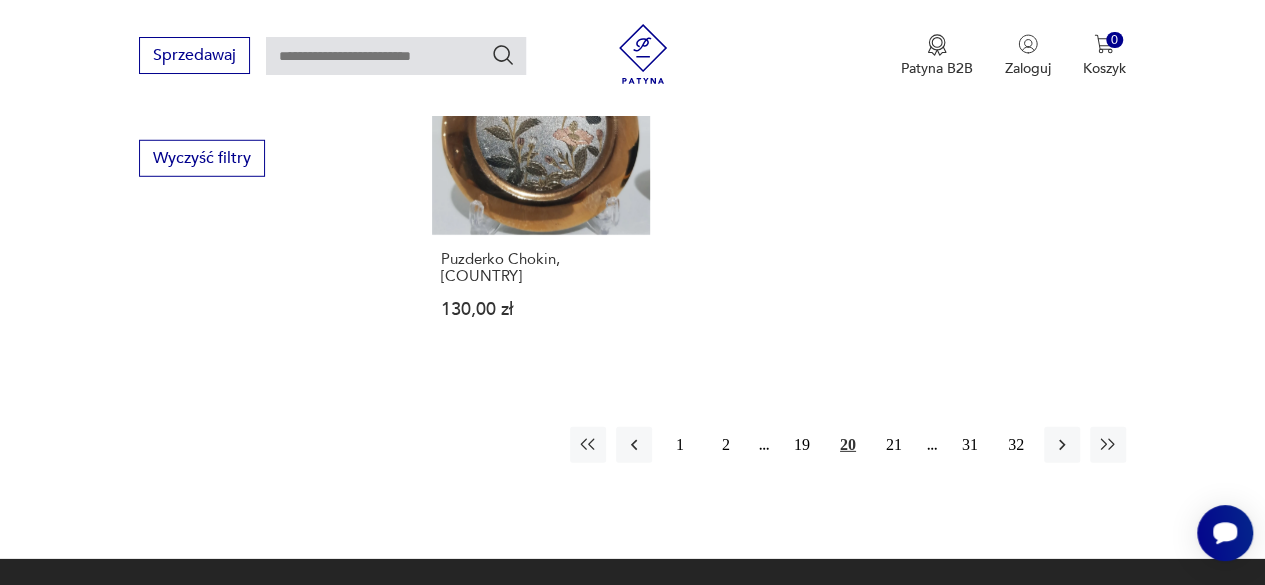 scroll, scrollTop: 2830, scrollLeft: 0, axis: vertical 